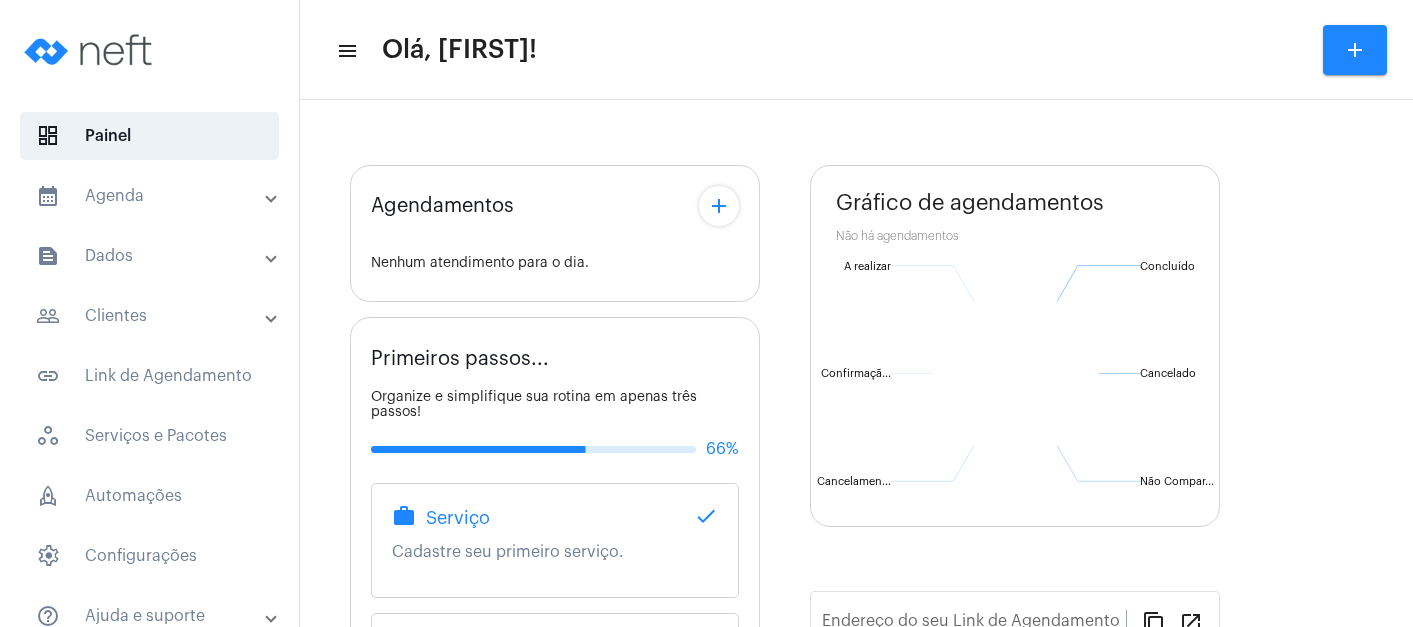 scroll, scrollTop: 0, scrollLeft: 0, axis: both 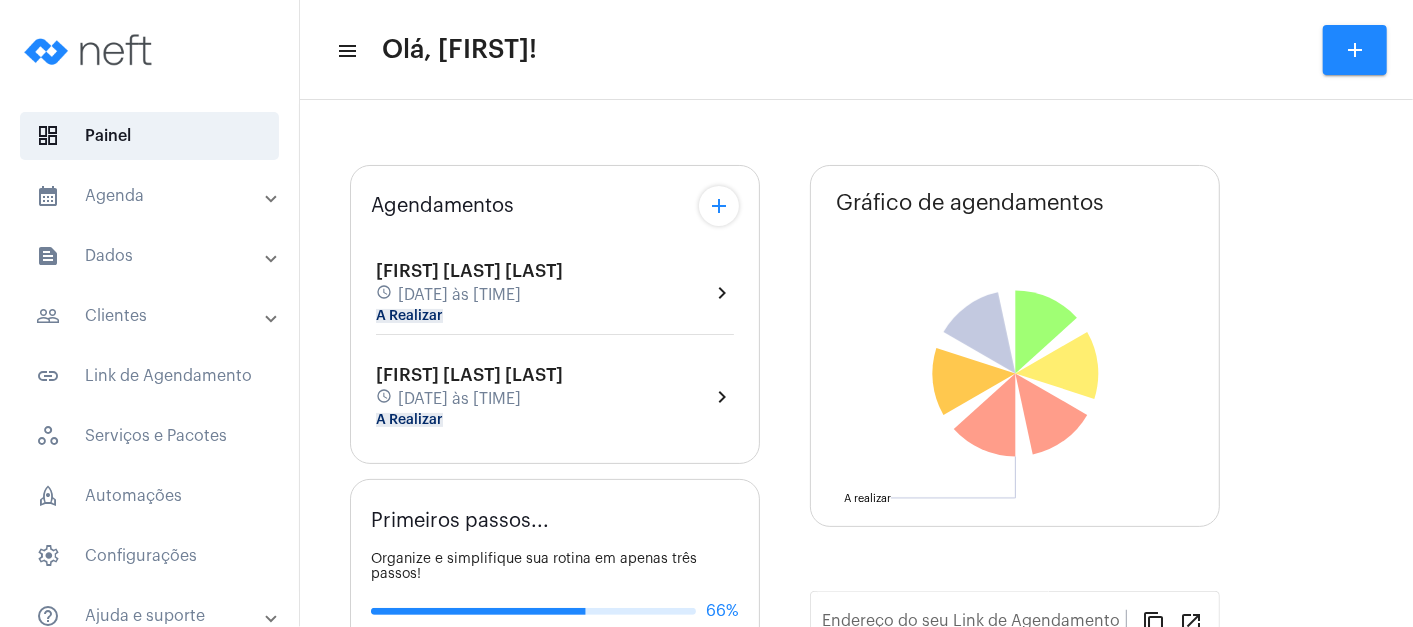 type on "https://neft.com.br/[FIRST]-[LAST]-" 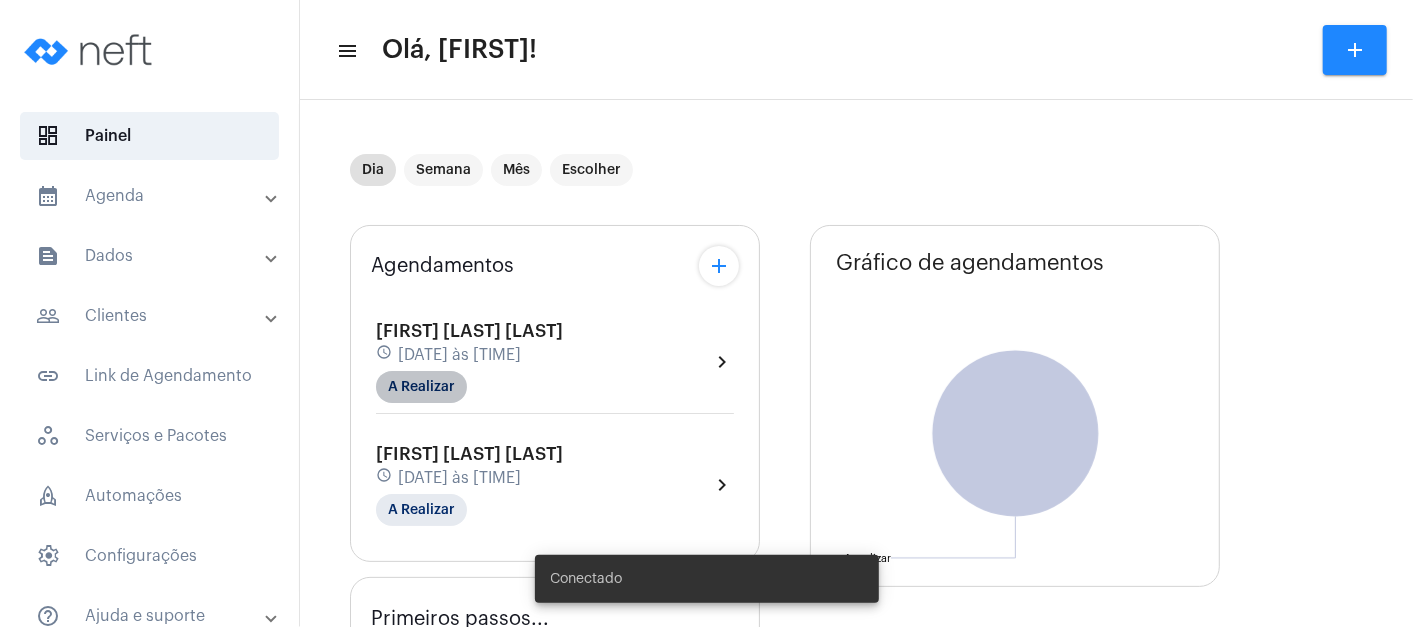 click on "A Realizar" 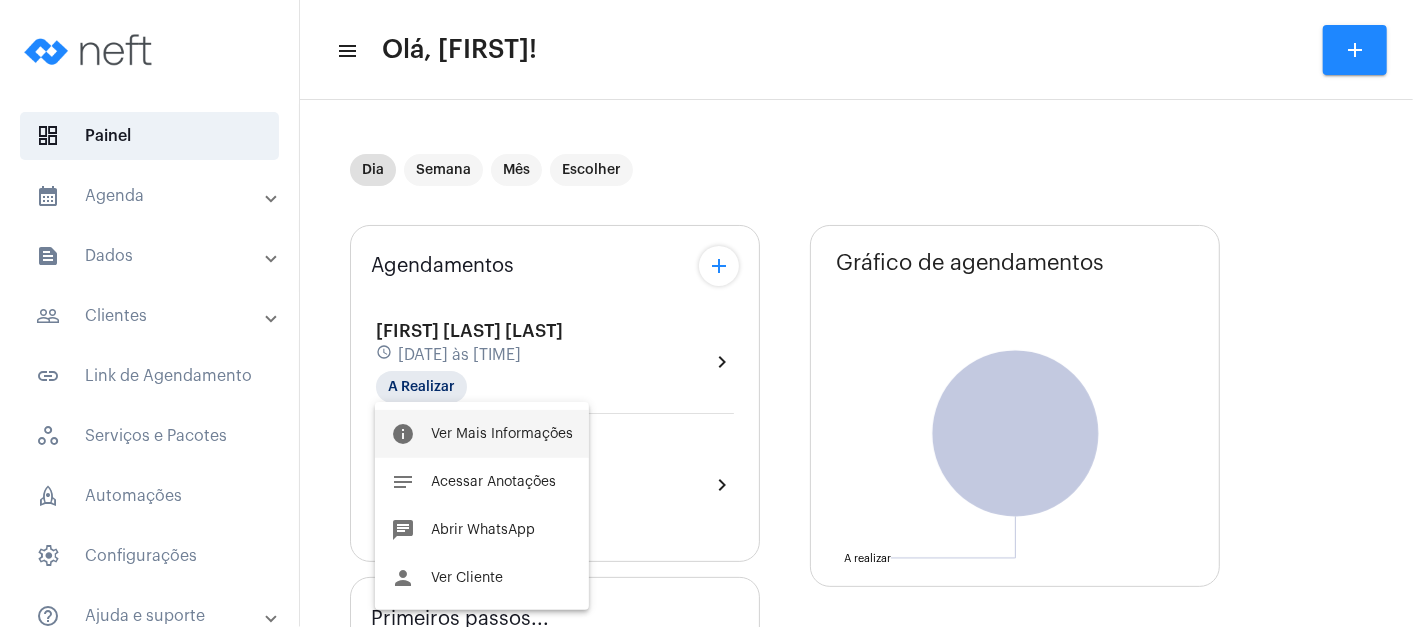 click on "Ver Mais Informações" at bounding box center [502, 434] 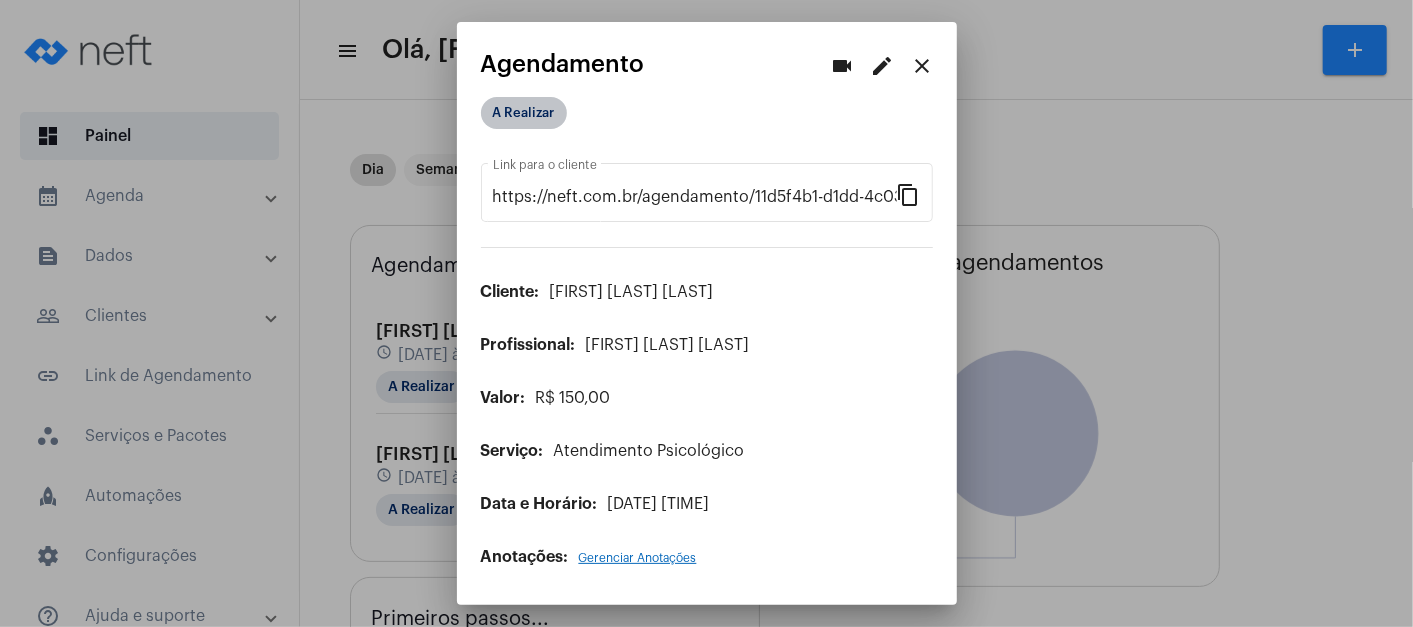 click on "A Realizar" at bounding box center (524, 113) 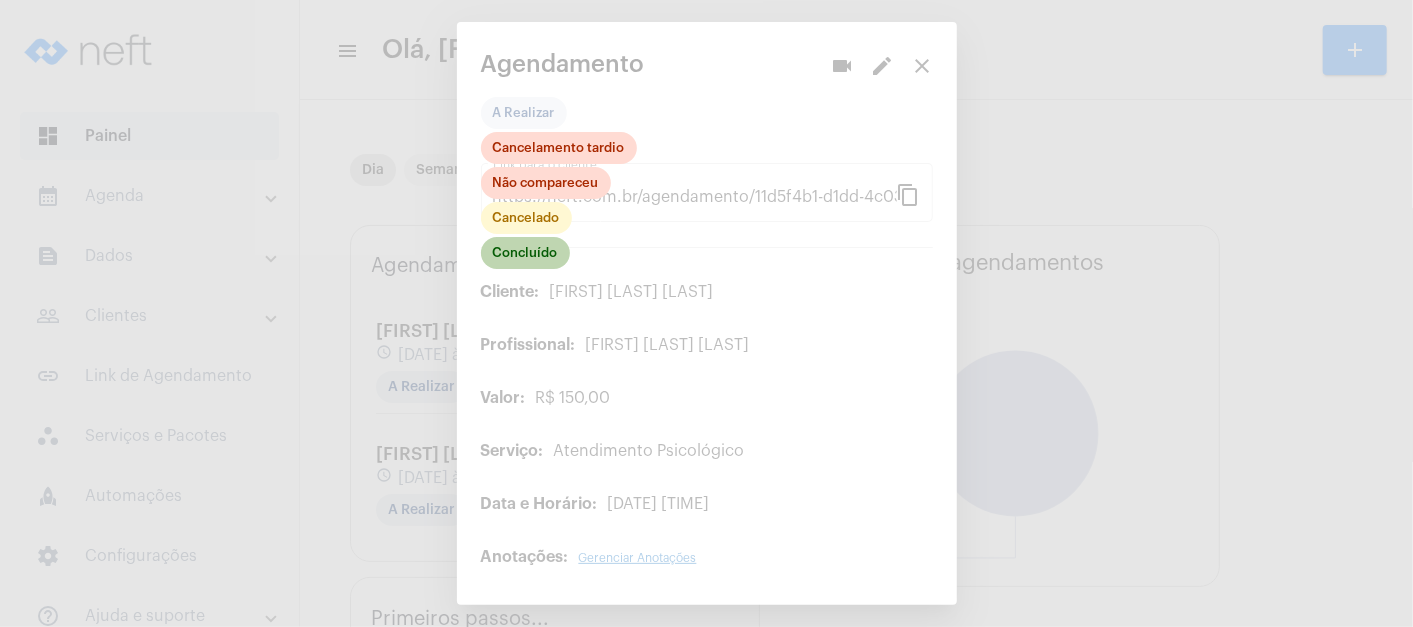 click on "Concluído" 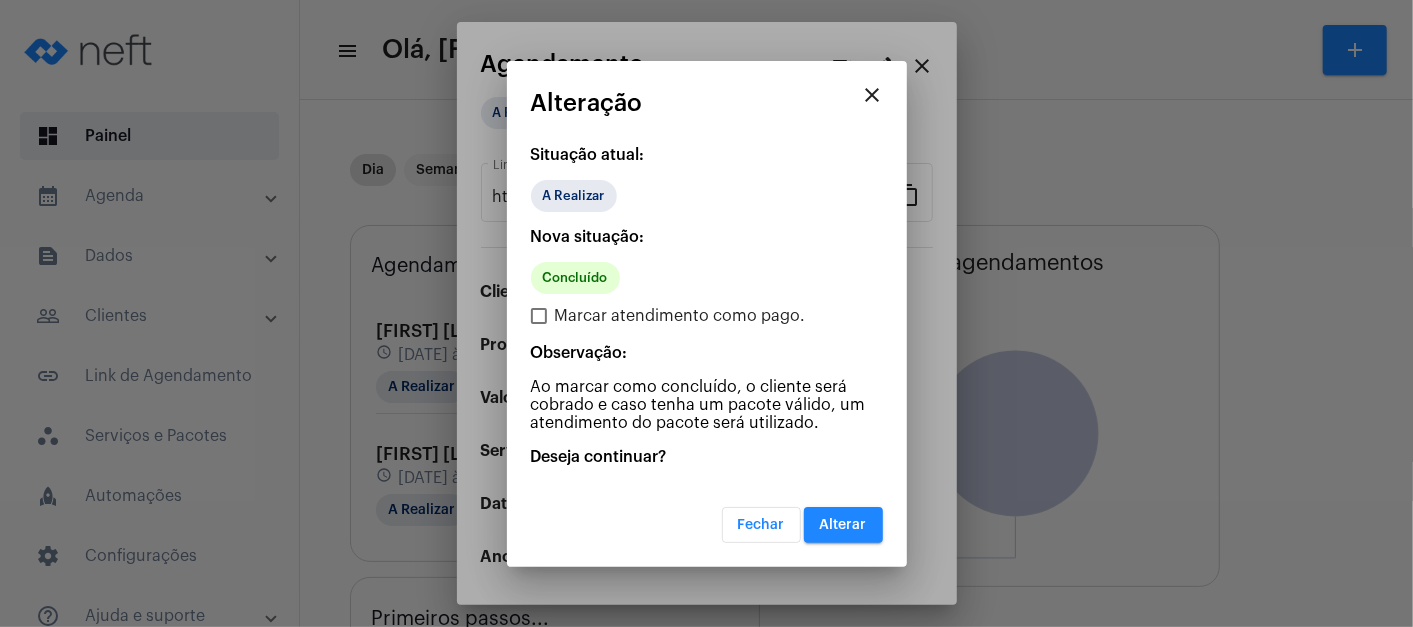 click on "Marcar atendimento como pago." at bounding box center [680, 316] 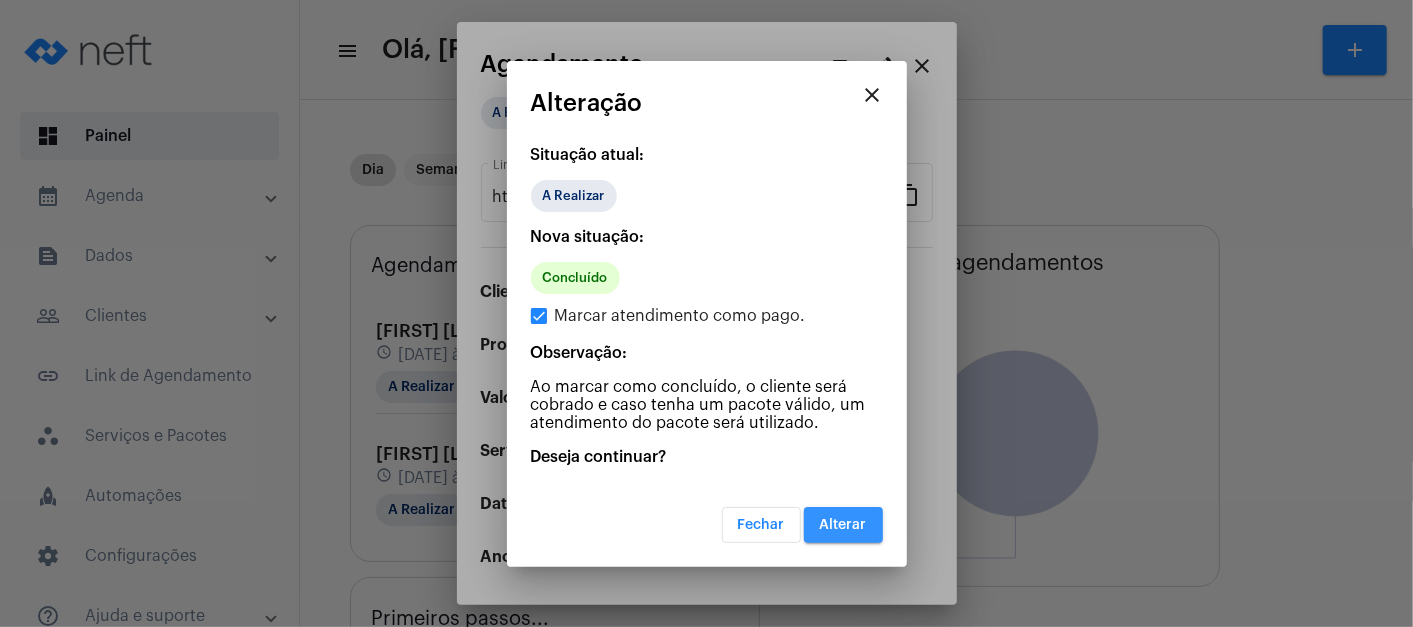 click on "Alterar" at bounding box center [843, 525] 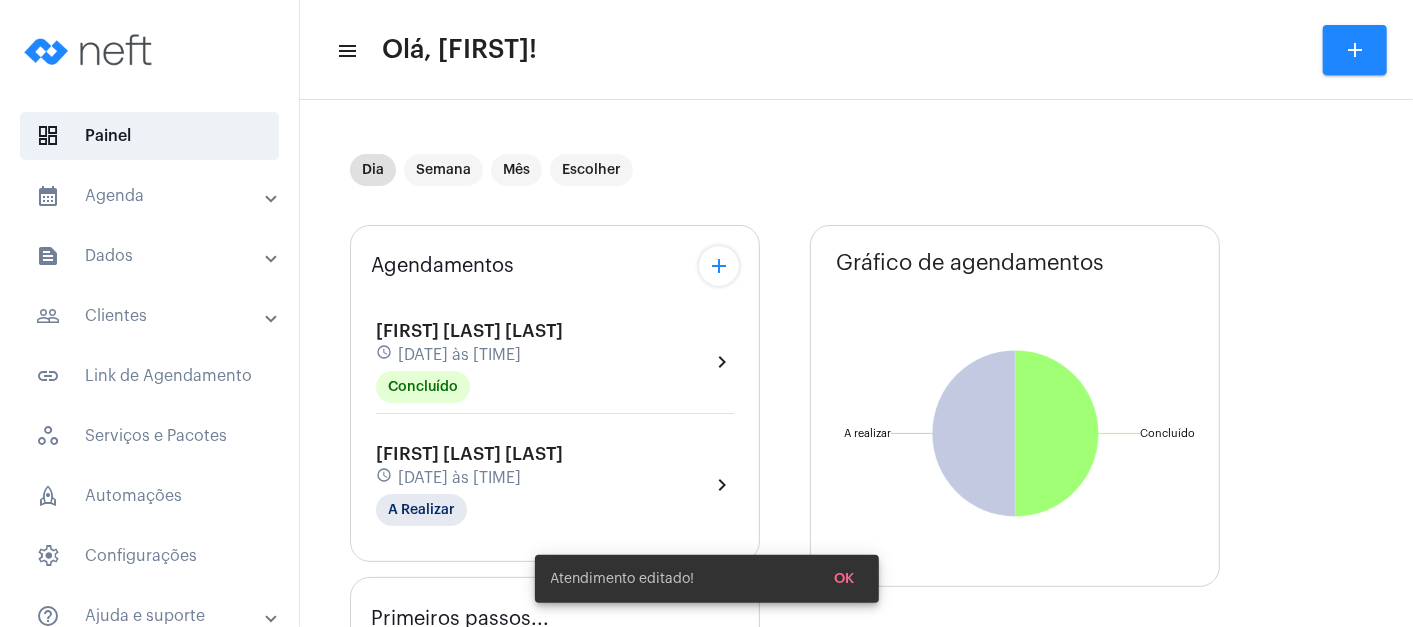 click on "calendar_month_outlined  Agenda" at bounding box center (151, 196) 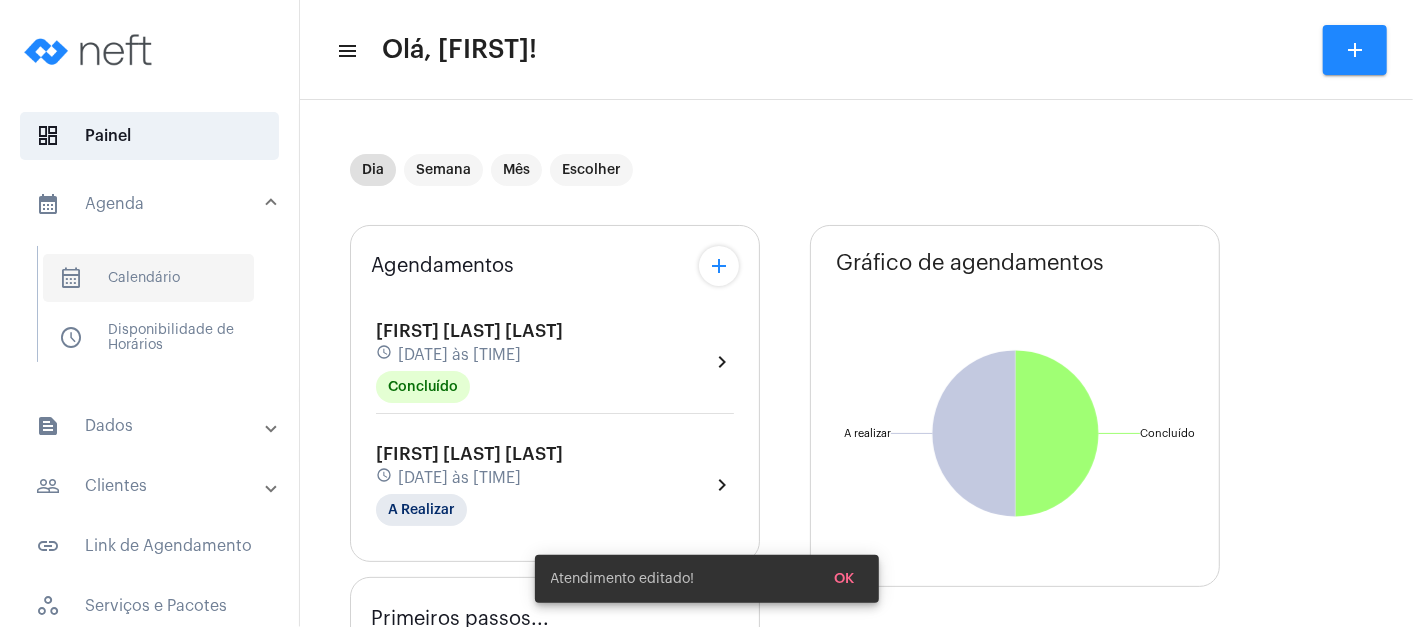 click on "calendar_month_outlined   Calendário" at bounding box center (148, 278) 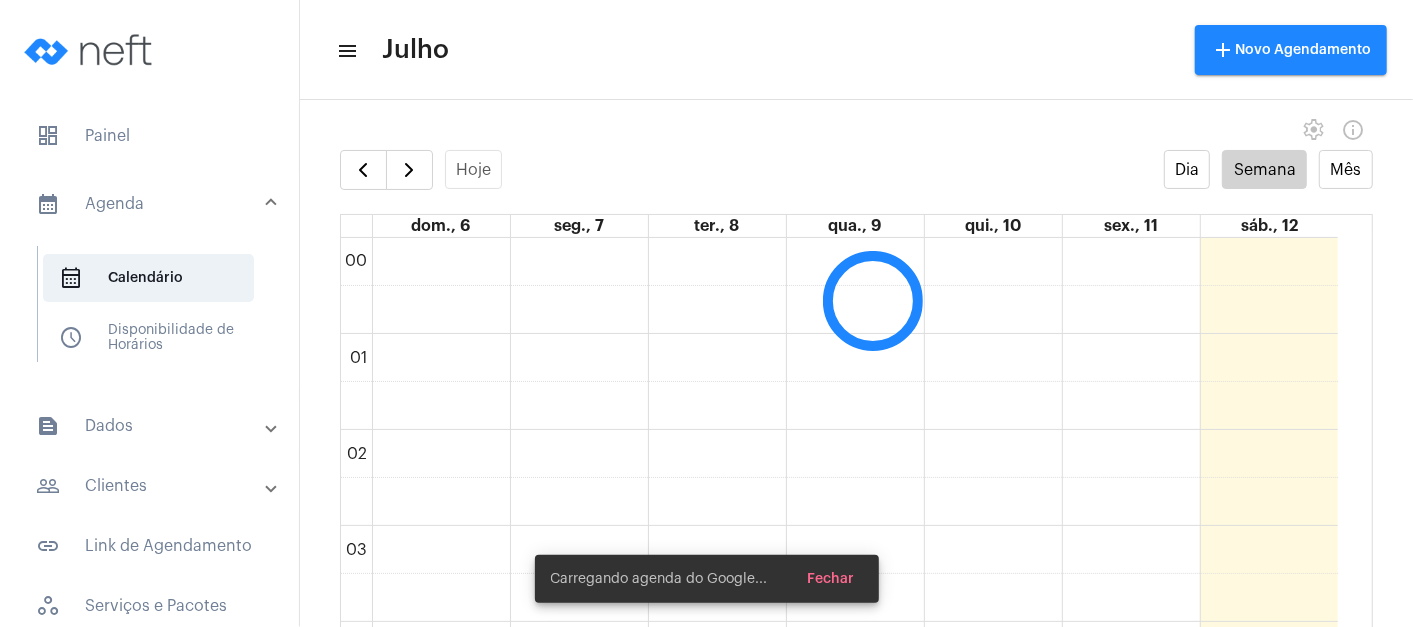 scroll, scrollTop: 577, scrollLeft: 0, axis: vertical 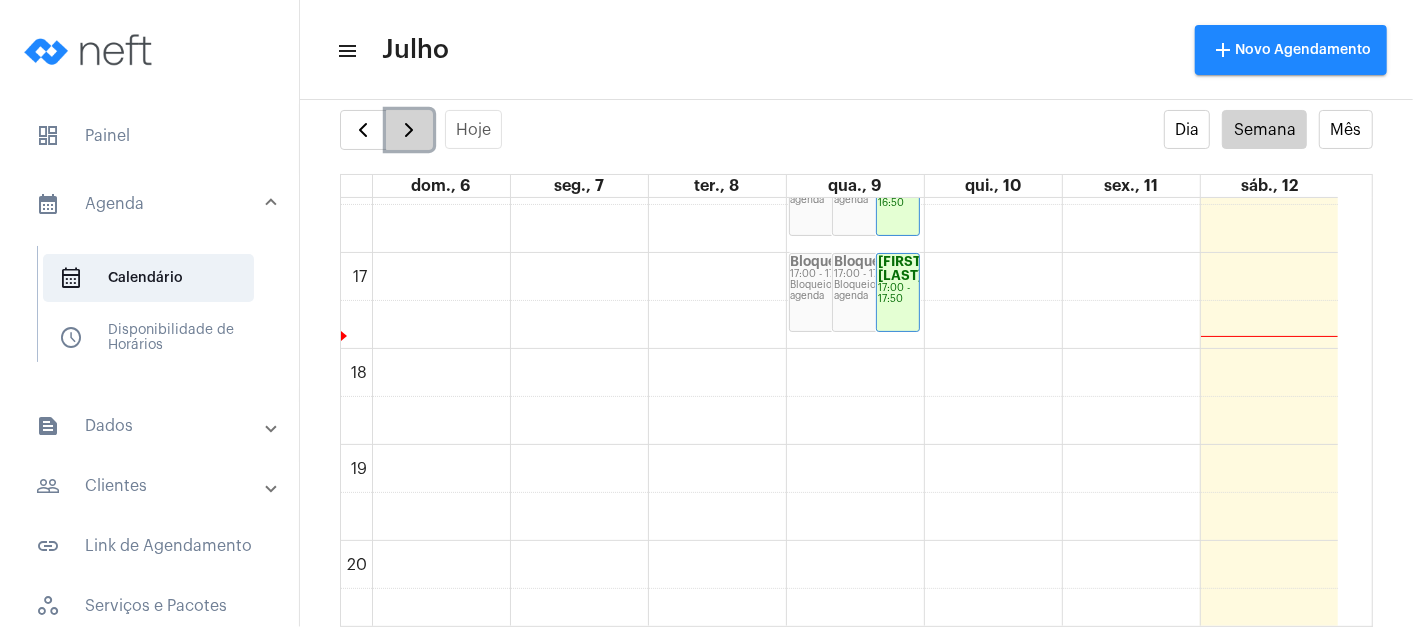 click 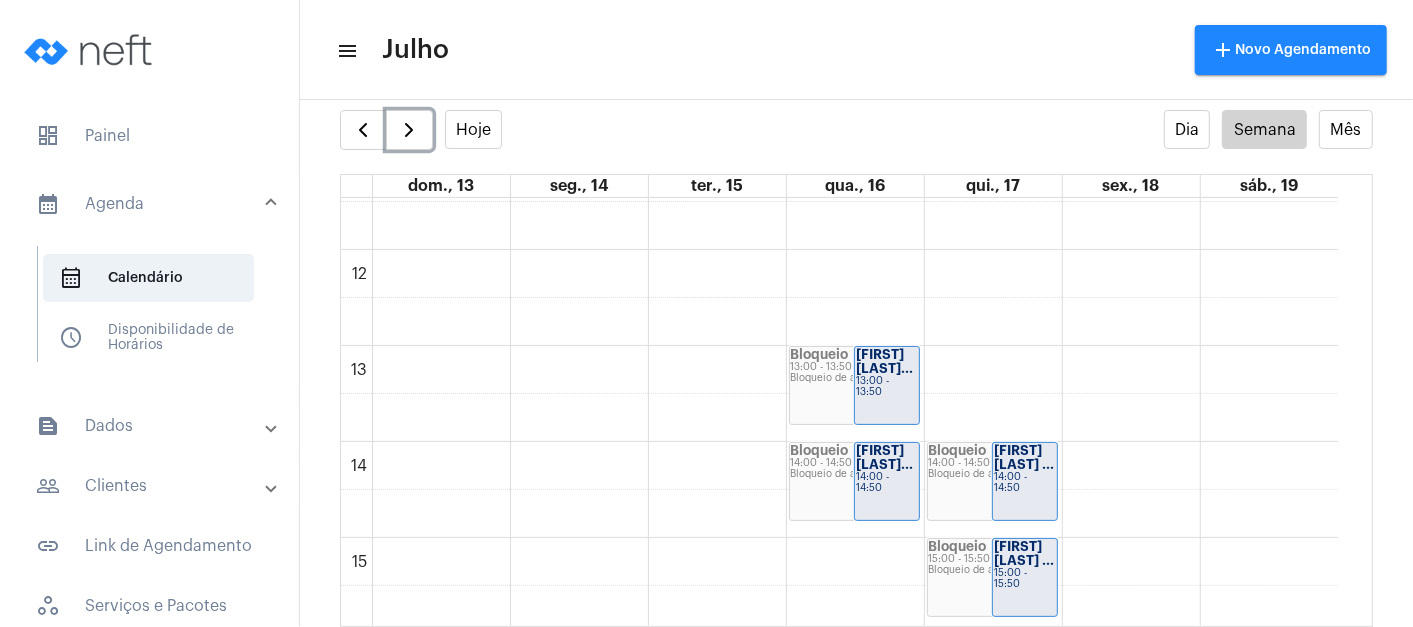 scroll, scrollTop: 1132, scrollLeft: 0, axis: vertical 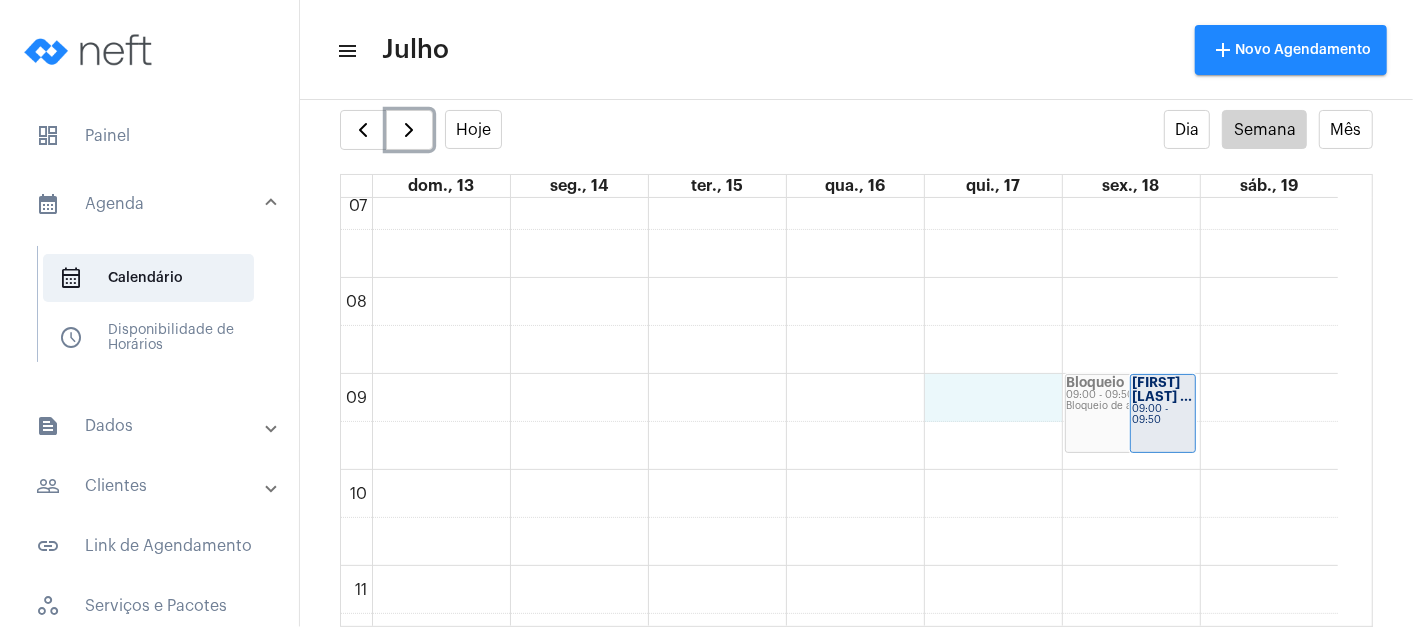 click on "00 01 02 03 04 05 06 07 08 09 10 11 12 13 14 15 16 17 18 19 20 21 22 23
Bloqueio
[TIME] - [TIME]
Bloqueio de agenda
[FIRST] [LAST]...
[TIME] - [TIME]
Bloqueio
[TIME] - [TIME]
Bloqueio de agenda
[FIRST] [LAST]...
[TIME] - [TIME]
Bloqueio
[TIME] - [TIME]
Bloqueio de agenda
[FIRST] [LAST]...
[TIME] - [TIME]
Bloqueio
[TIME] - [TIME]
Bloqueio de agenda
[FIRST] [LAST]
[TIME] - [TIME]
Bloqueio
[TIME] - [TIME]
Bloqueio de agenda" 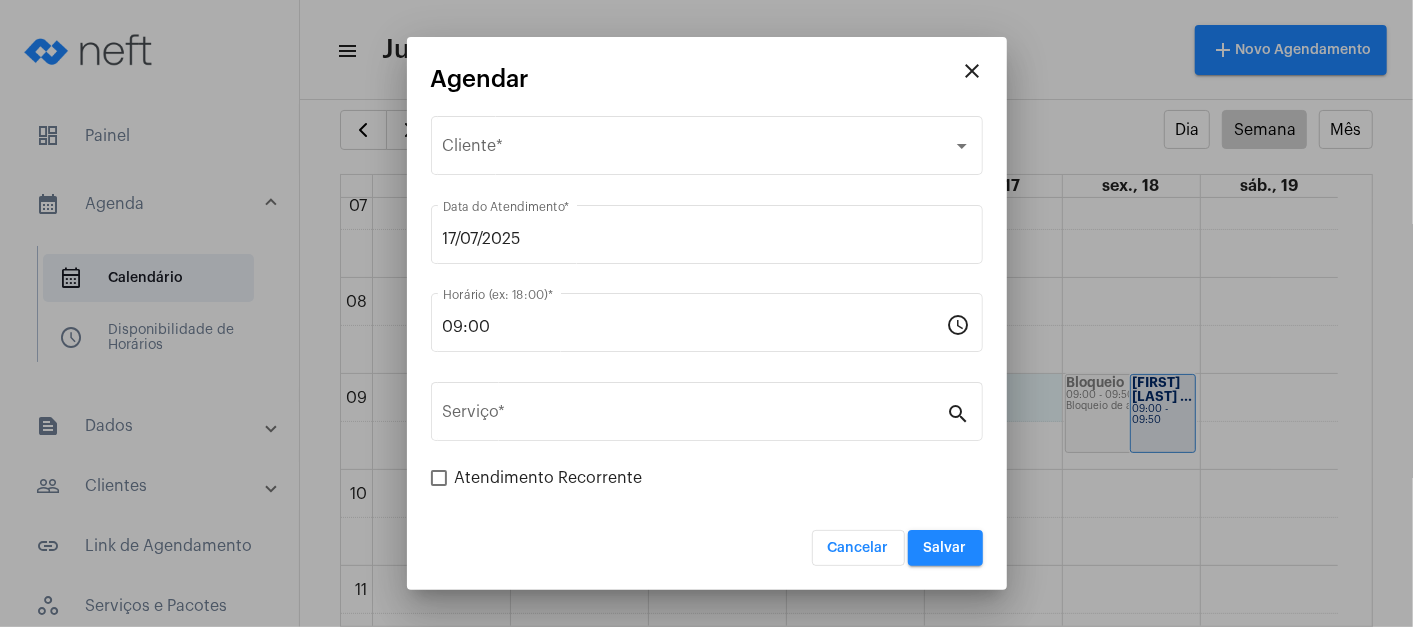 click on "Selecione o Cliente" at bounding box center [698, 150] 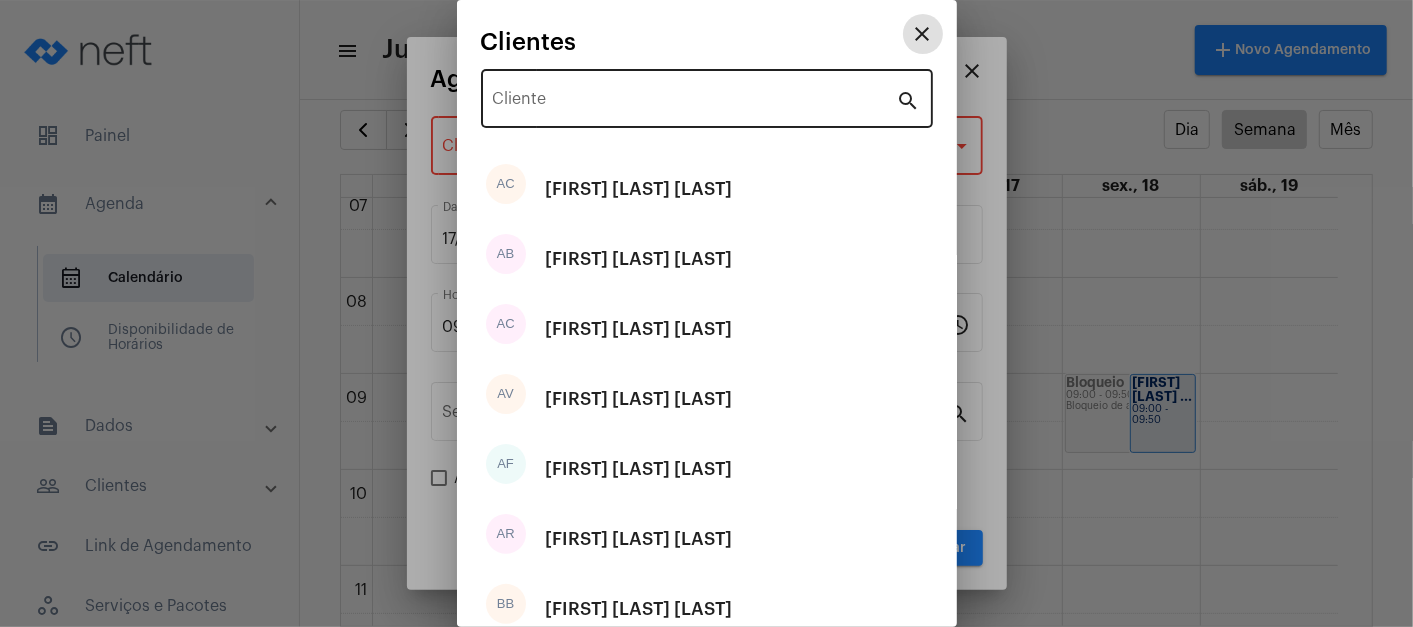 click on "Cliente" at bounding box center (695, 103) 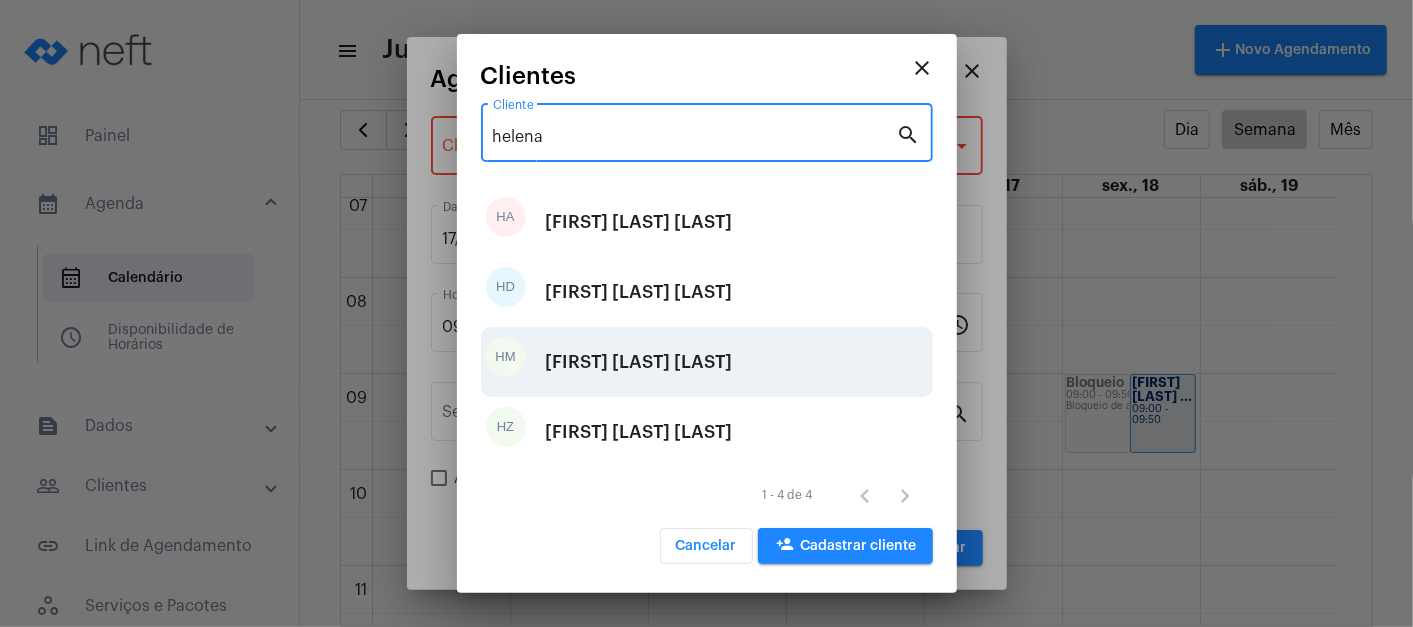 type on "helena" 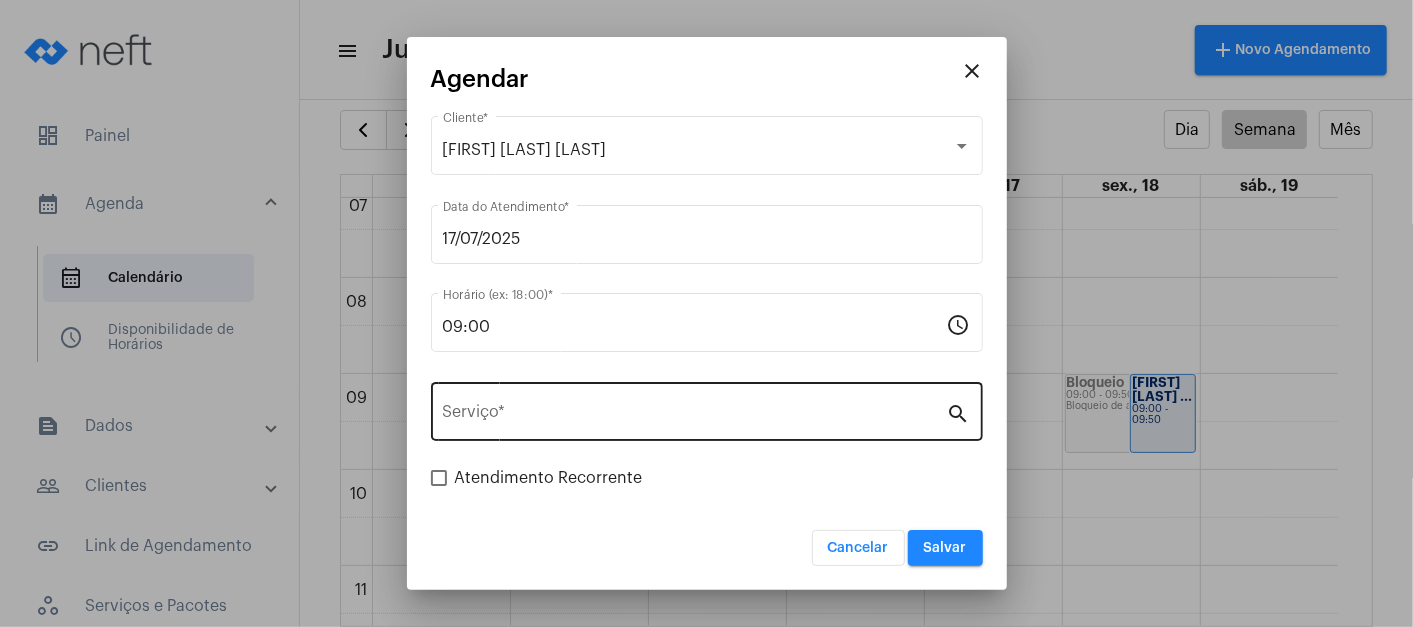 click on "Serviço  *" at bounding box center (695, 409) 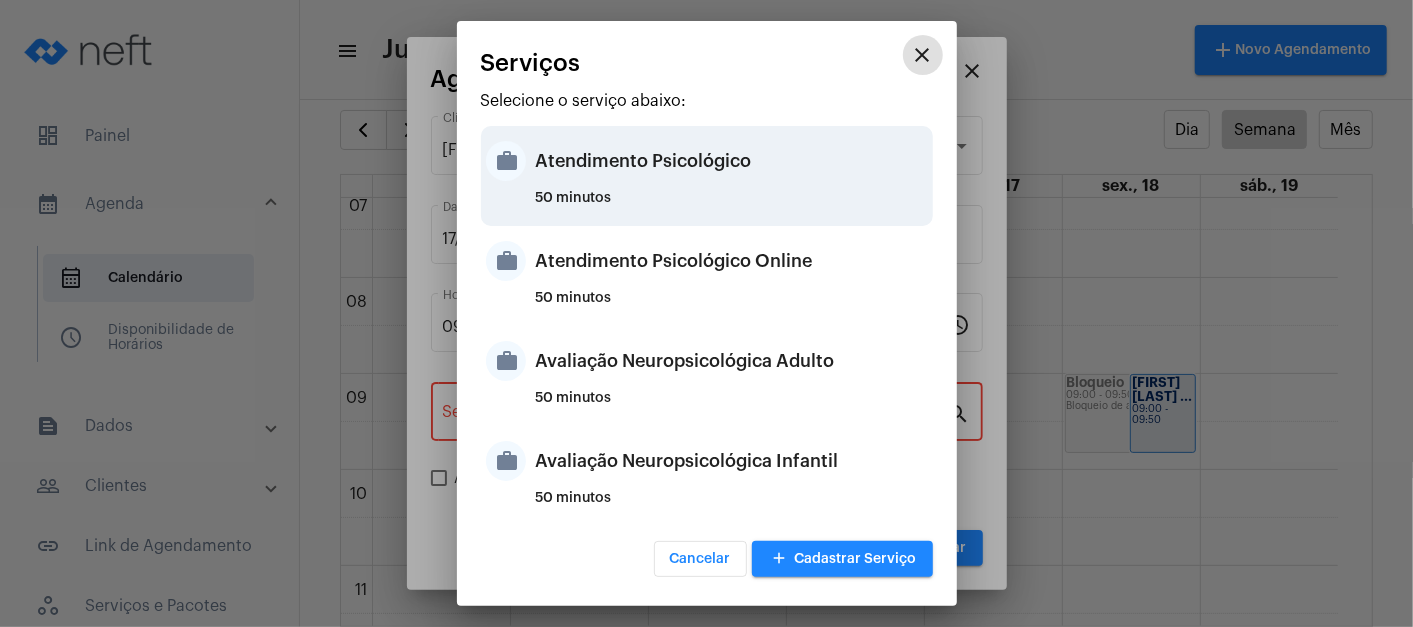 click on "Atendimento Psicológico" at bounding box center [732, 161] 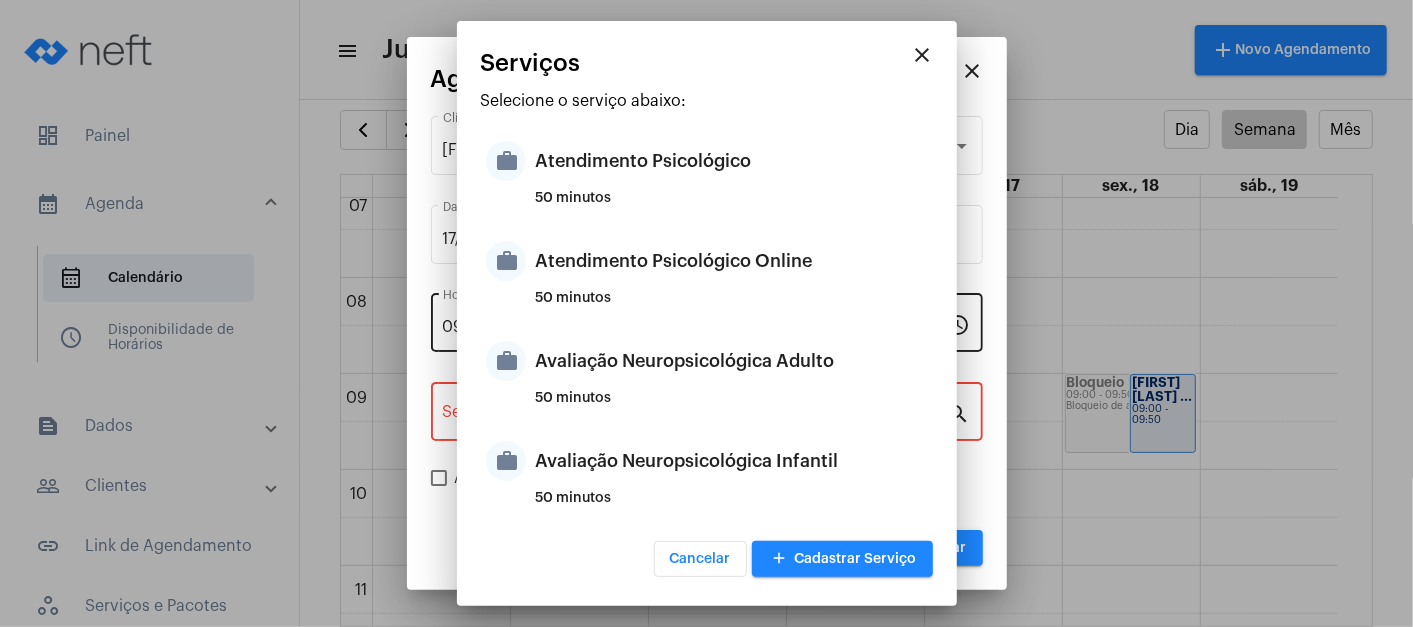 type on "Atendimento Psicológico" 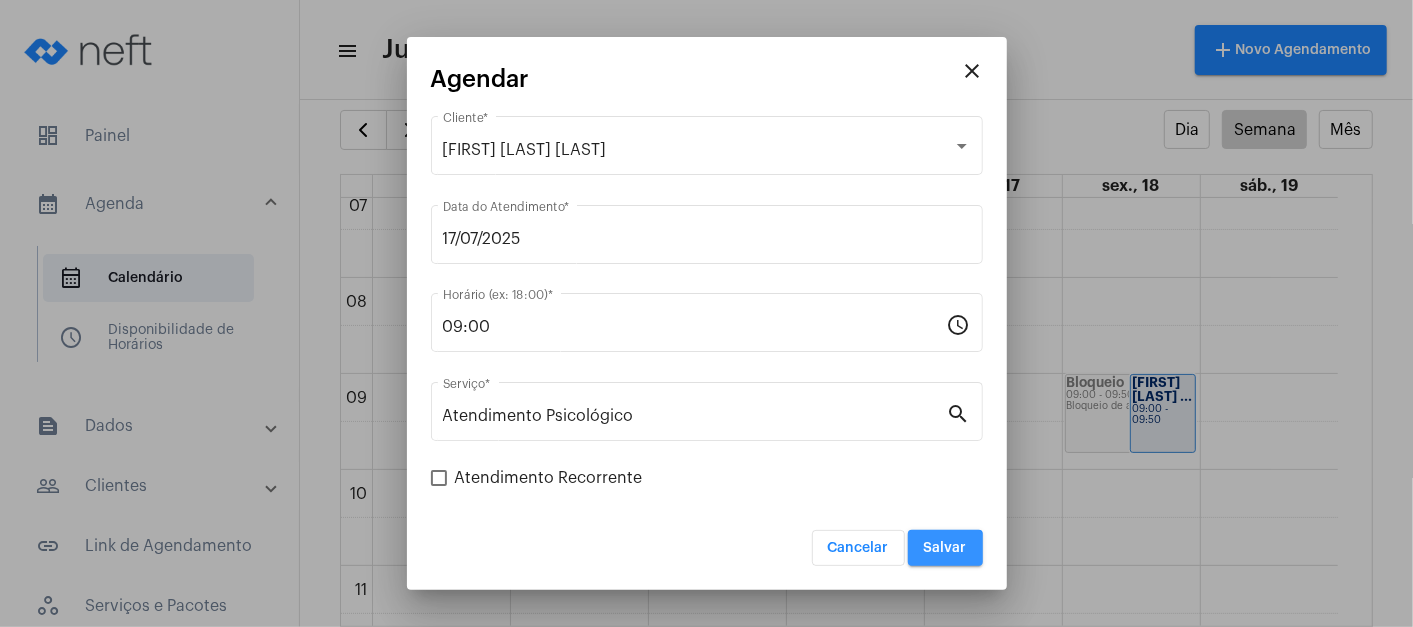 click on "Salvar" at bounding box center (945, 548) 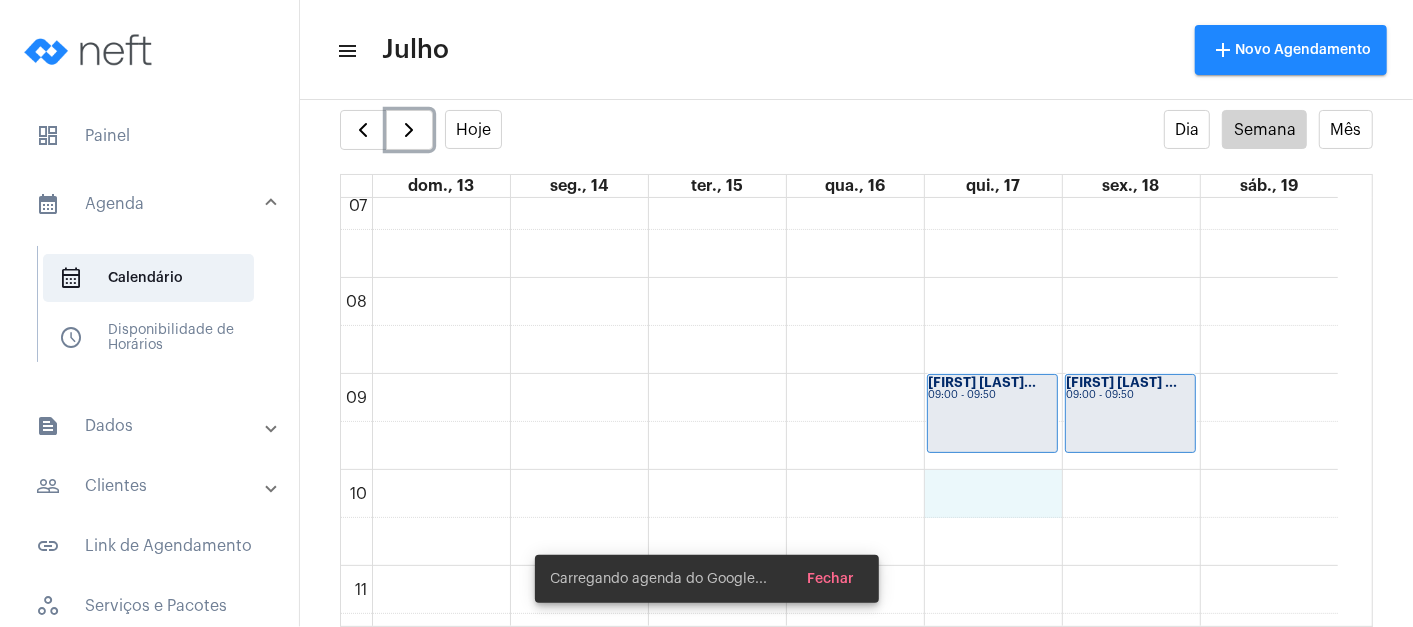 click on "00 01 02 03 04 05 06 07 08 09 10 11 12 13 14 15 16 17 18 19 20 21 22 23
[FIRST] [LAST]...
[TIME] - [TIME]
[FIRST] [LAST]...
[TIME] - [TIME]
[FIRST] [LAST]...
[TIME] - [TIME]
[FIRST] [LAST]
[TIME] - [TIME]
[FIRST] [LAST]...
[TIME] - [TIME]
[FIRST] [LAST] ...
[TIME] - [TIME]
[FIRST] [LAST] ...
[TIME] - [TIME]
[FIRST] [LAST] ...
[TIME] - [TIME]" 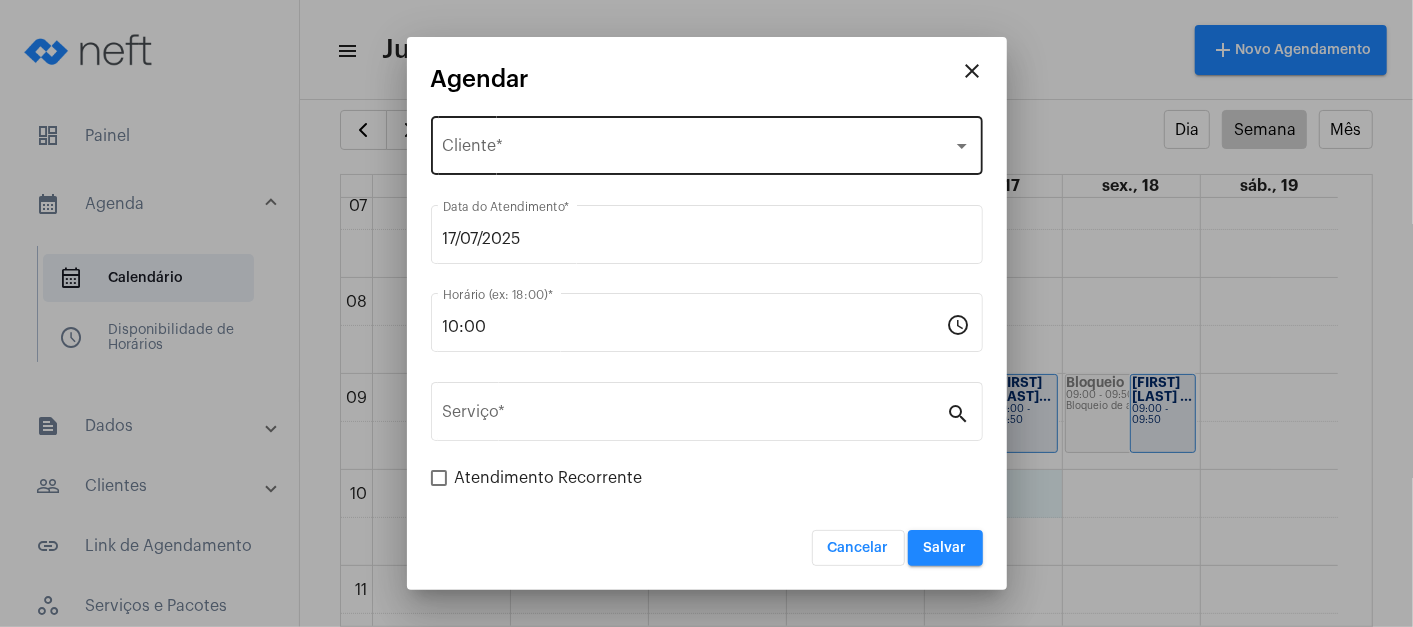 click on "Selecione o Cliente Cliente  *" at bounding box center (707, 143) 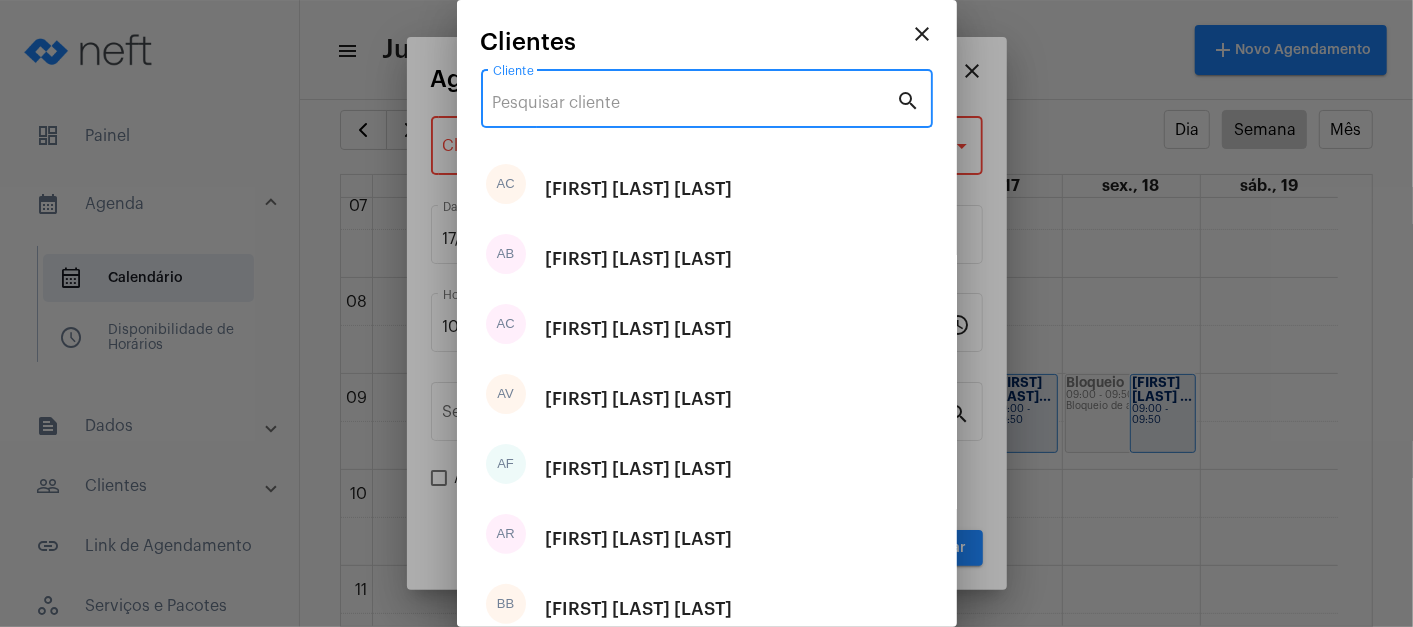 click on "Cliente" at bounding box center [695, 103] 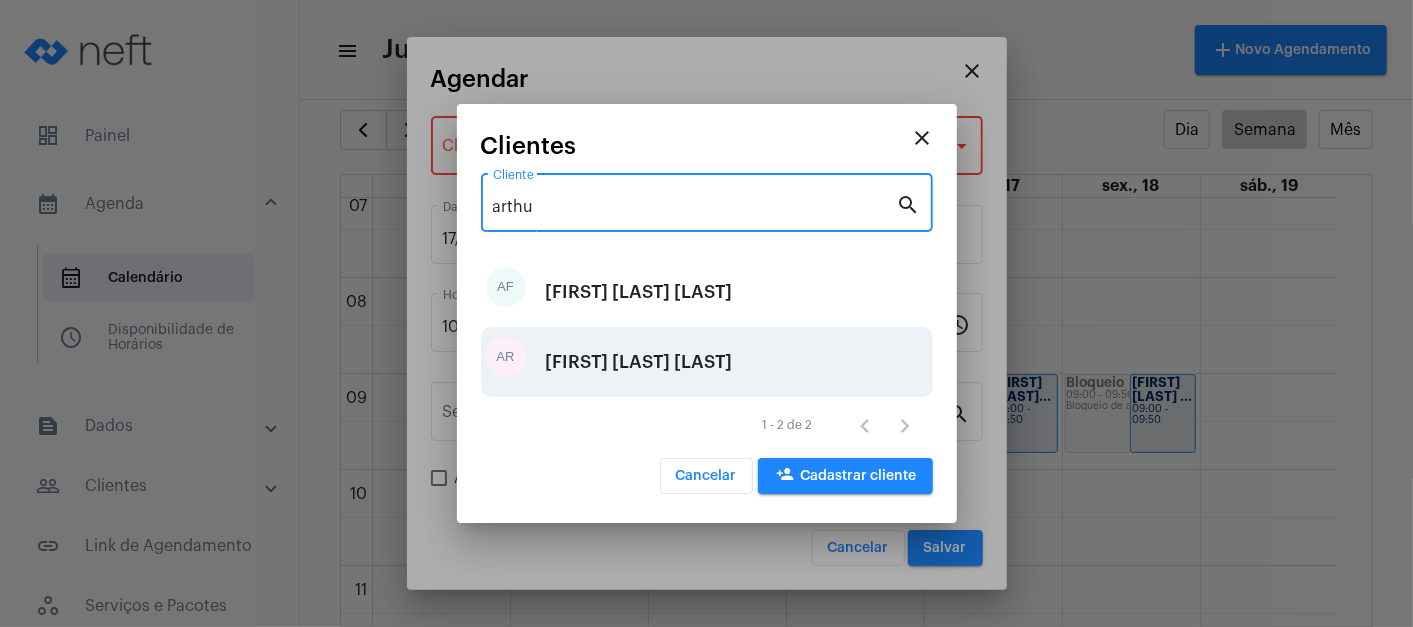 type on "arthu" 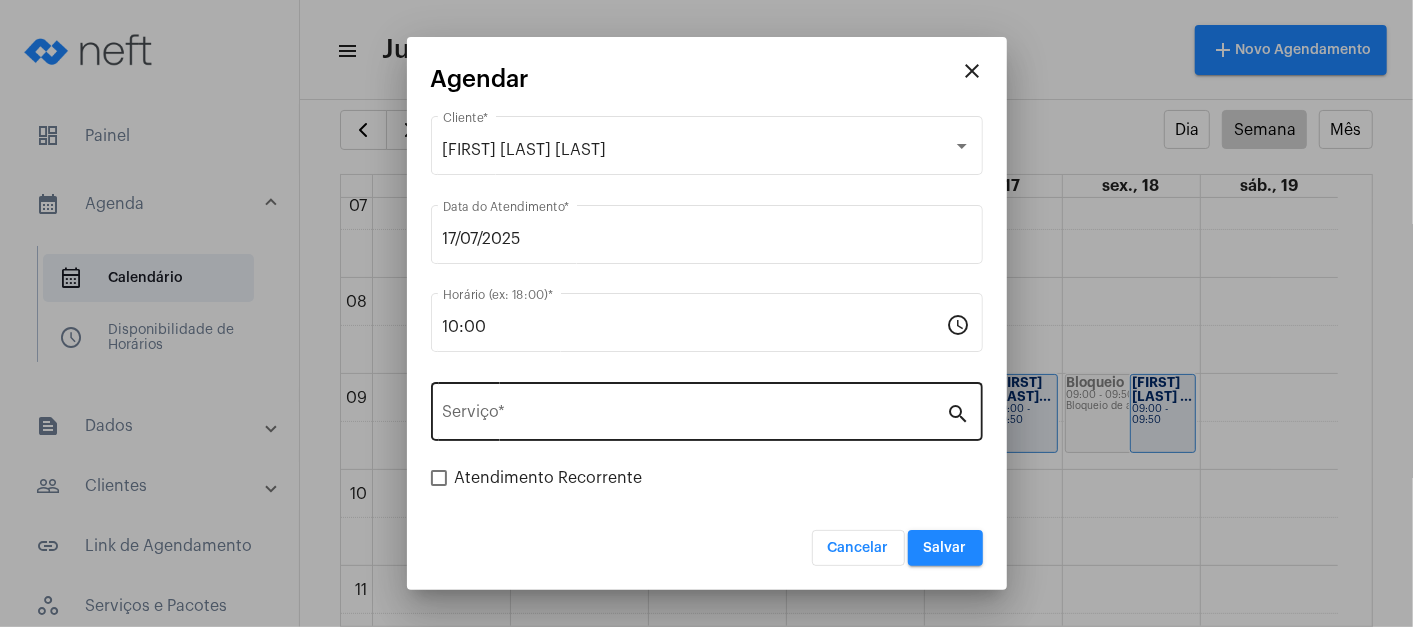 click on "Serviço  *" at bounding box center (695, 409) 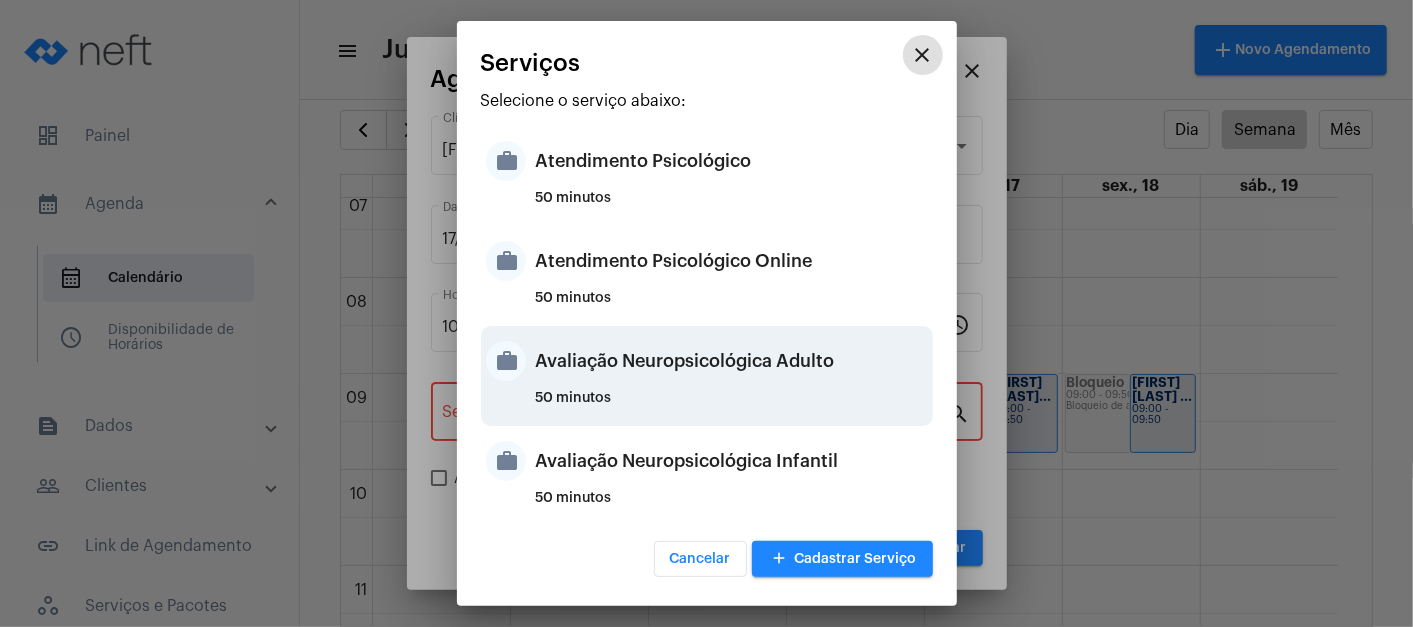 click on "Avaliação Neuropsicológica Adulto" at bounding box center [732, 361] 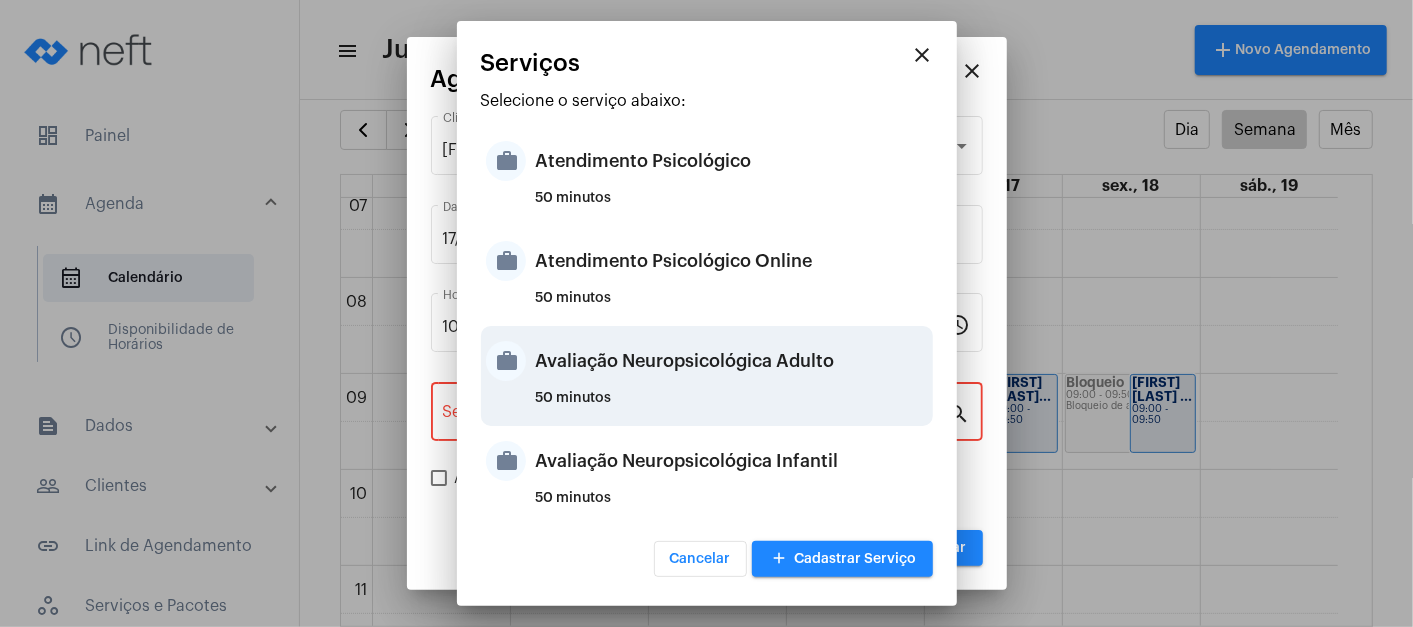 type on "Avaliação Neuropsicológica Adulto" 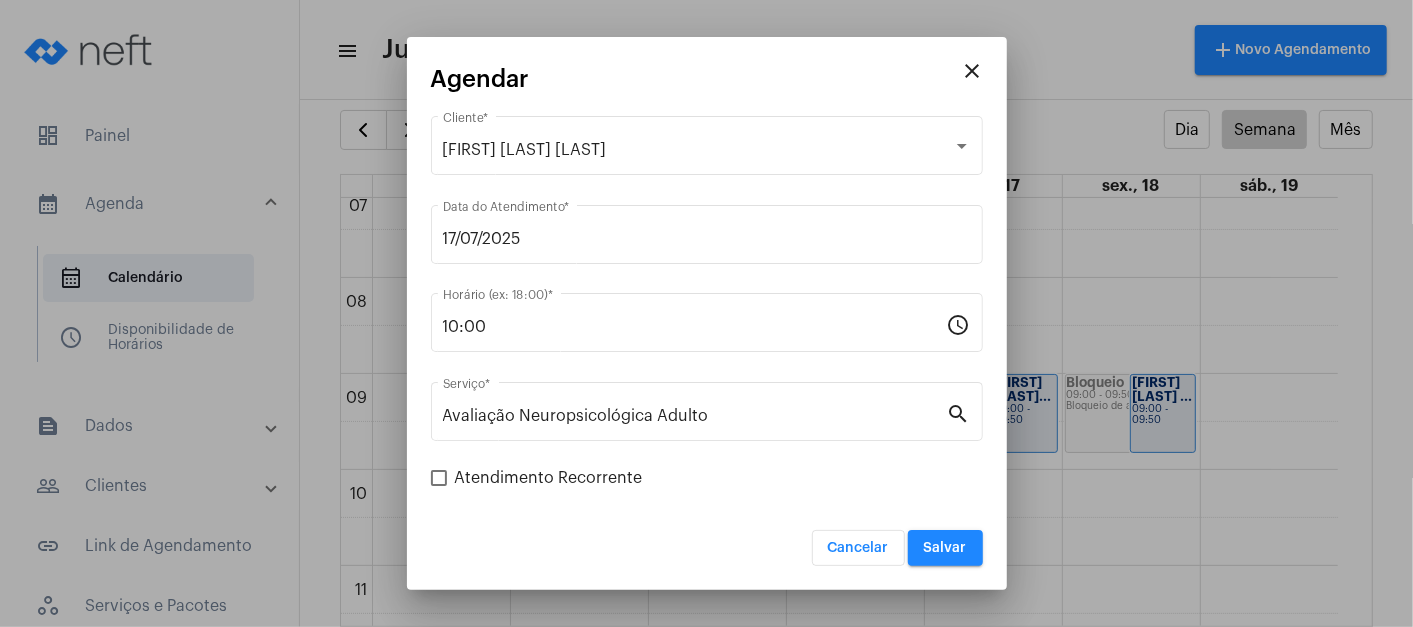 drag, startPoint x: 699, startPoint y: 383, endPoint x: 782, endPoint y: 471, distance: 120.966934 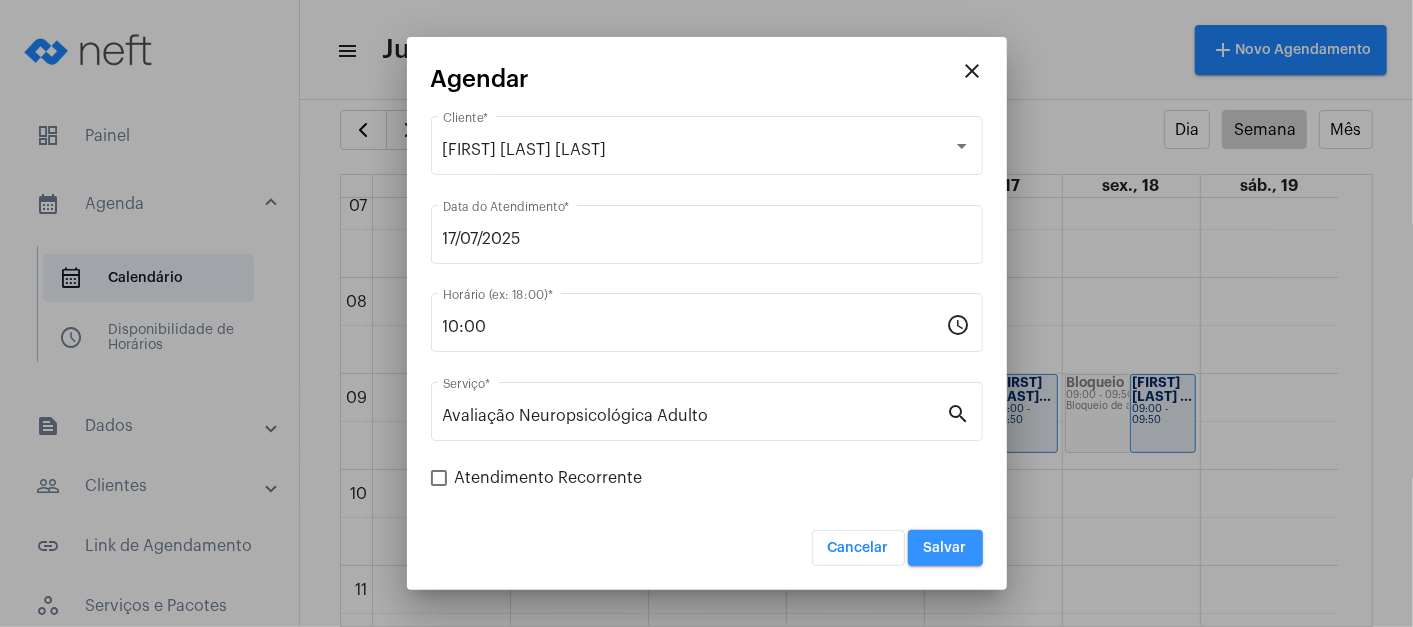 click on "Salvar" at bounding box center (945, 548) 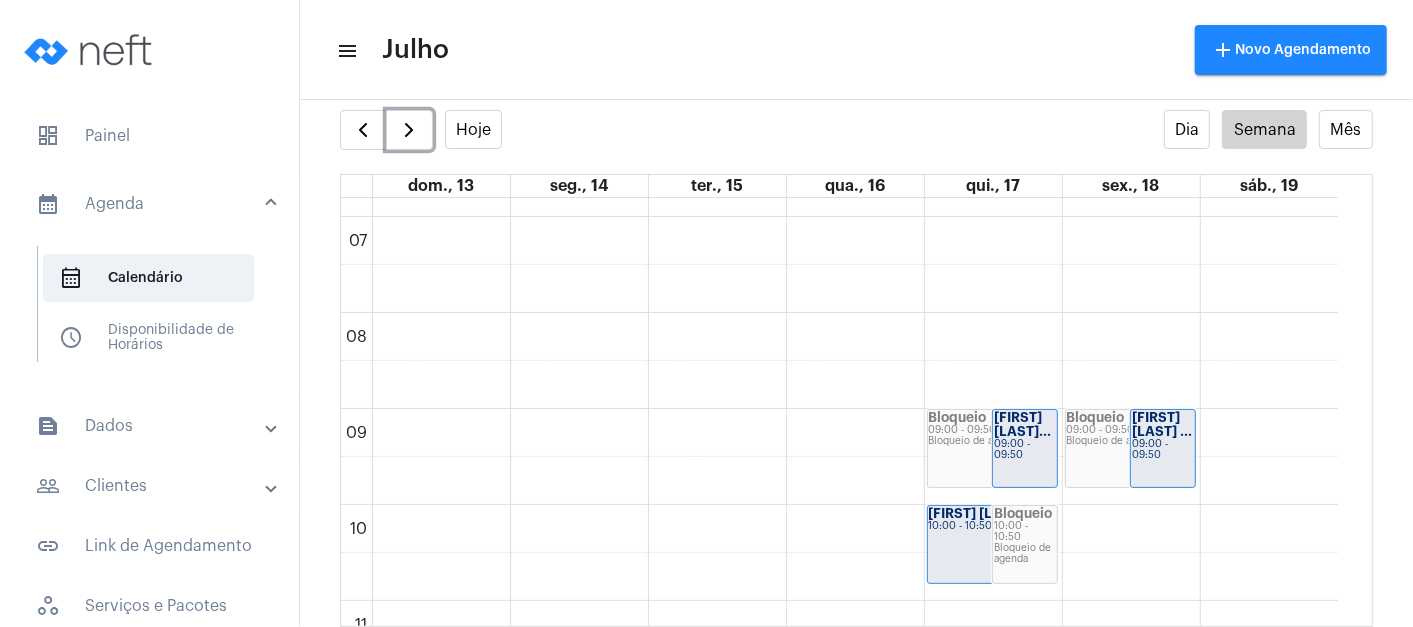 scroll, scrollTop: 688, scrollLeft: 0, axis: vertical 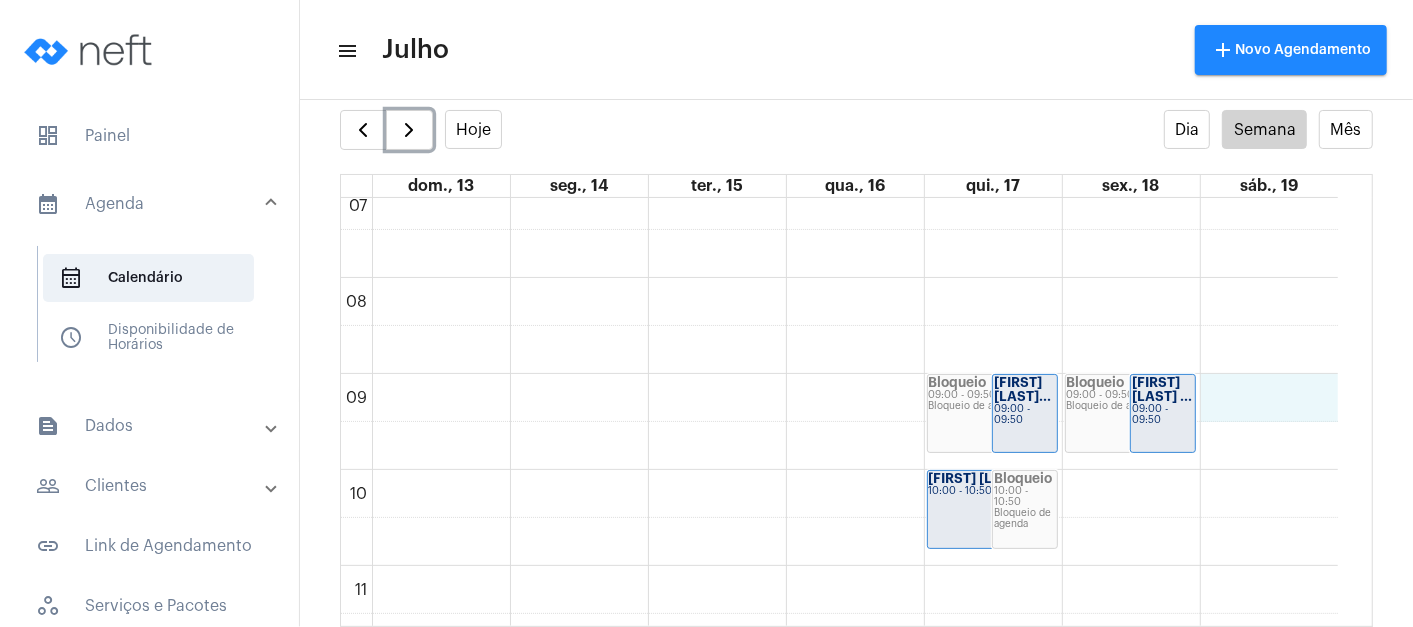 click on "00 01 02 03 04 05 06 07 08 09 10 11 12 13 14 15 16 17 18 19 20 21 22 23
Bloqueio
[TIME] - [TIME]
Bloqueio de agenda
[FIRST] [LAST]...
[TIME] - [TIME]
Bloqueio
[TIME] - [TIME]
Bloqueio de agenda
[FIRST] [LAST]...
[TIME] - [TIME]
Bloqueio
[TIME] - [TIME]
Bloqueio de agenda
[FIRST] [LAST]...
[TIME] - [TIME]
Bloqueio
[TIME] - [TIME]
Bloqueio de agenda
[FIRST] [LAST]
[TIME] - [TIME]
Bloqueio
[TIME] - [TIME]
Bloqueio de agenda" 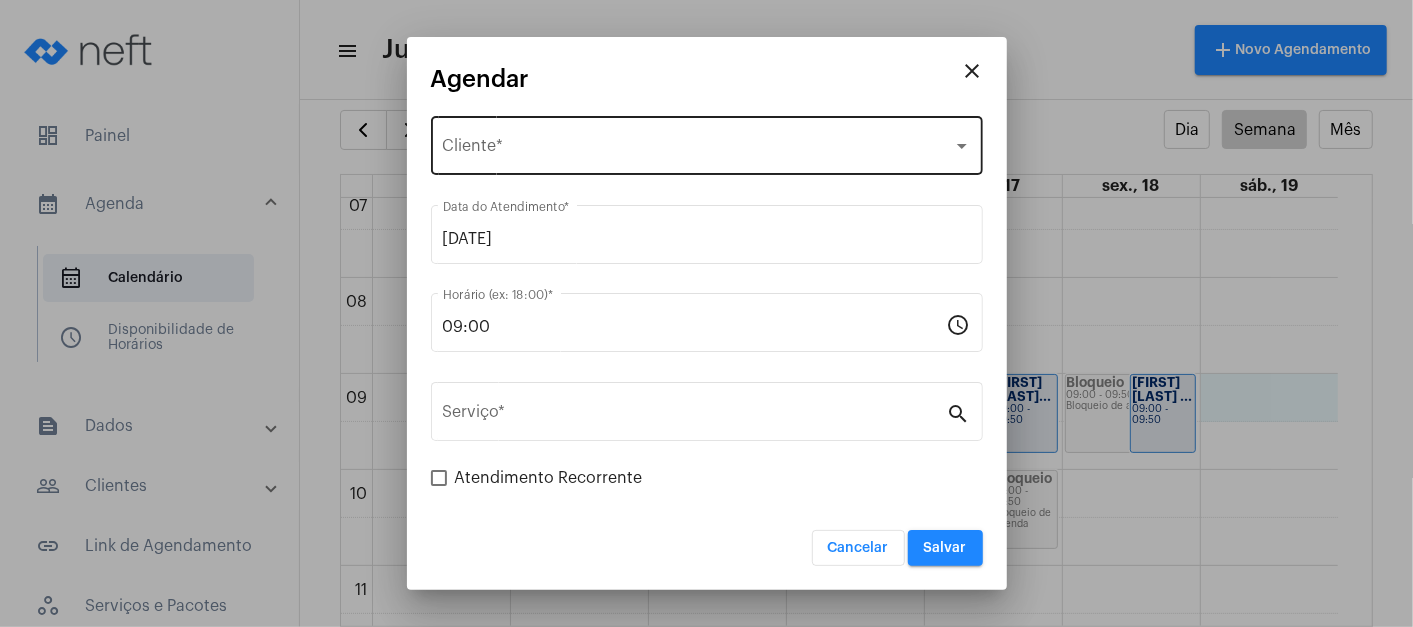 click on "Selecione o Cliente" at bounding box center [698, 150] 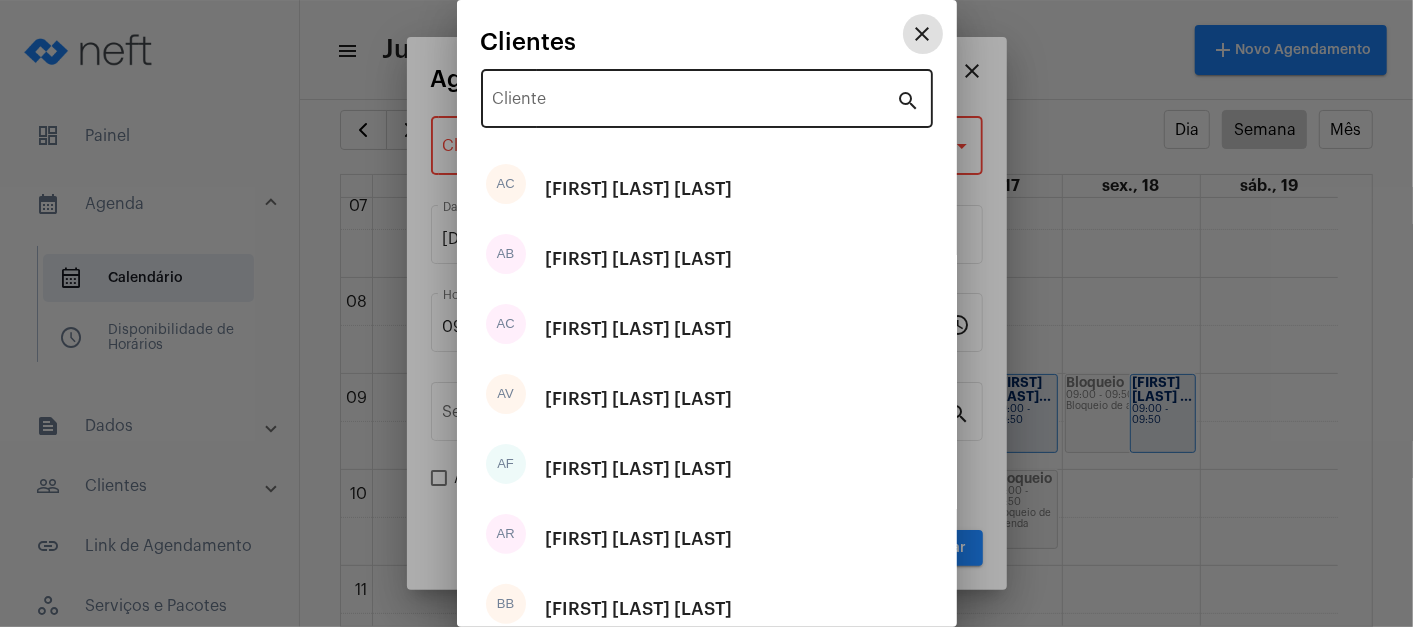 click on "Cliente" at bounding box center [695, 103] 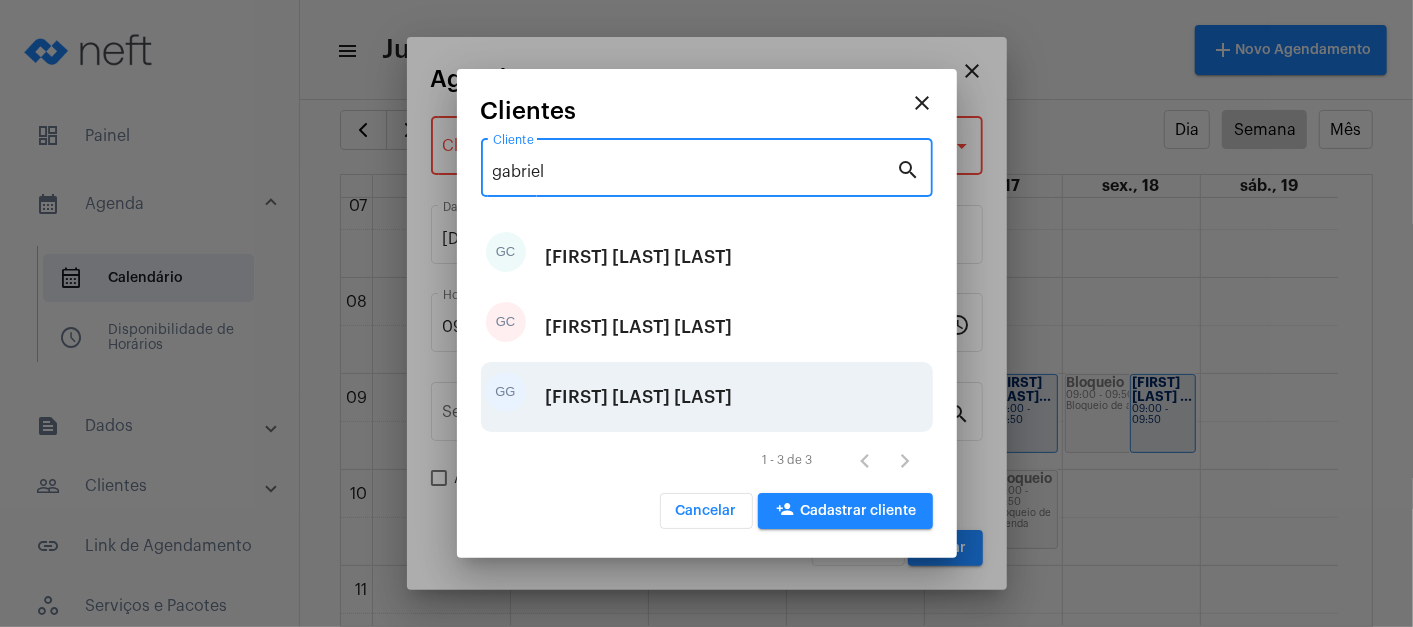 type on "gabriel" 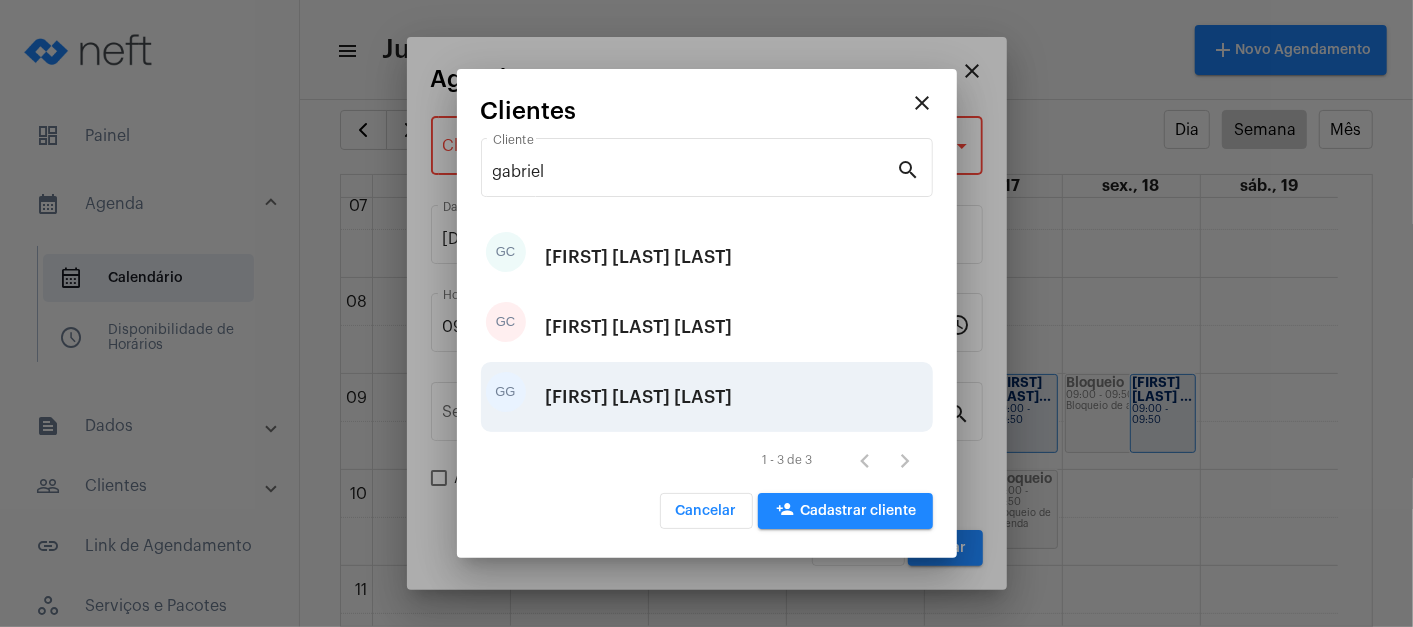 click on "[FIRST] [LAST] [LAST]" at bounding box center (639, 397) 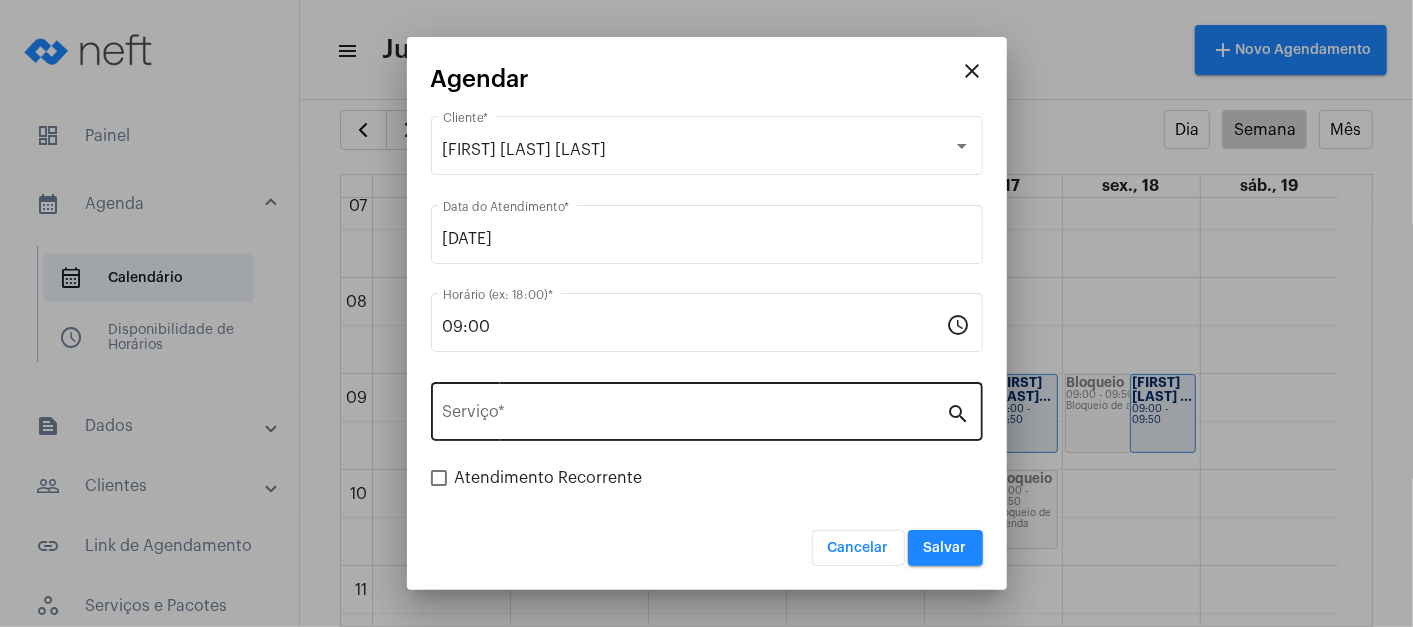 click on "Serviço  *" at bounding box center [695, 409] 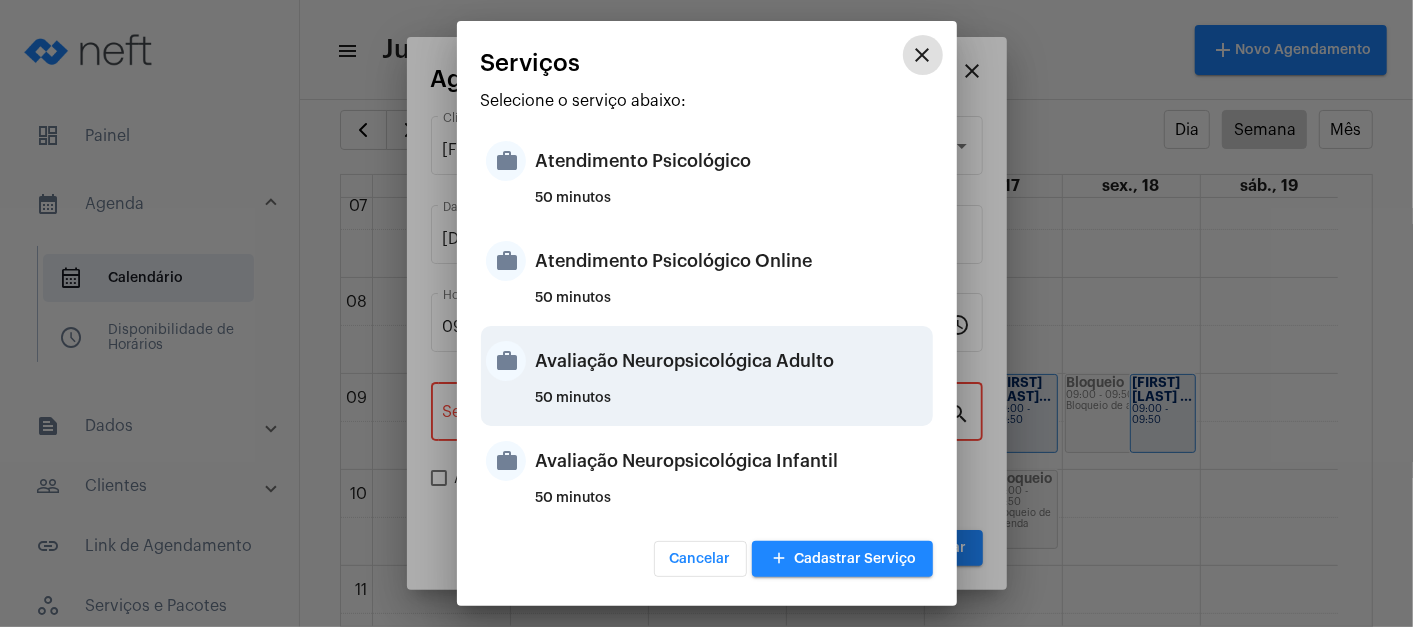 click on "Avaliação Neuropsicológica Adulto" at bounding box center (732, 361) 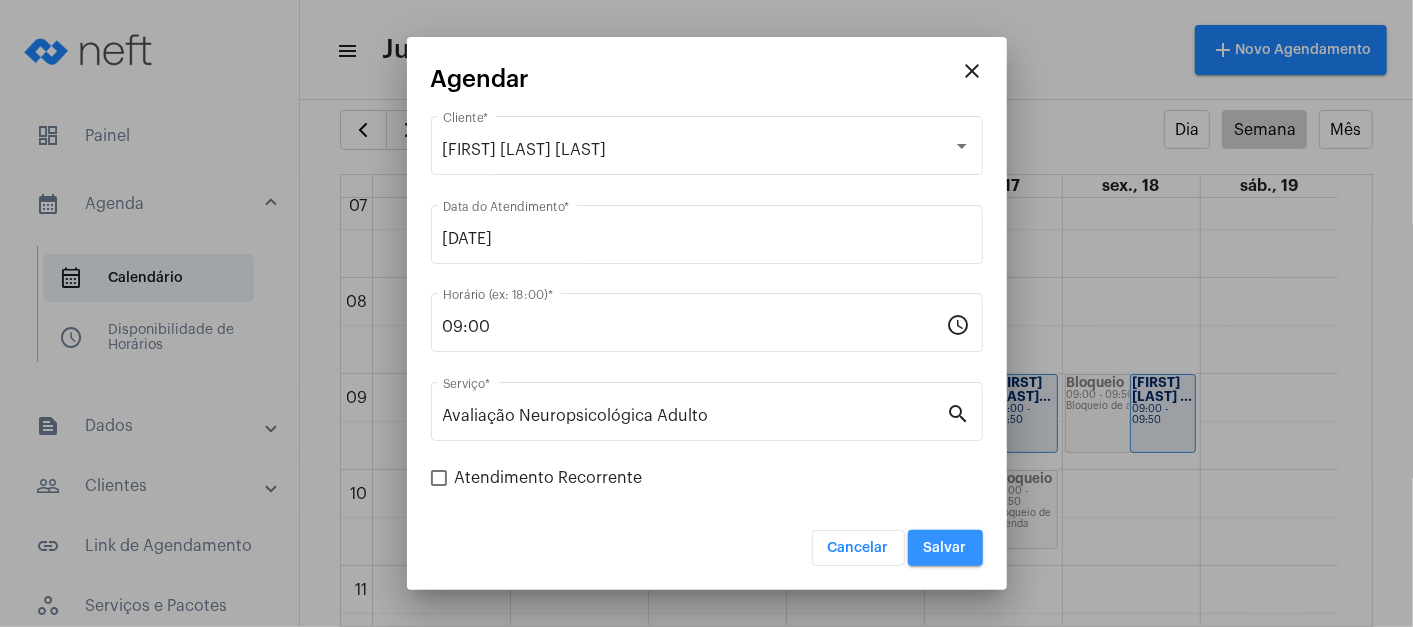 click on "Salvar" at bounding box center [945, 548] 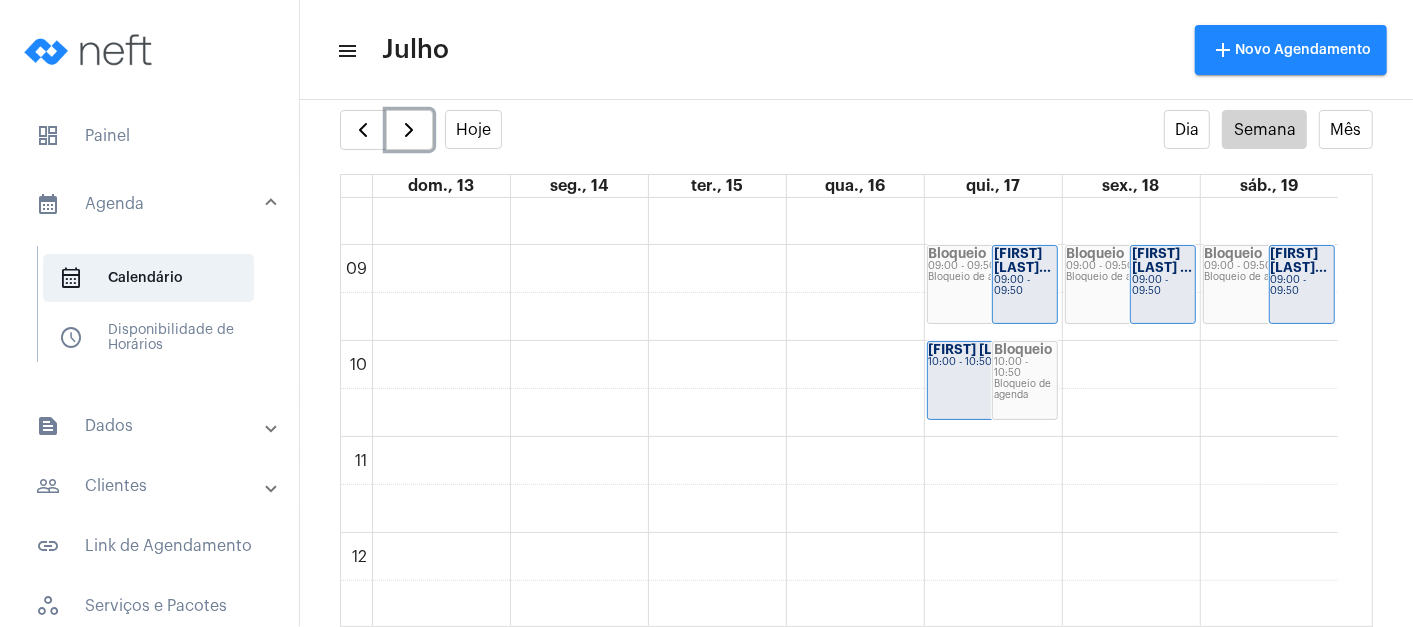 scroll, scrollTop: 799, scrollLeft: 0, axis: vertical 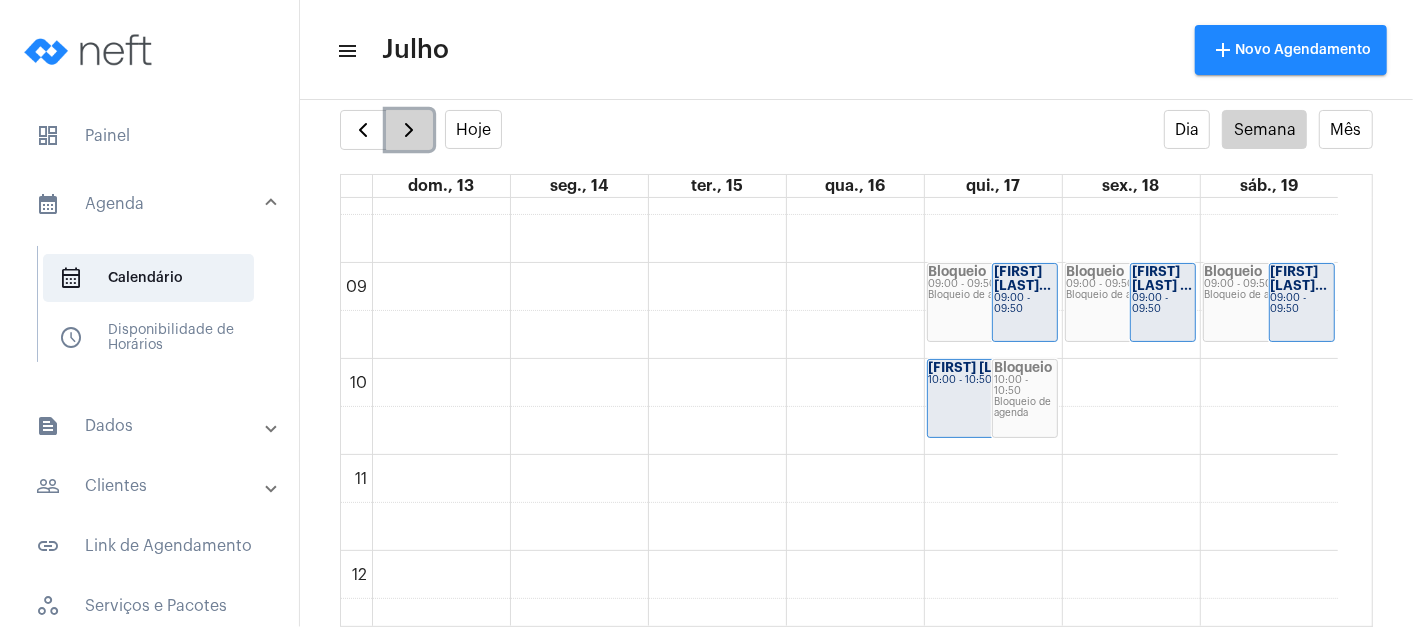 click 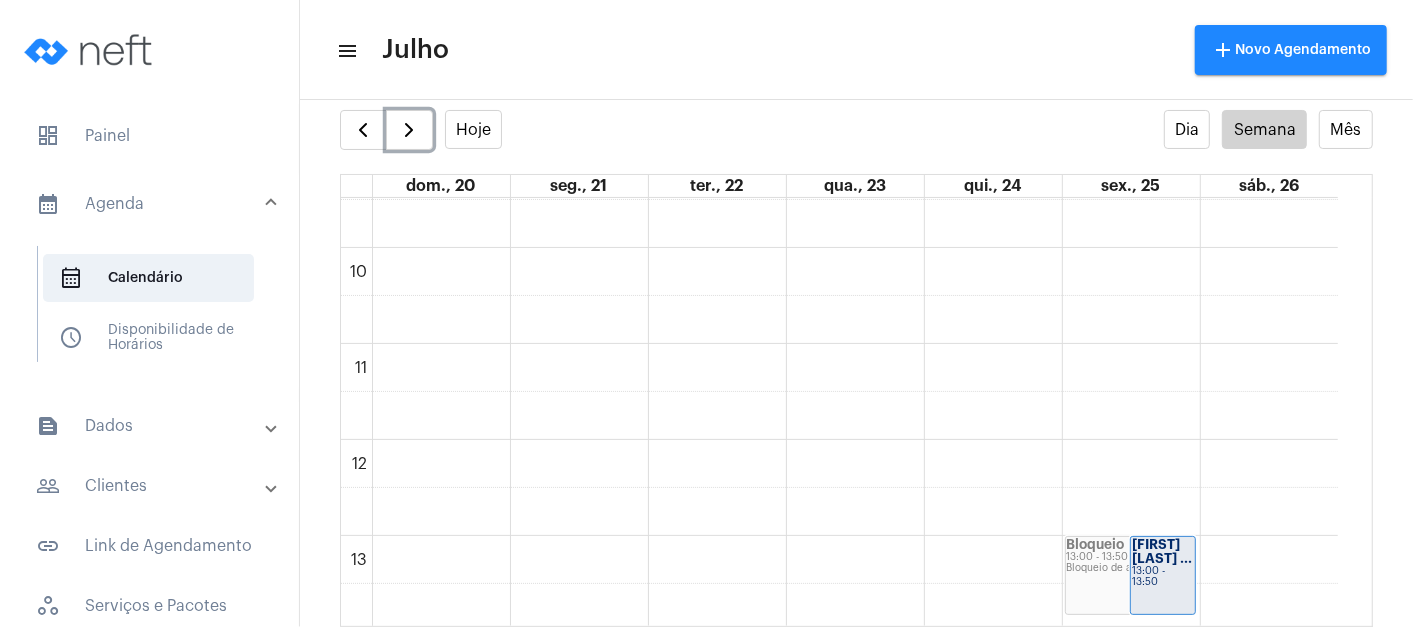 scroll, scrollTop: 1021, scrollLeft: 0, axis: vertical 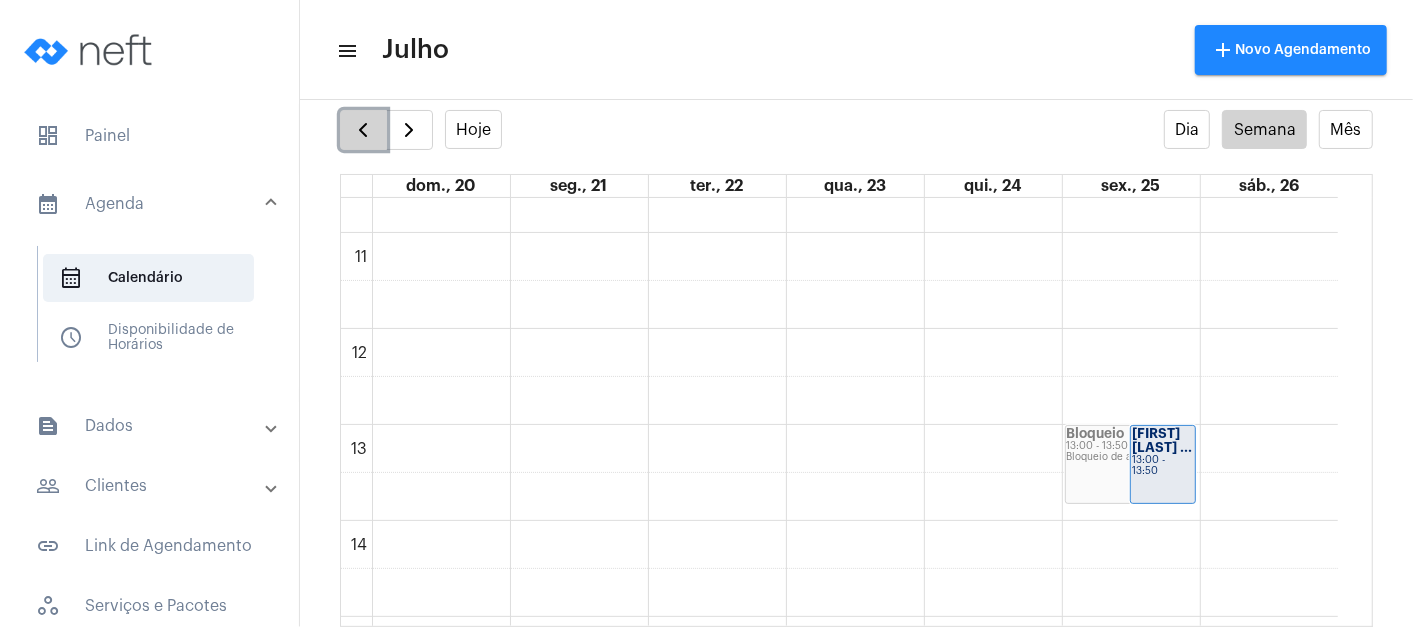 click 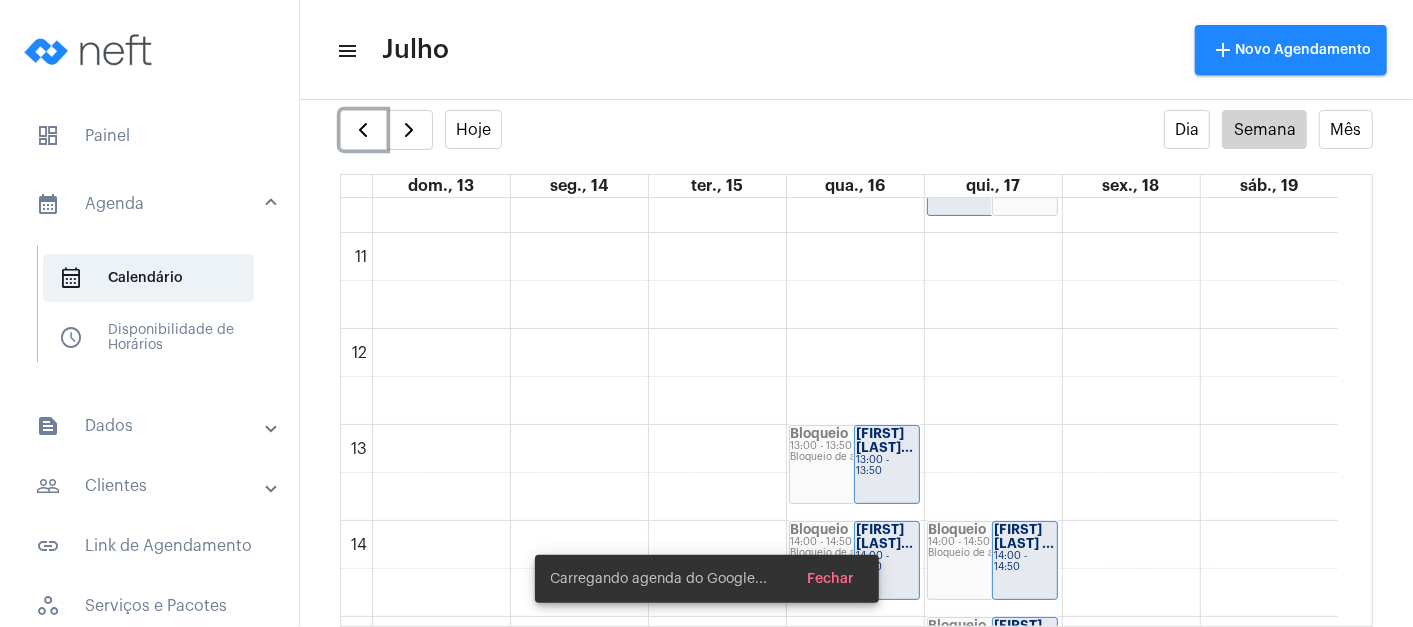 scroll, scrollTop: 1465, scrollLeft: 0, axis: vertical 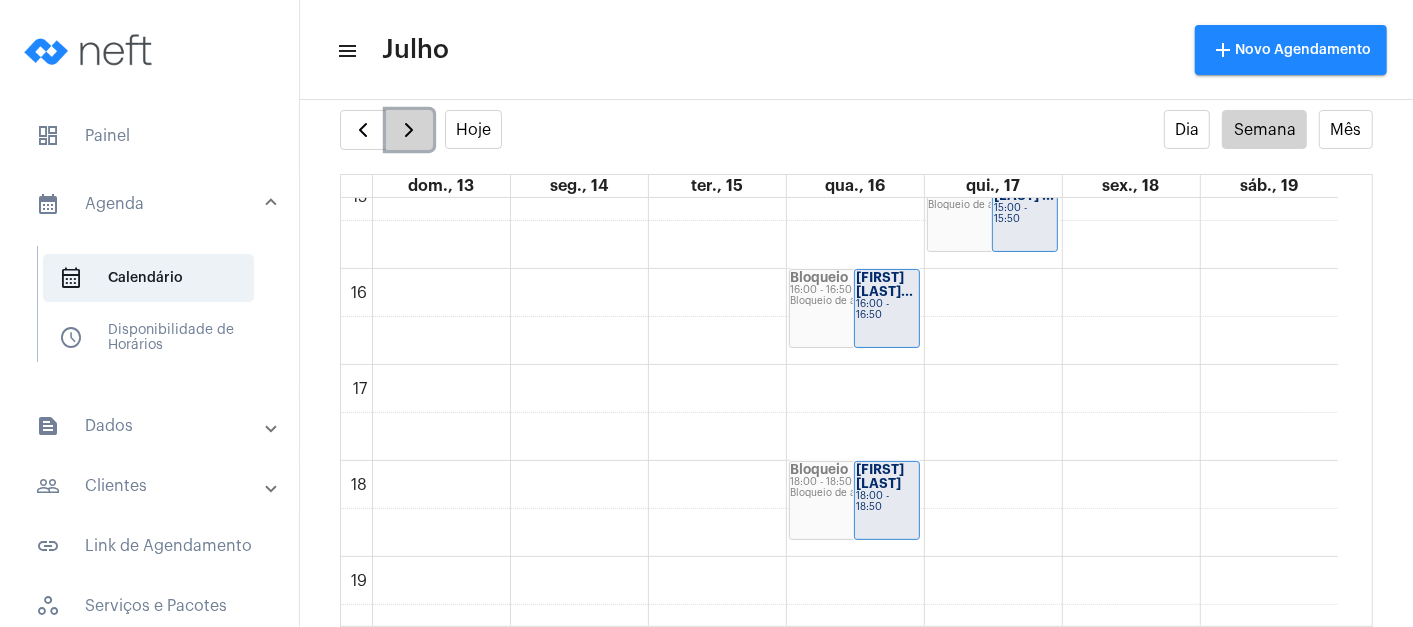 click 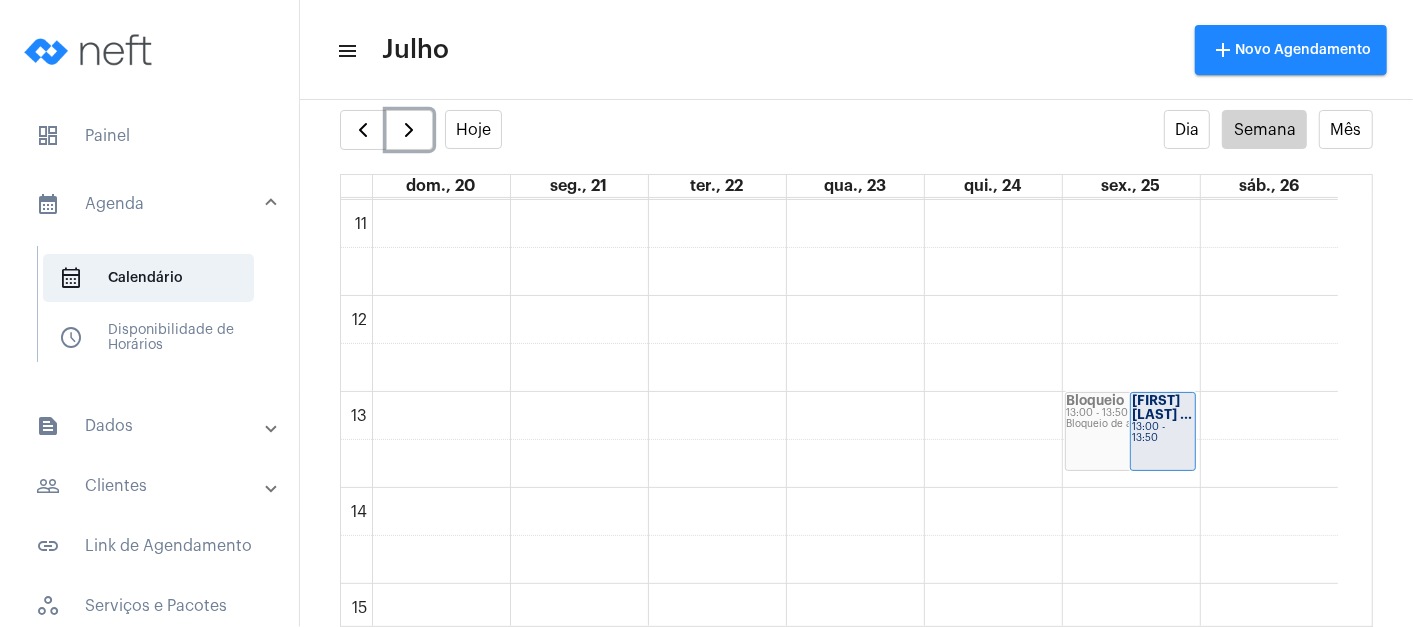 scroll, scrollTop: 1021, scrollLeft: 0, axis: vertical 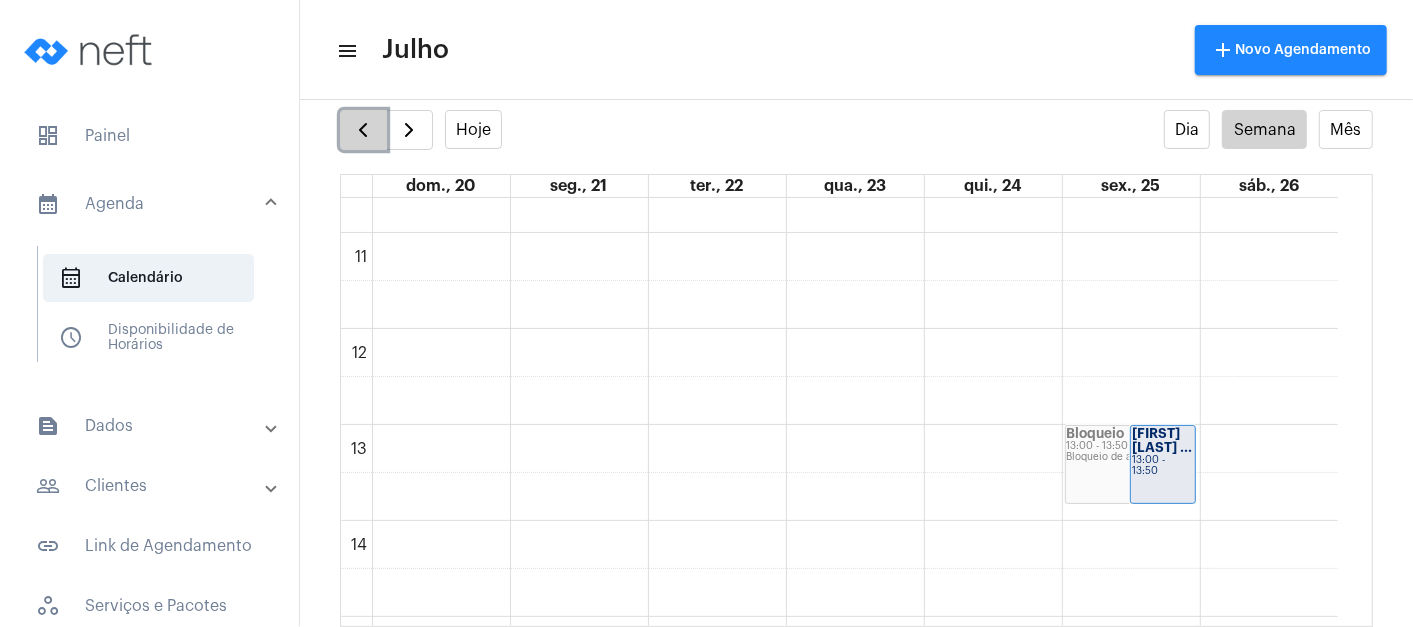 click 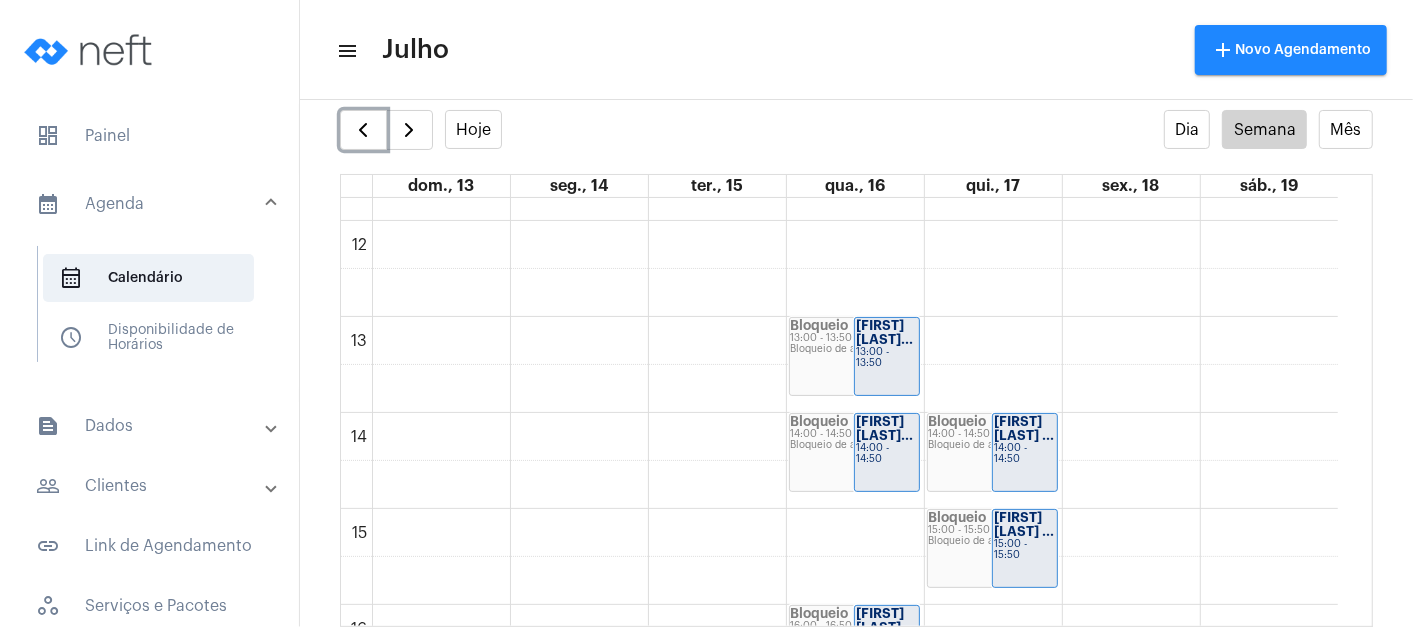 scroll, scrollTop: 1243, scrollLeft: 0, axis: vertical 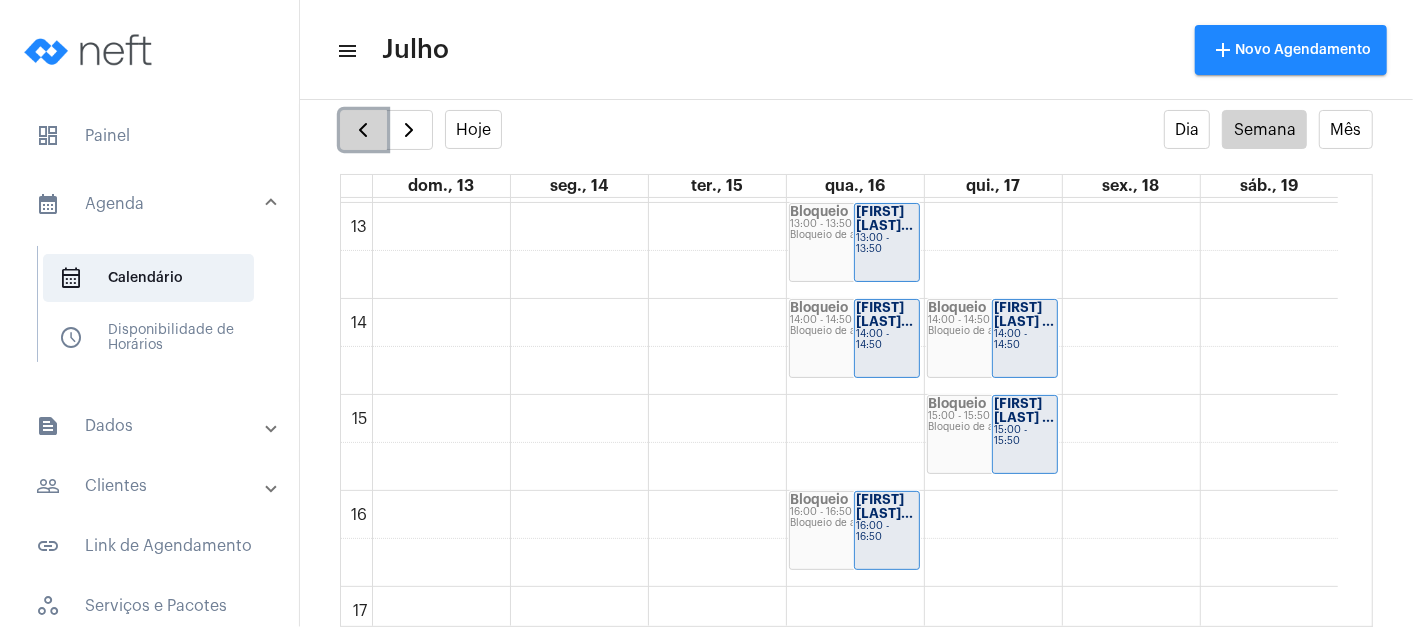 click 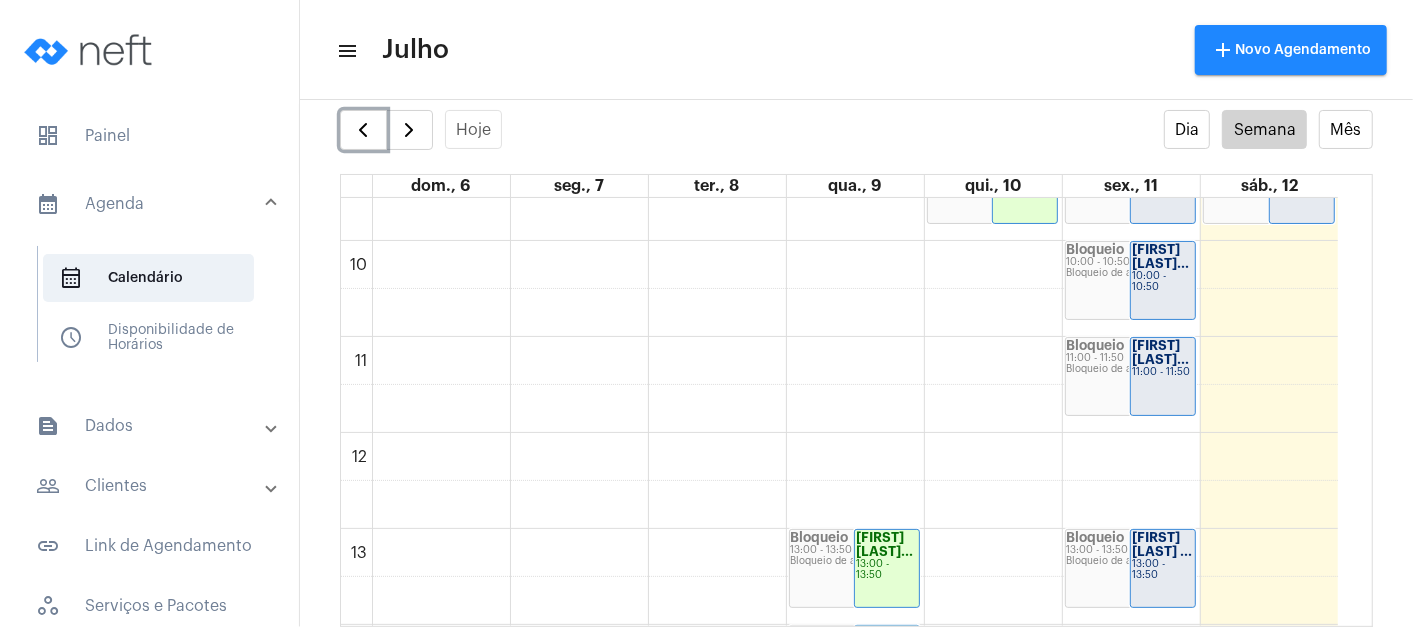 scroll, scrollTop: 910, scrollLeft: 0, axis: vertical 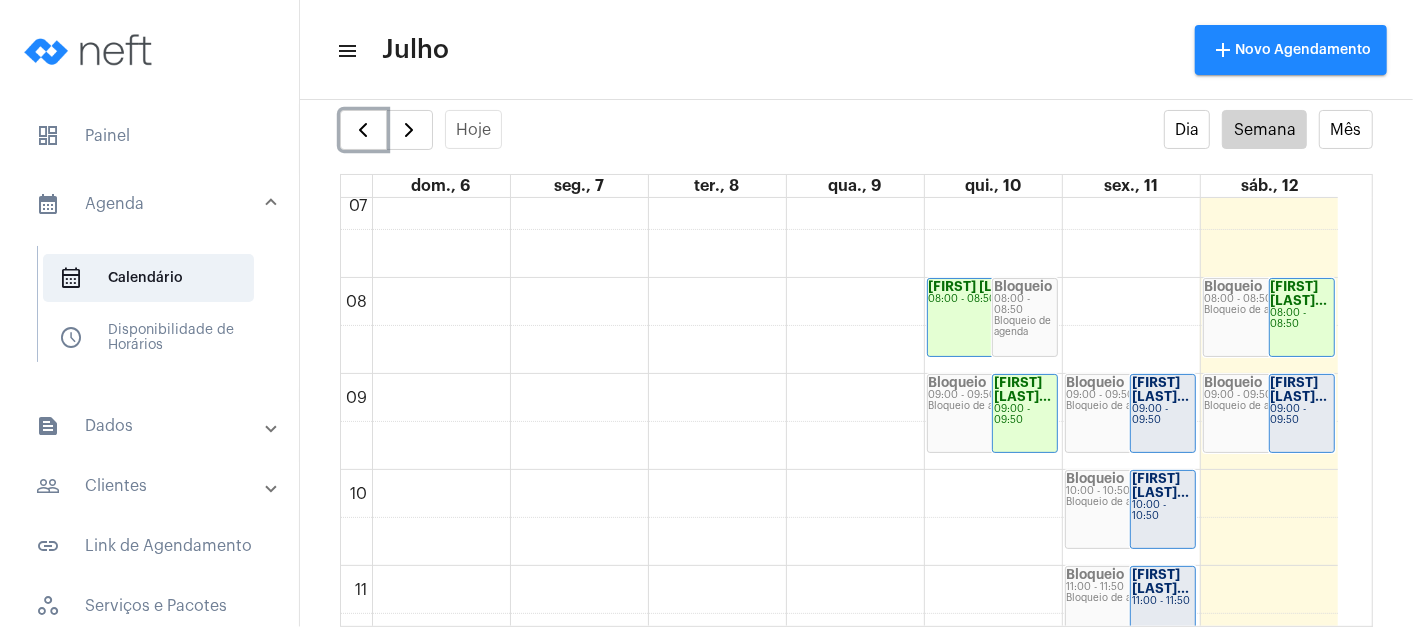 click on "09:00 - 09:50" 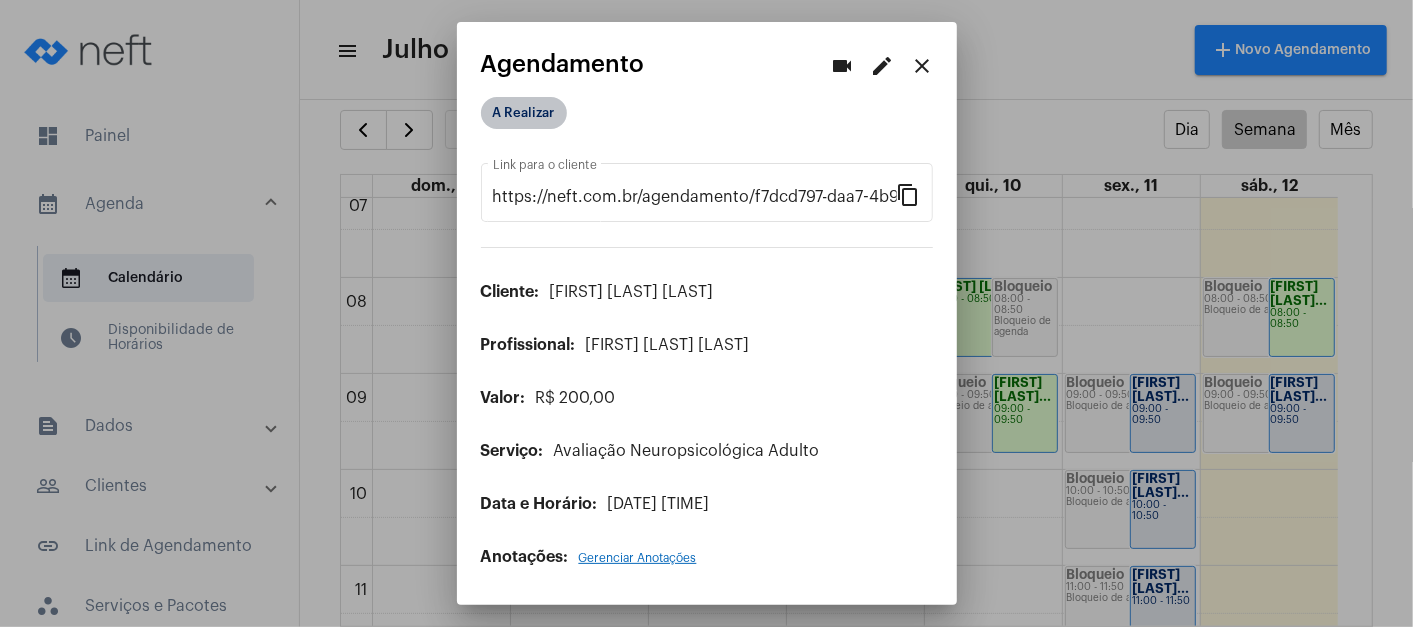 click on "A Realizar" at bounding box center [524, 113] 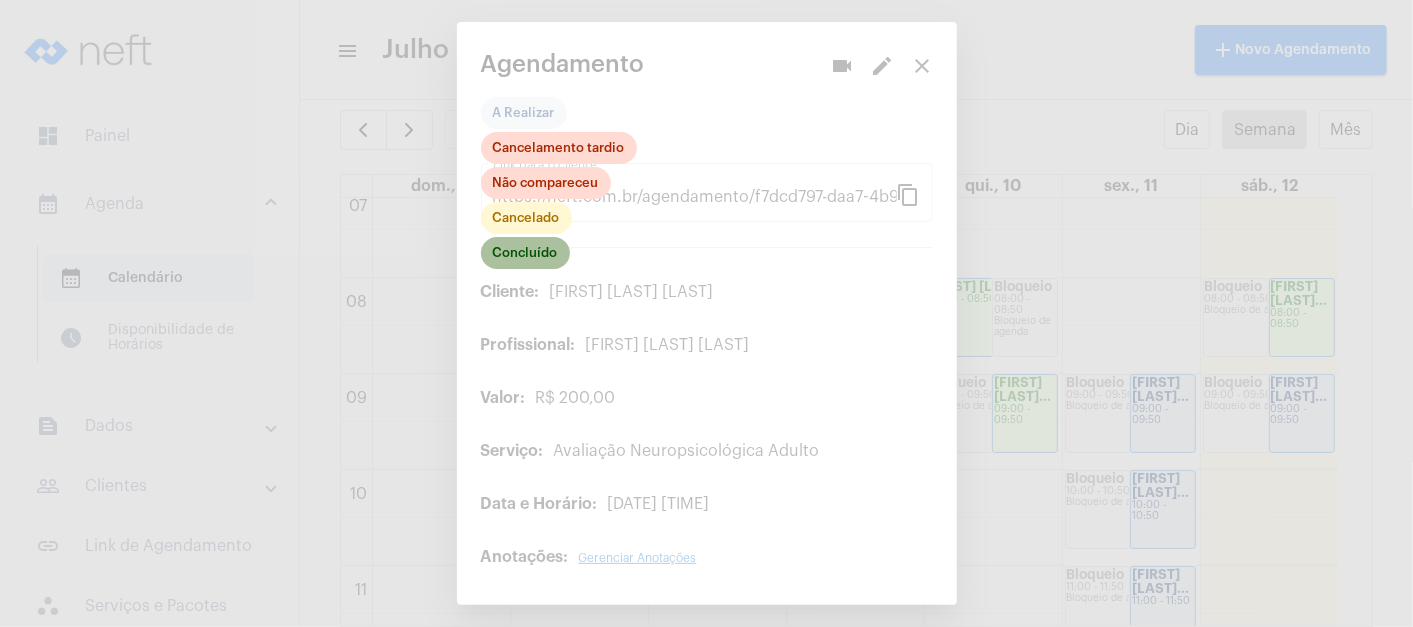 click on "Concluído" 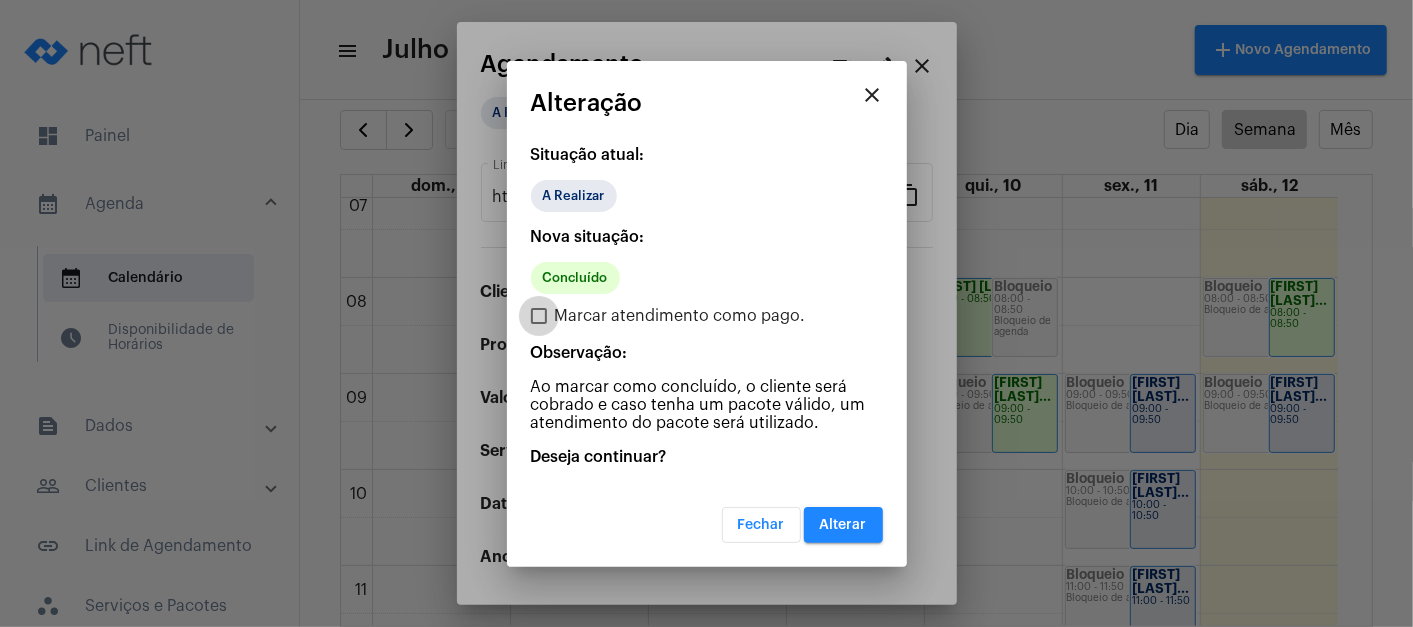 click on "Marcar atendimento como pago." at bounding box center [680, 316] 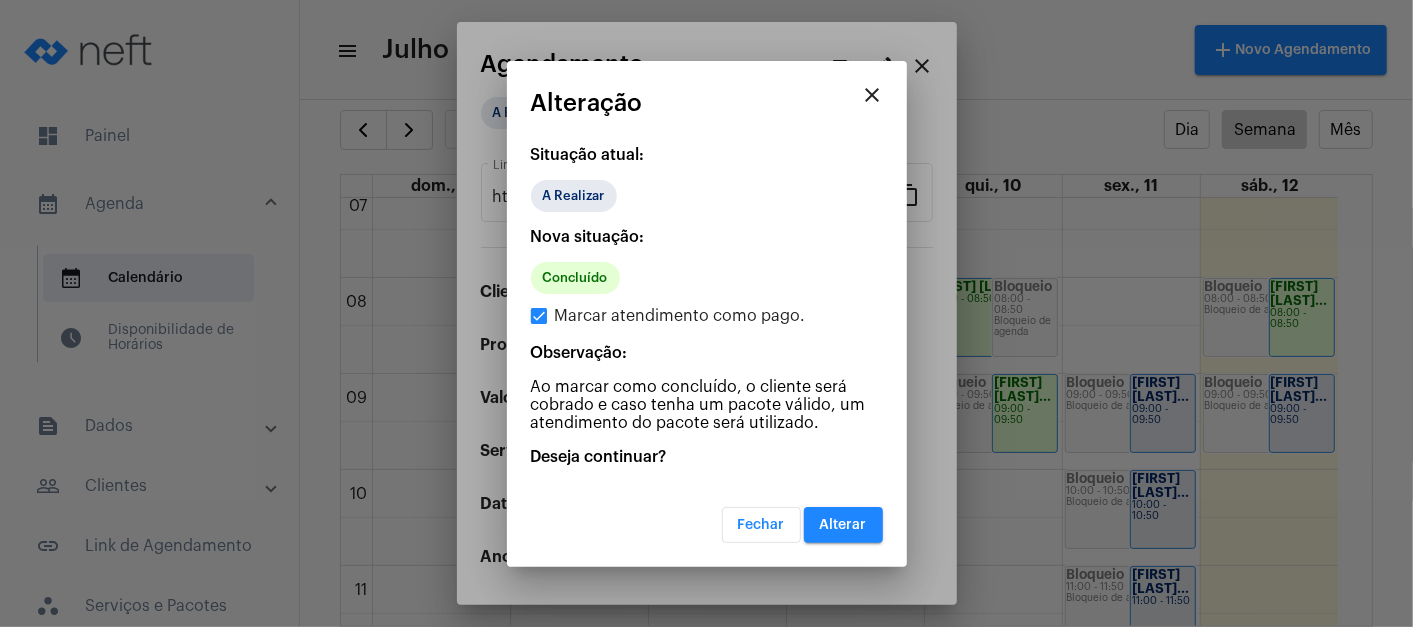 click on "Alterar" at bounding box center [843, 525] 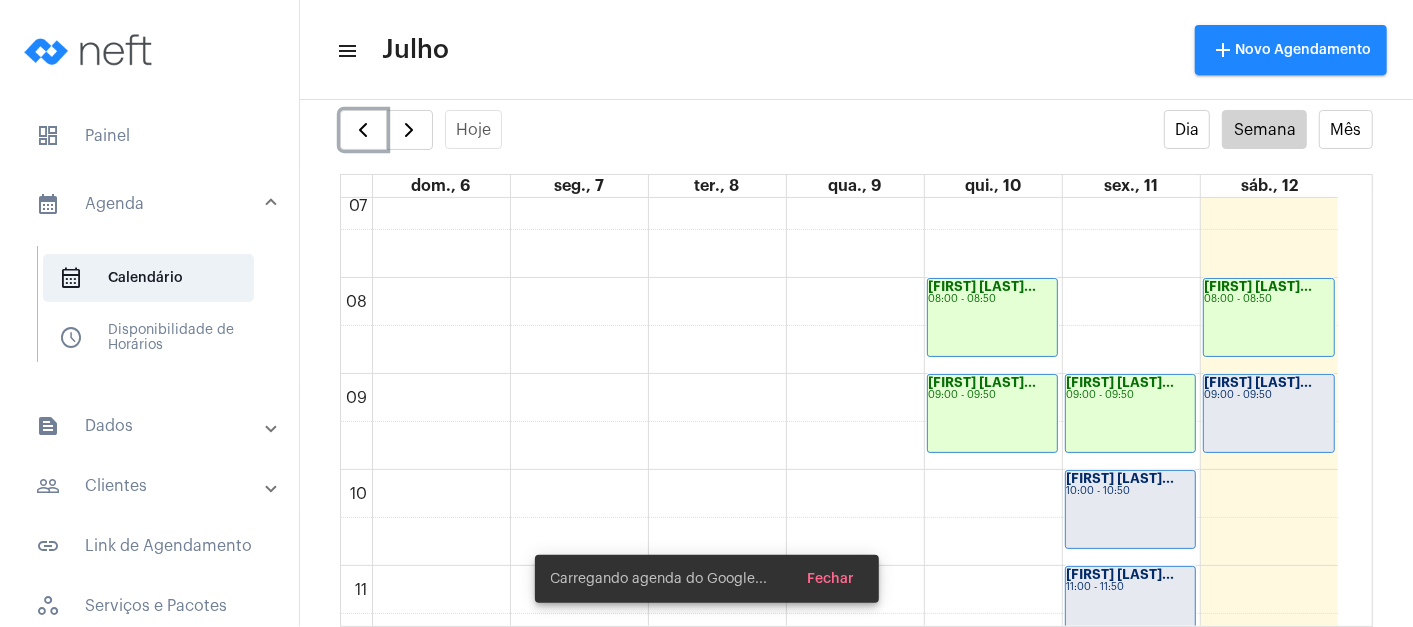 click on "[FIRST] [LAST]...
09:00 - 09:50" 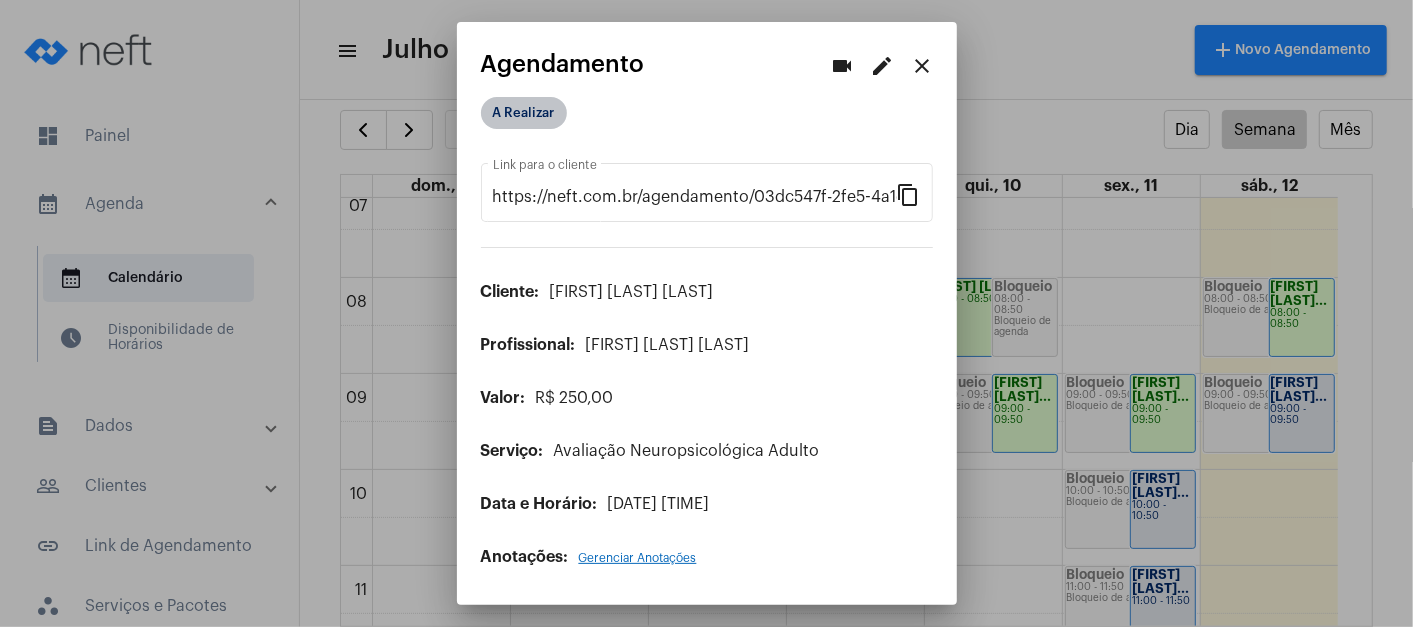 click on "A Realizar" at bounding box center (524, 113) 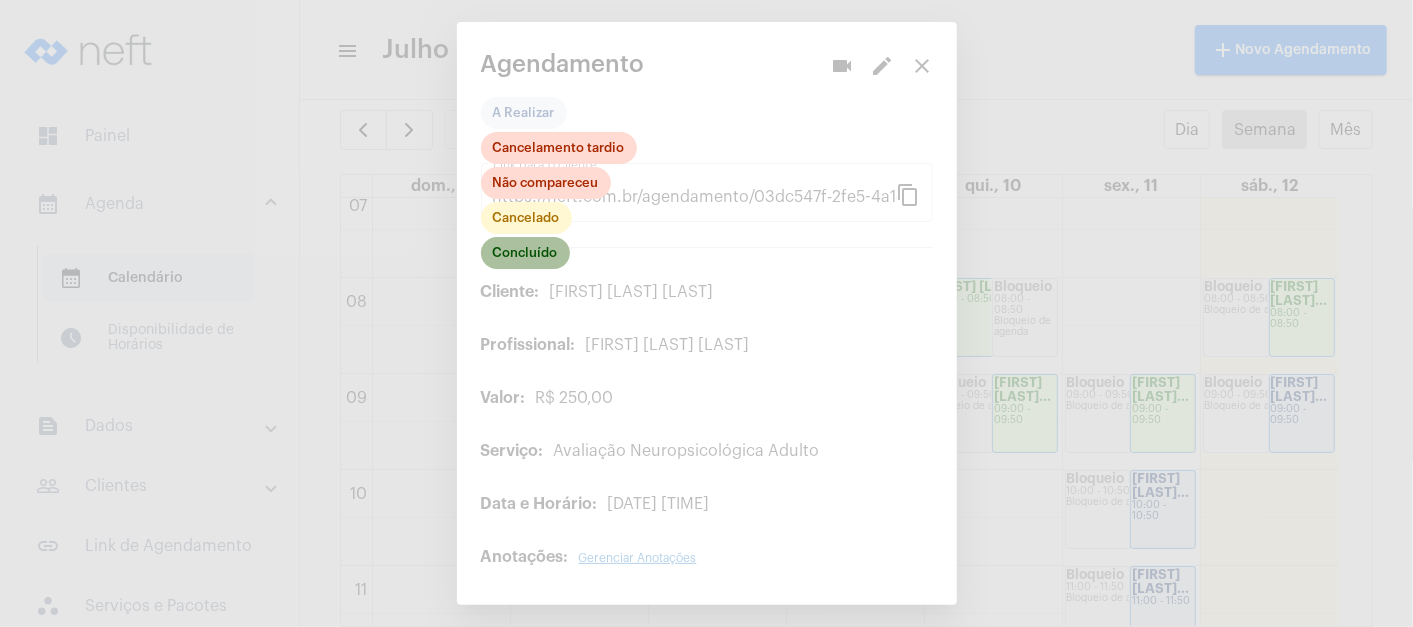 click on "Concluído" 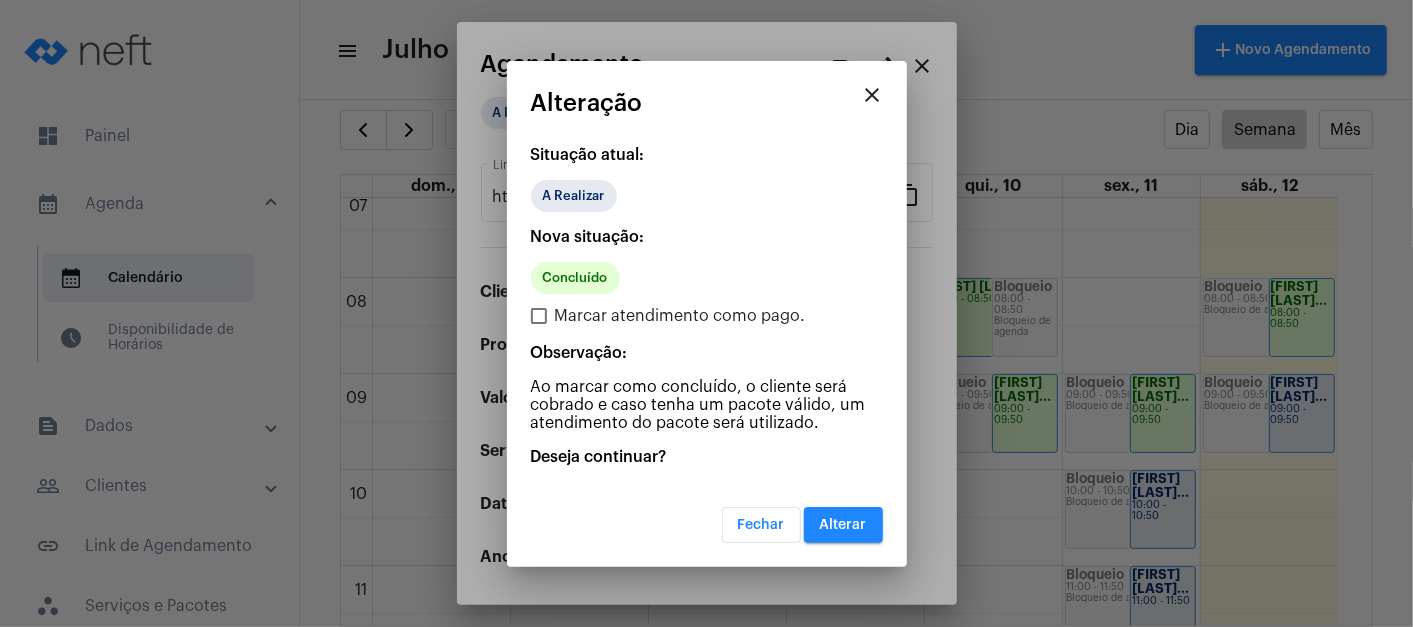 click on "Marcar atendimento como pago." at bounding box center [680, 316] 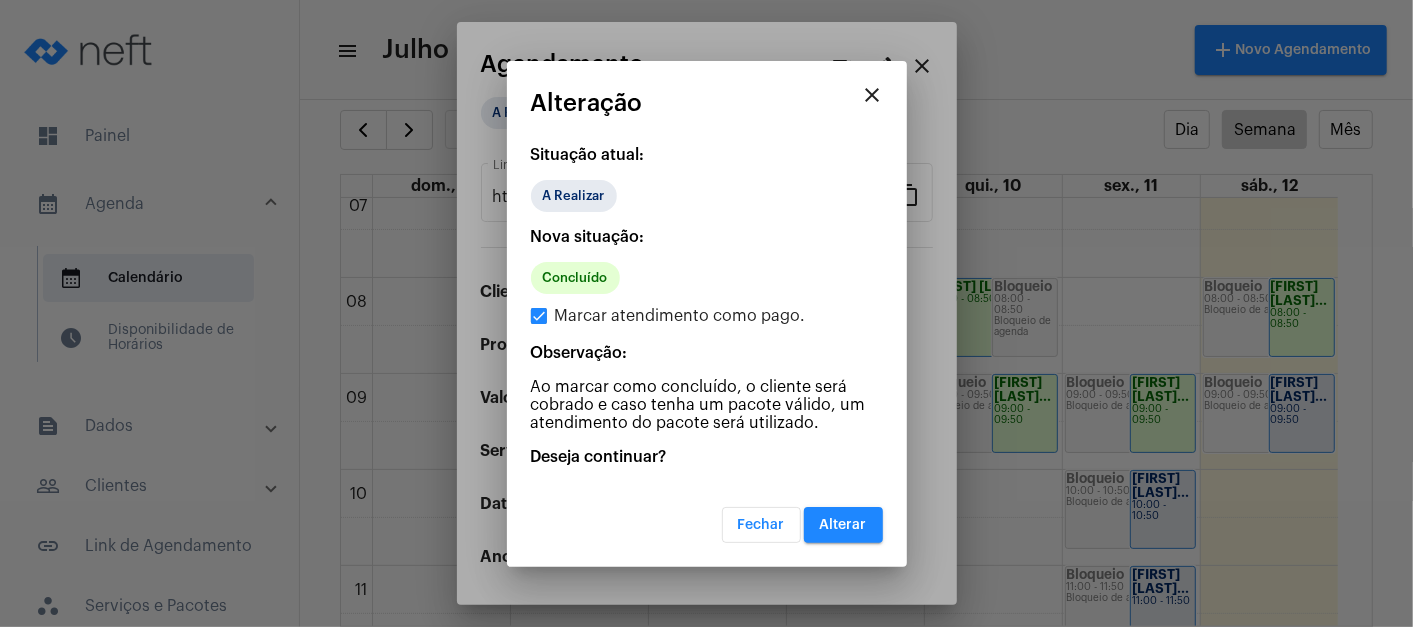 click on "Alterar" at bounding box center (843, 525) 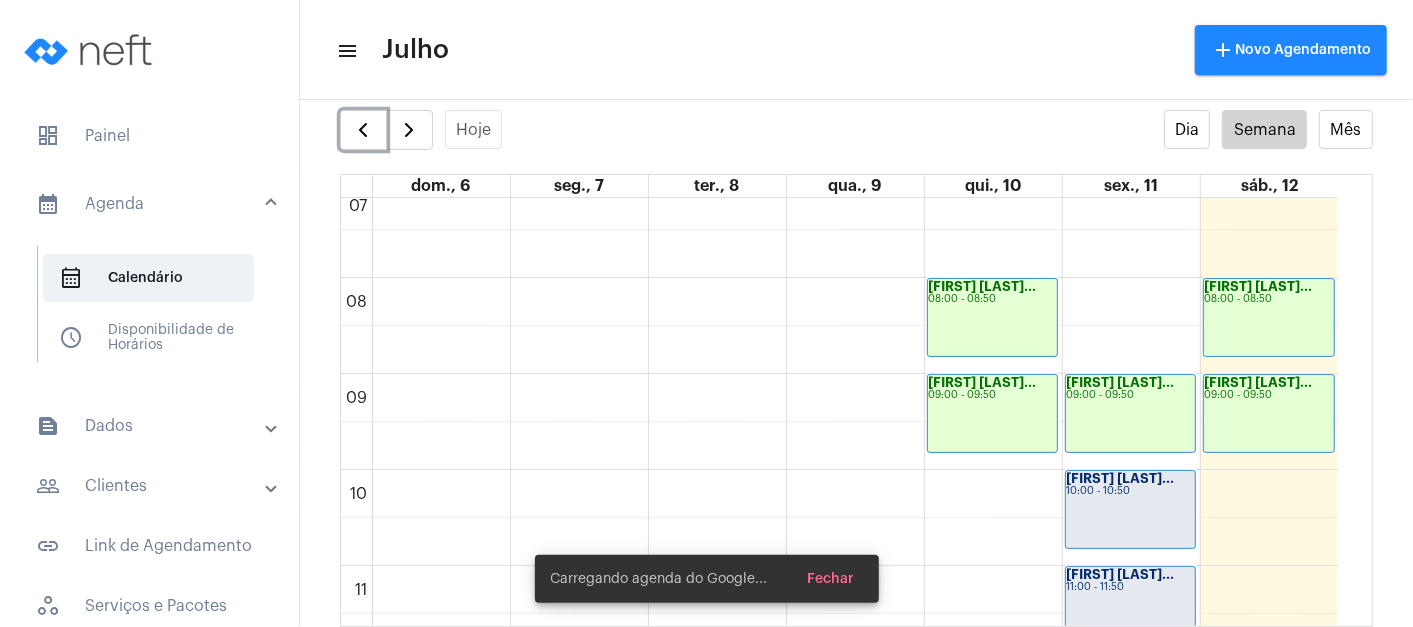 click on "[FIRST] [LAST]...
[TIME] - [TIME]" 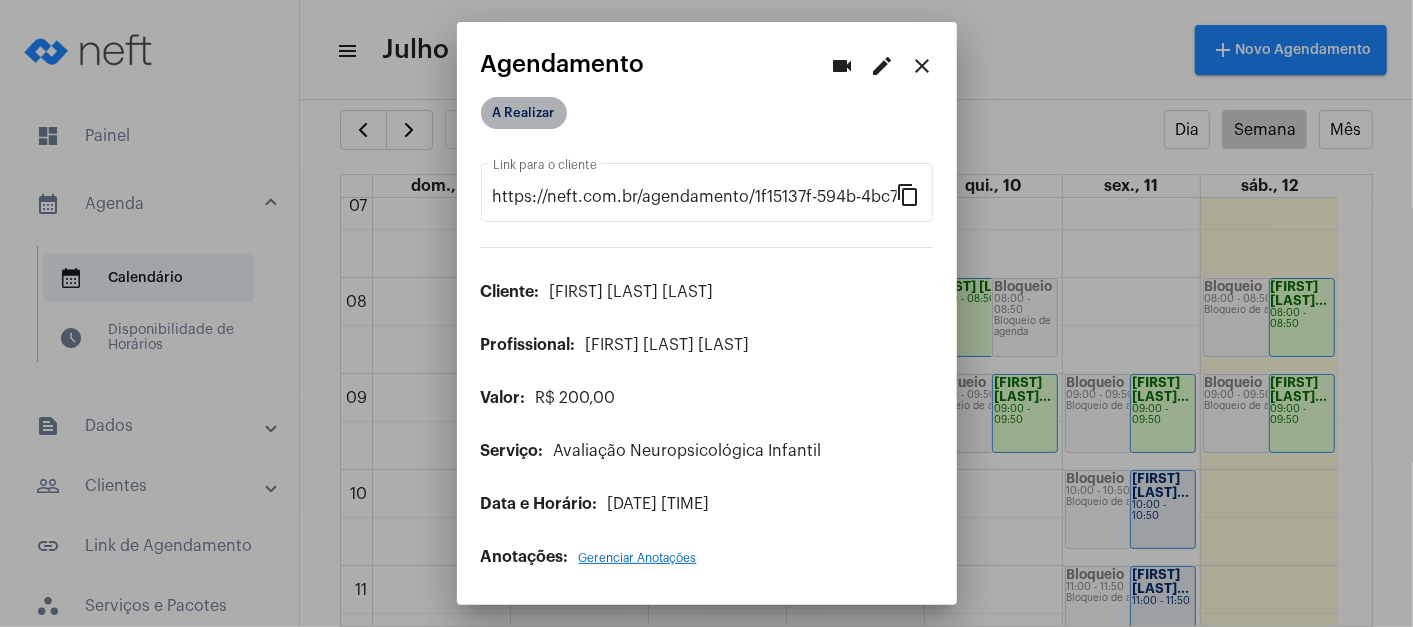 click on "A Realizar" at bounding box center [524, 113] 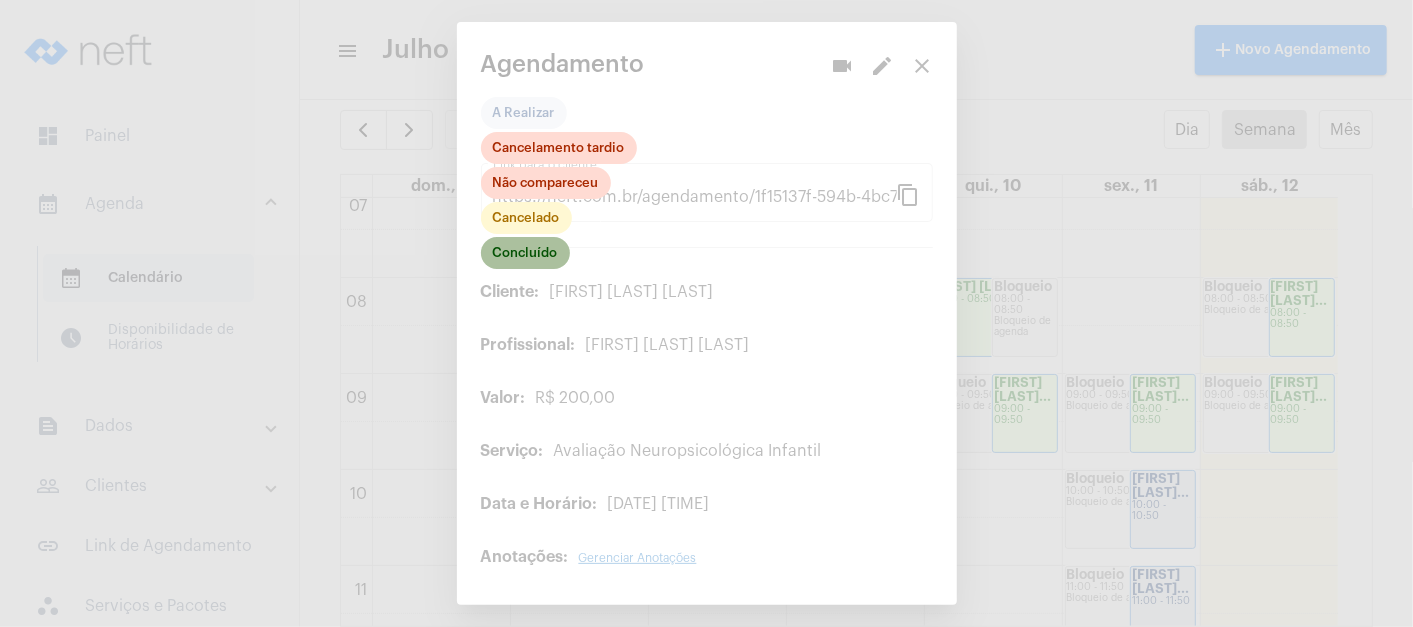 click on "Concluído" 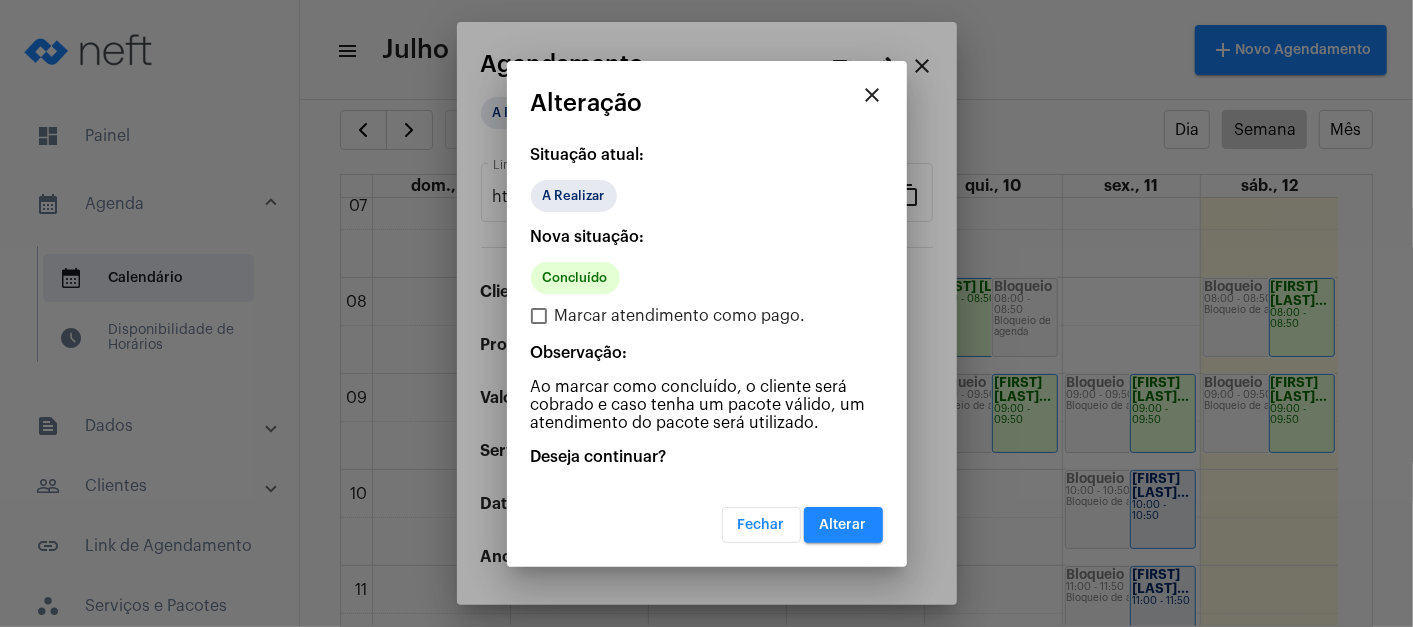 click at bounding box center (539, 316) 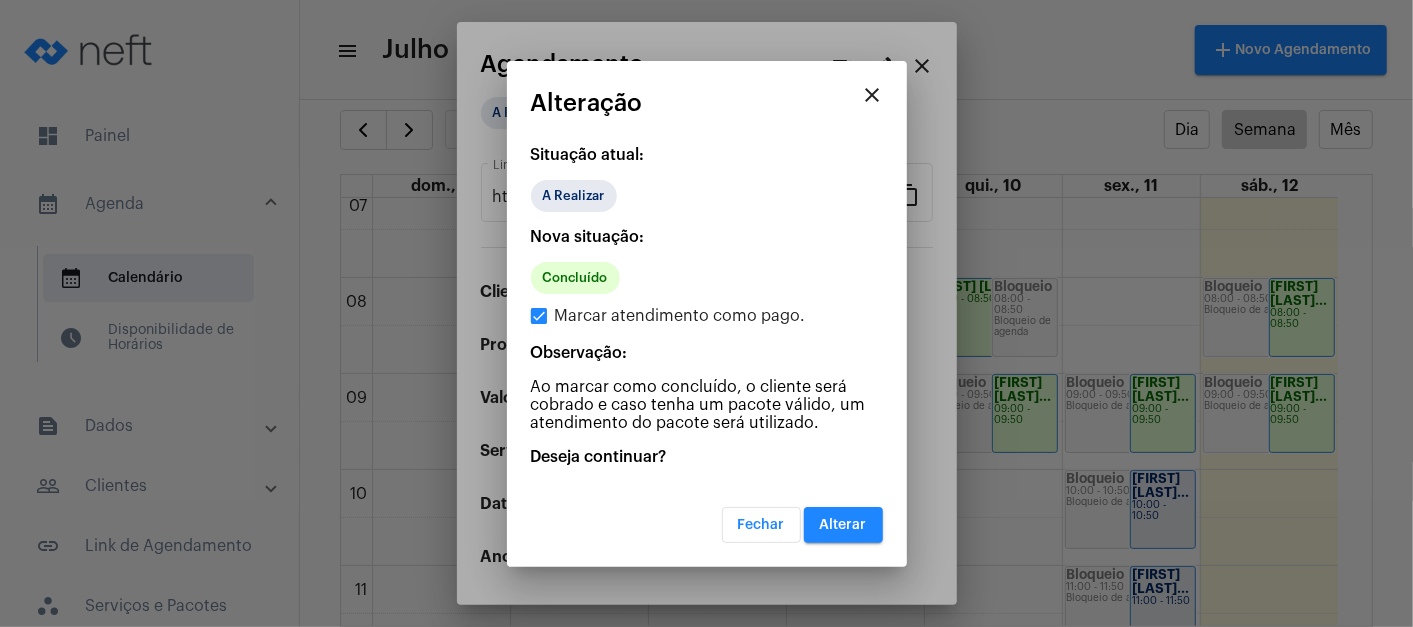click on "Alterar" at bounding box center [843, 525] 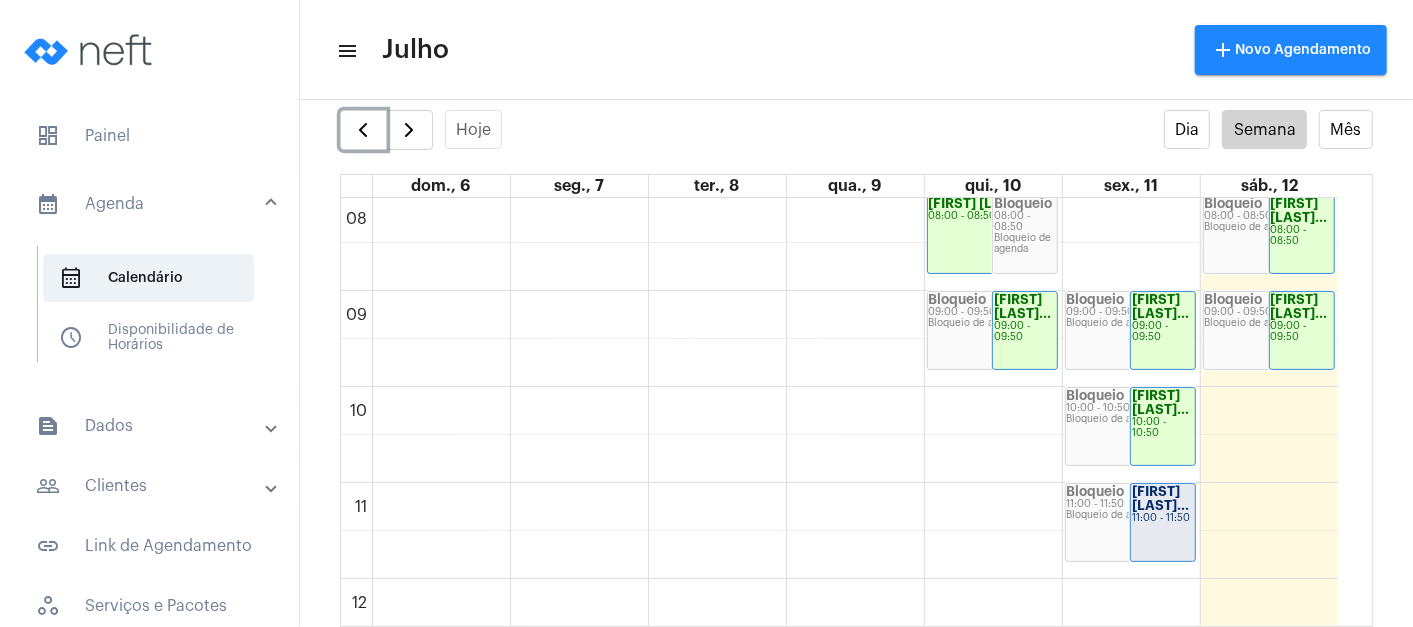 scroll, scrollTop: 799, scrollLeft: 0, axis: vertical 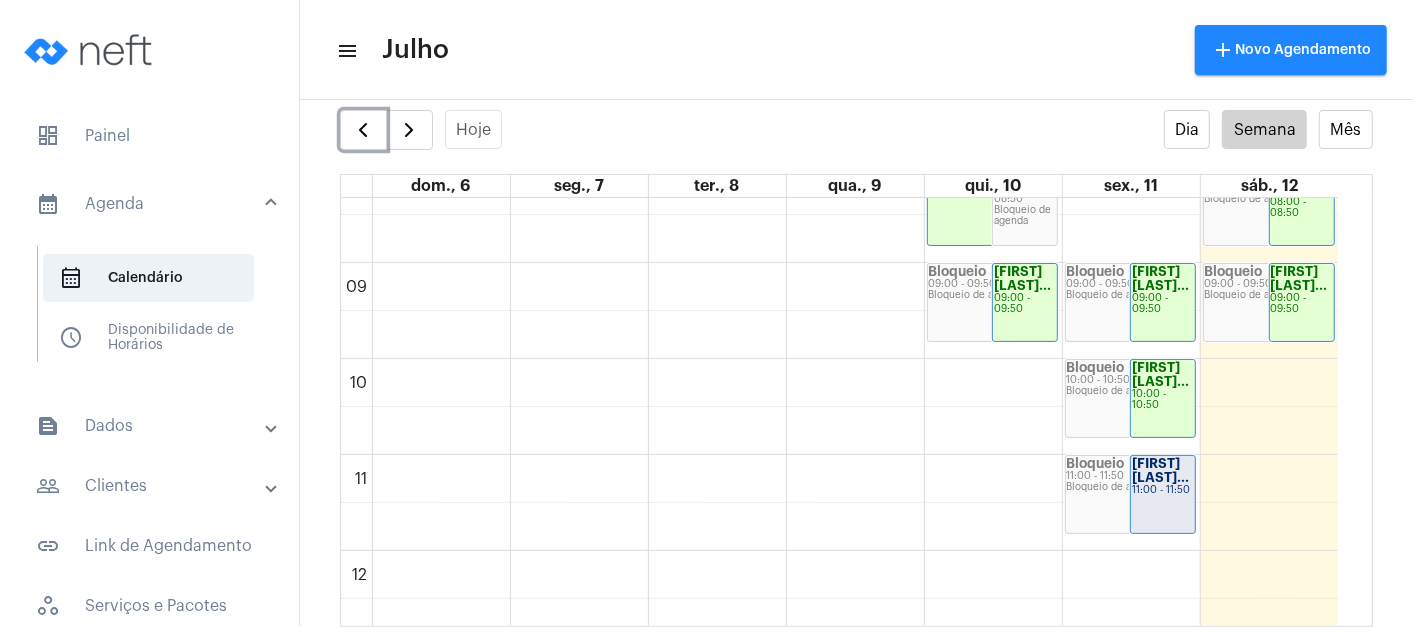 click on "[FIRST] [LAST]...
11:00 - 11:50" 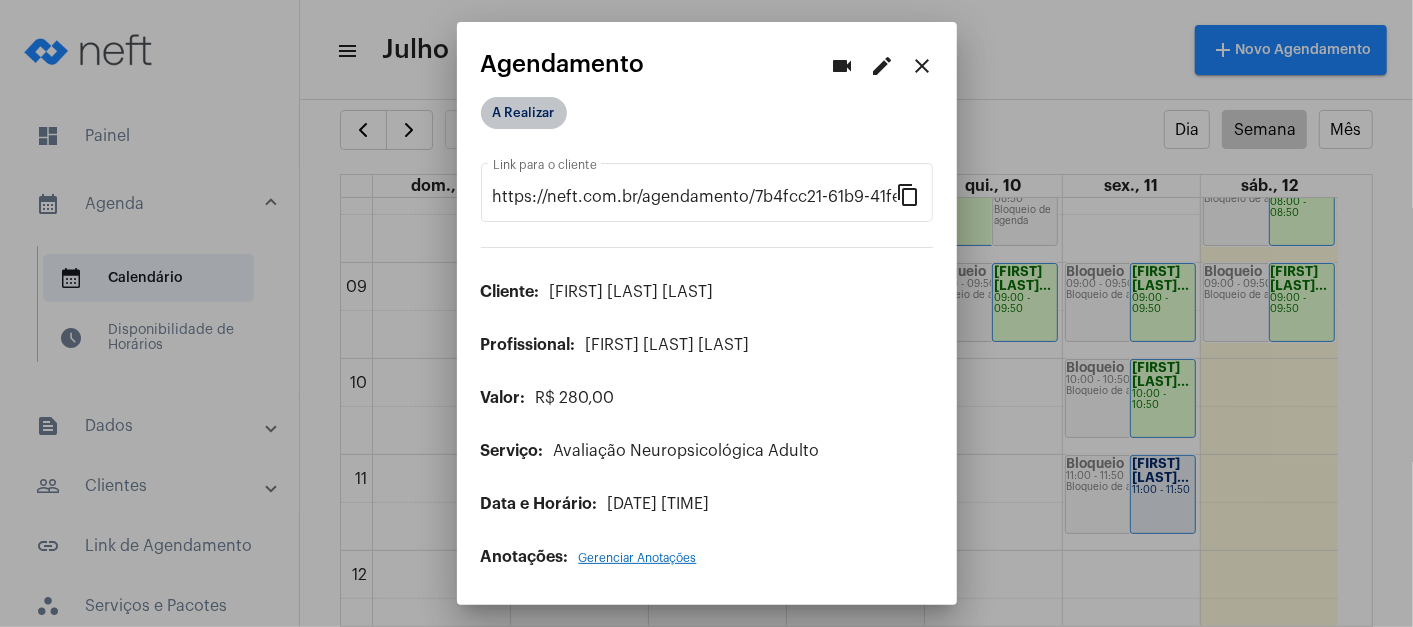 click on "A Realizar" at bounding box center (524, 113) 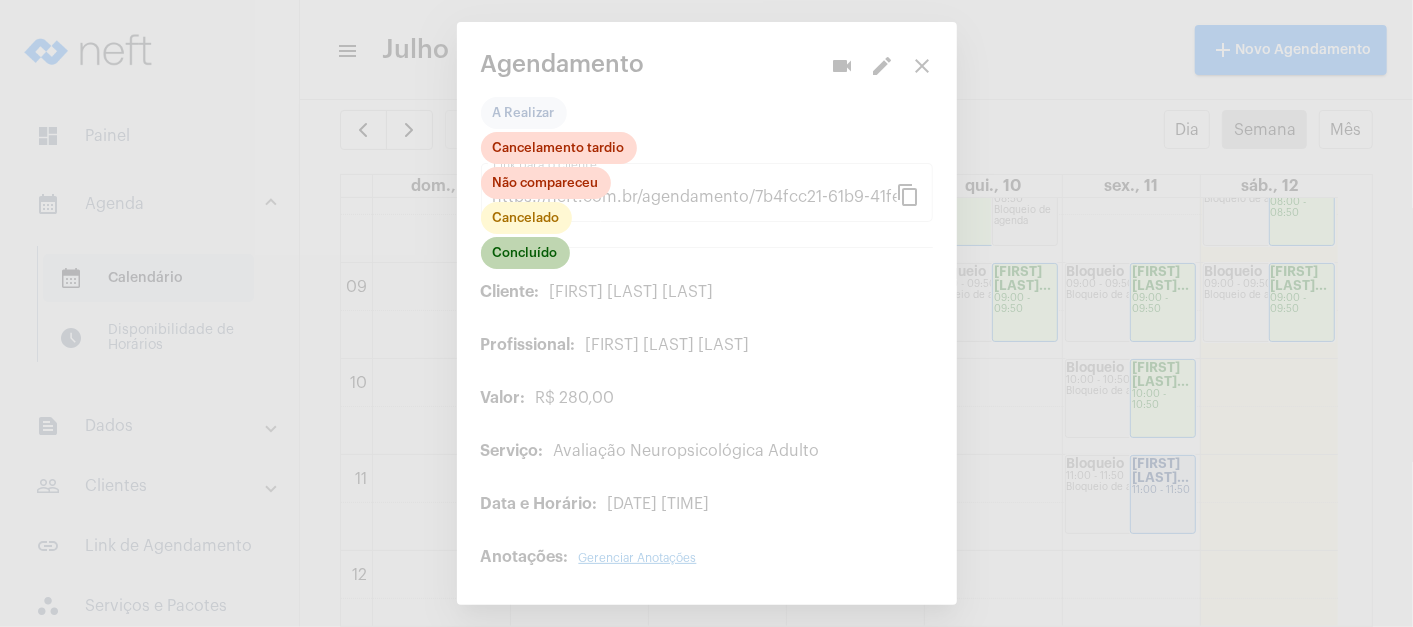 click on "Concluído" 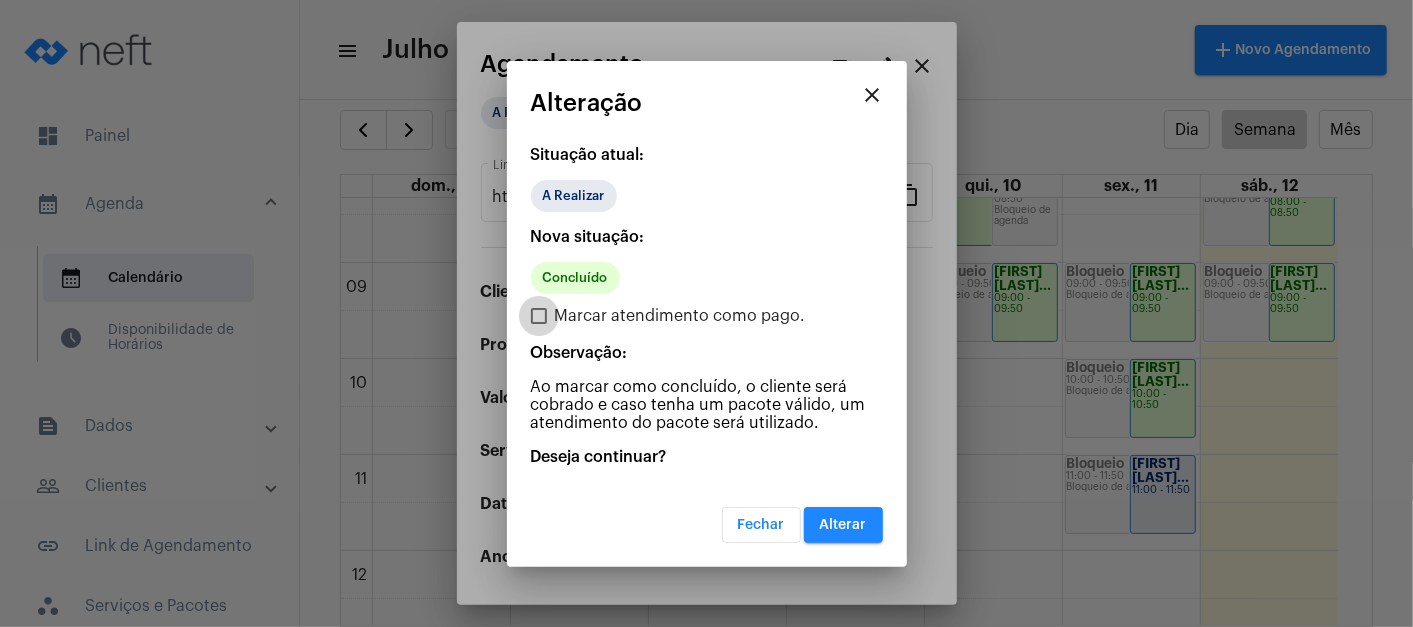 click on "Marcar atendimento como pago." at bounding box center (680, 316) 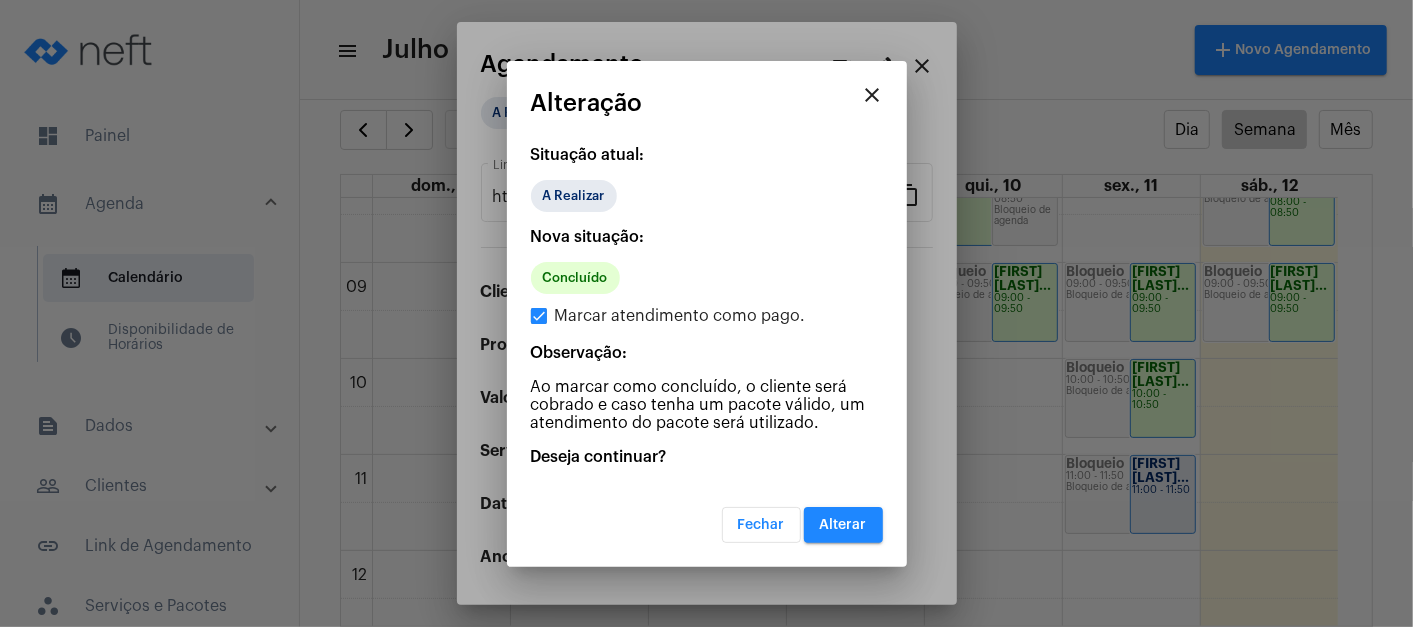 click on "Alterar" at bounding box center [843, 525] 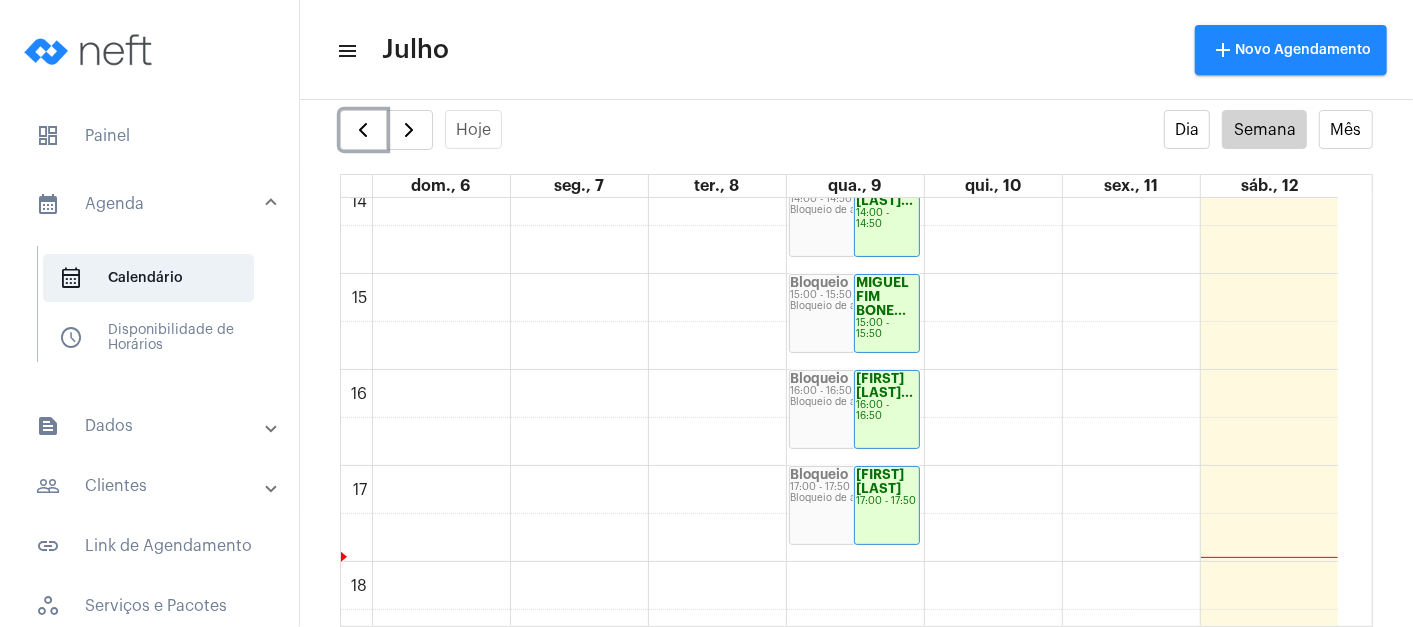 scroll, scrollTop: 1243, scrollLeft: 0, axis: vertical 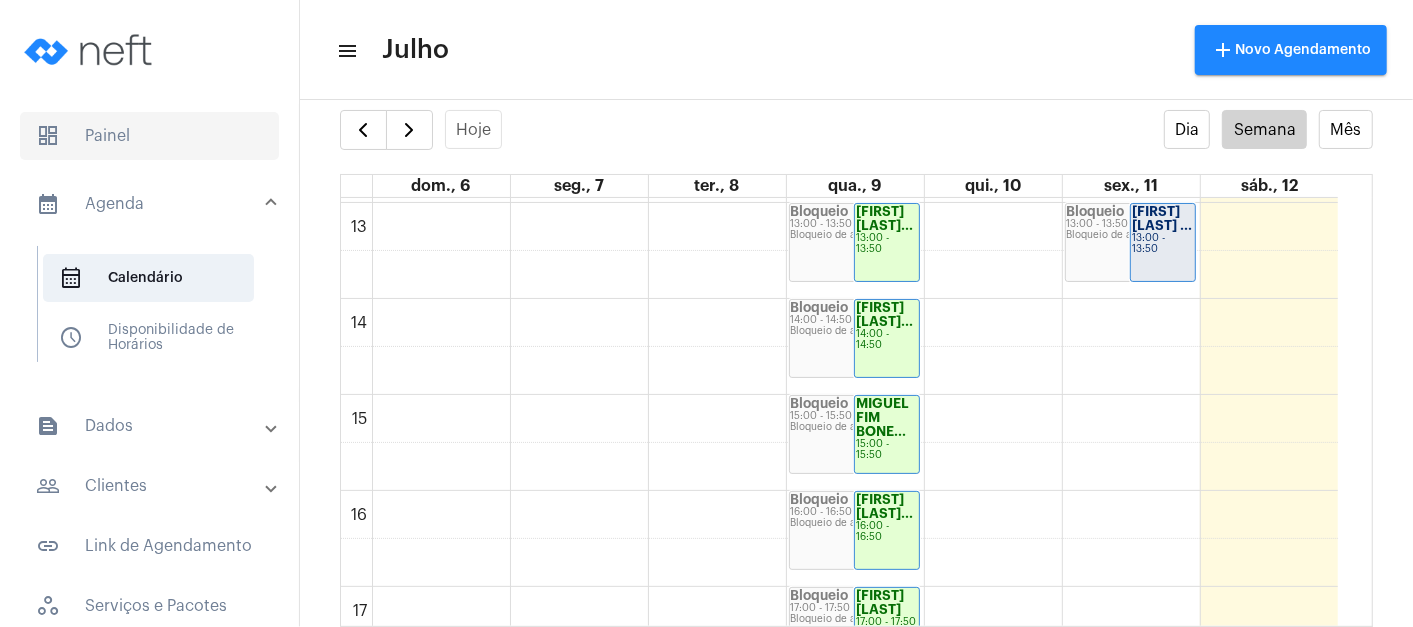 click on "dashboard   Painel" 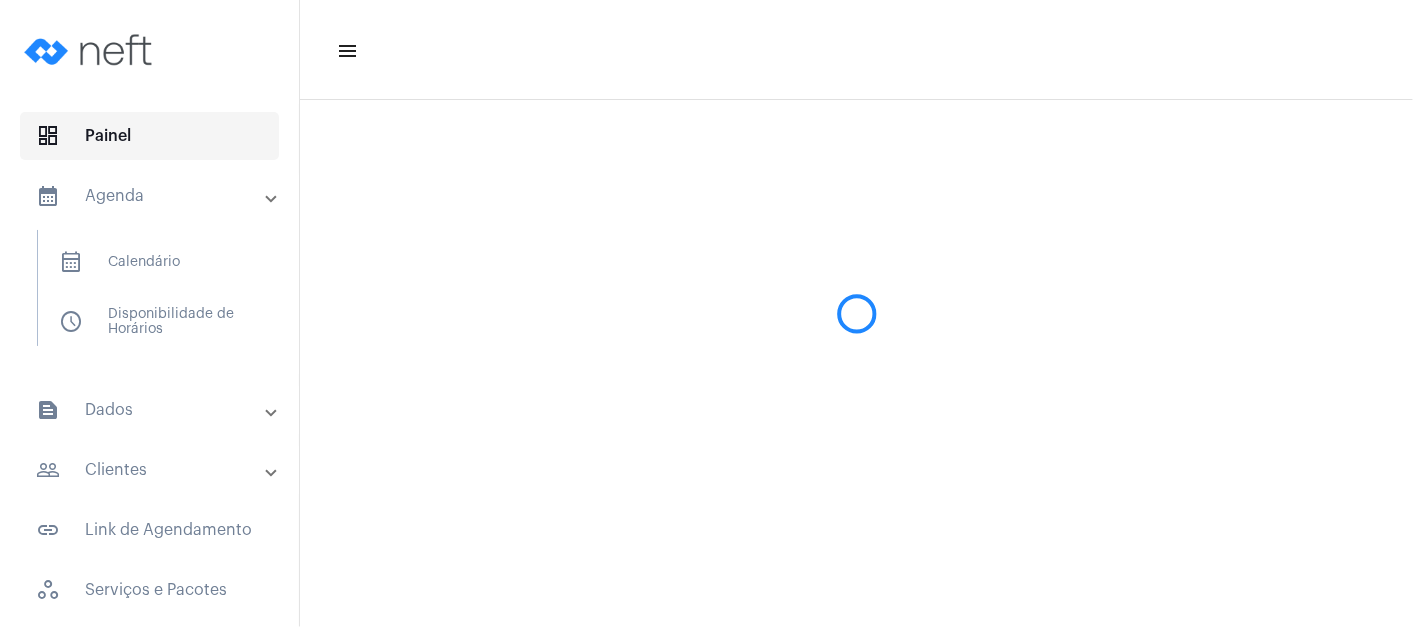 scroll, scrollTop: 0, scrollLeft: 0, axis: both 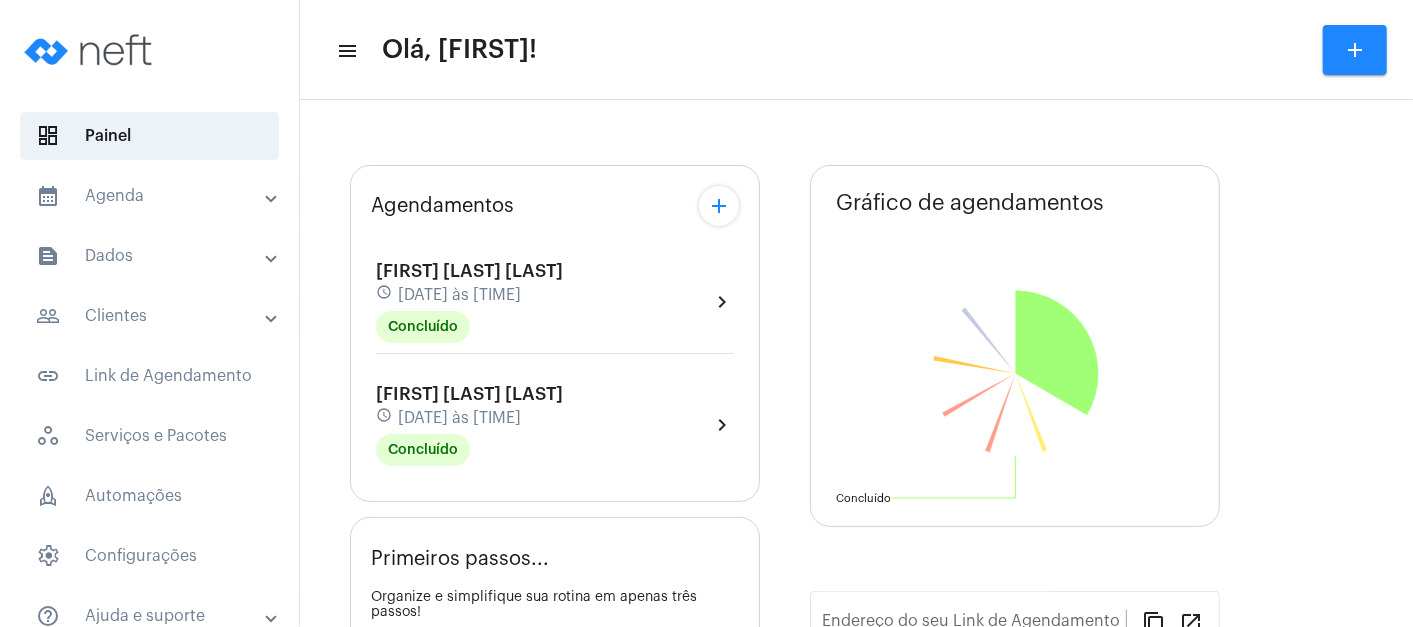 type on "https://neft.com.br/[FIRST]-[LAST]-" 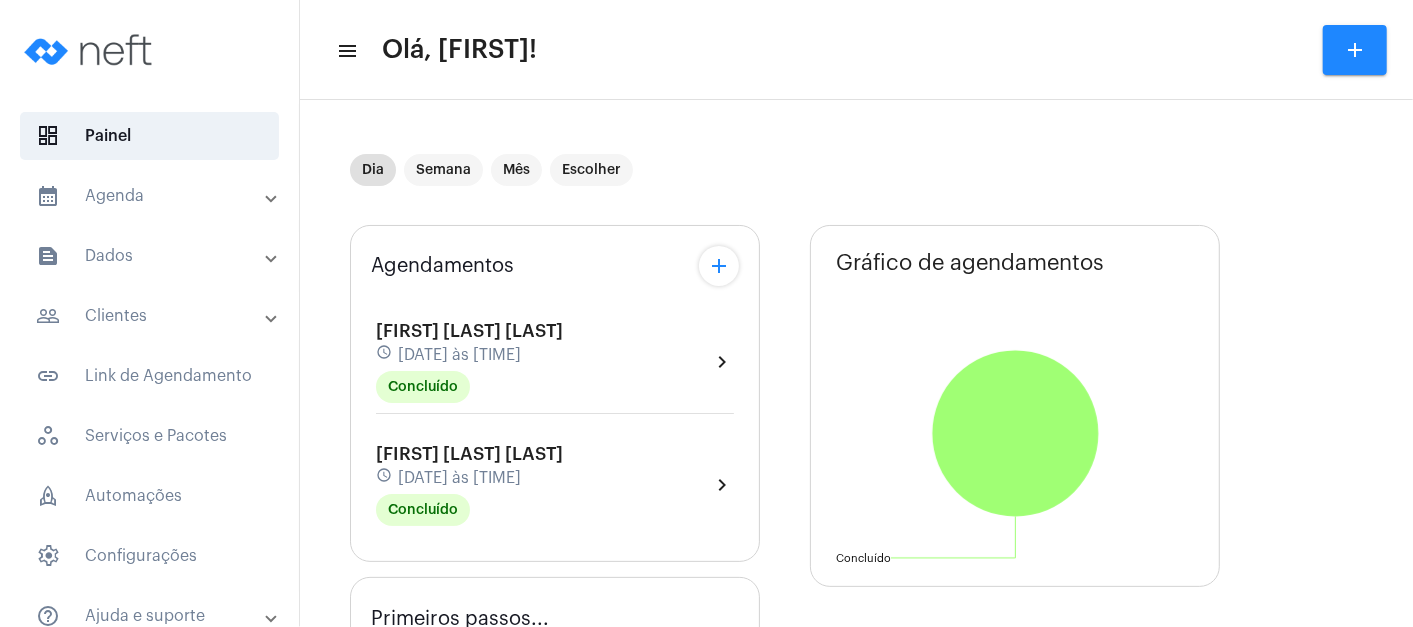 click on "text_snippet_outlined  Dados" at bounding box center (155, 256) 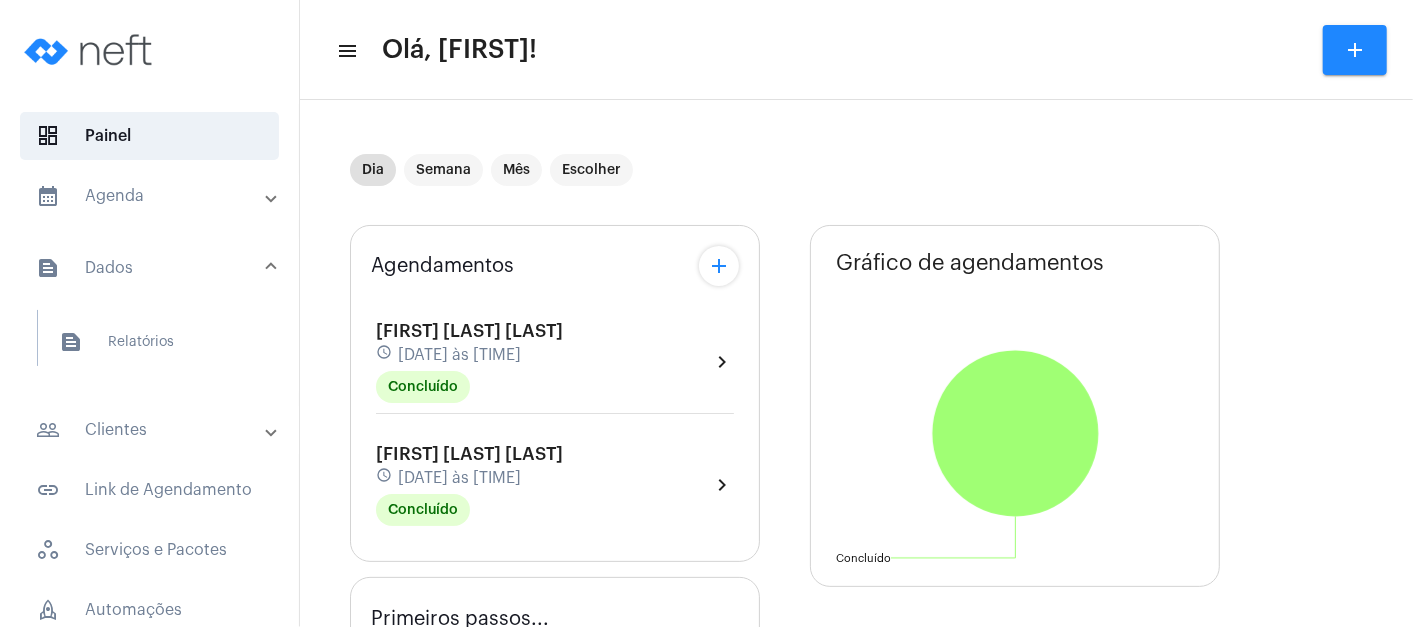 click on "people_outline  Clientes" at bounding box center (151, 430) 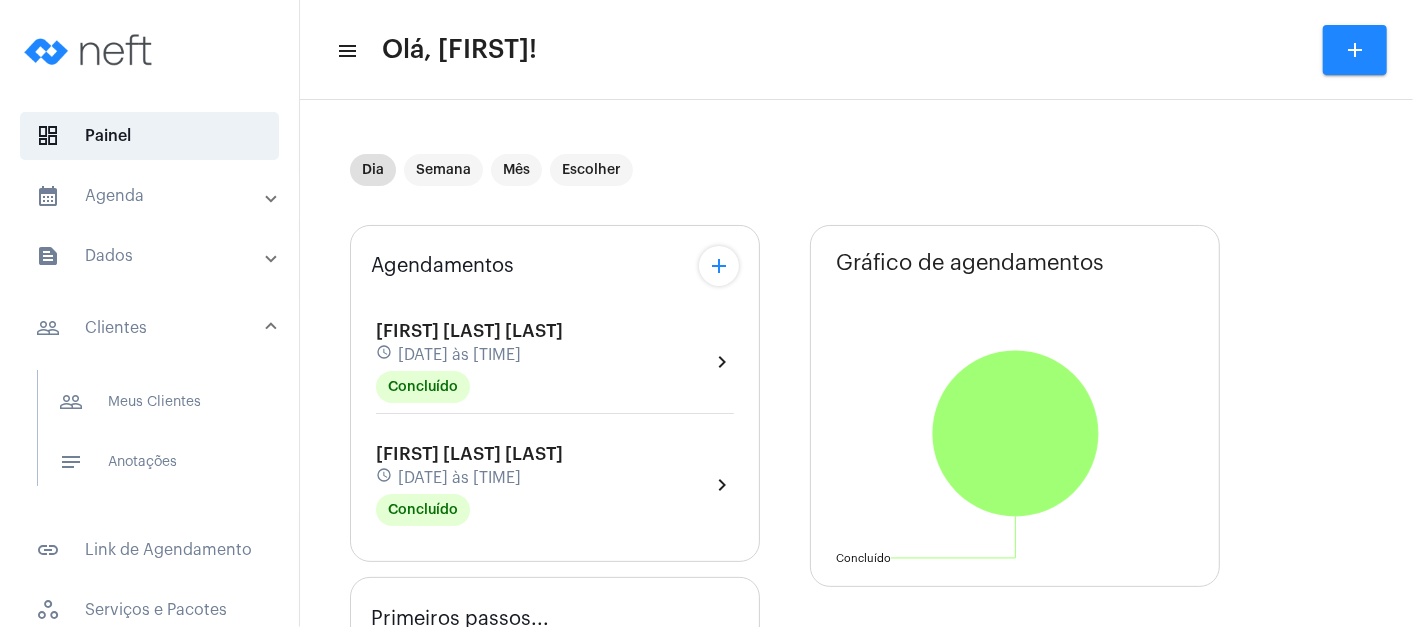 click on "people_outline  Meus Clientes" at bounding box center (148, 402) 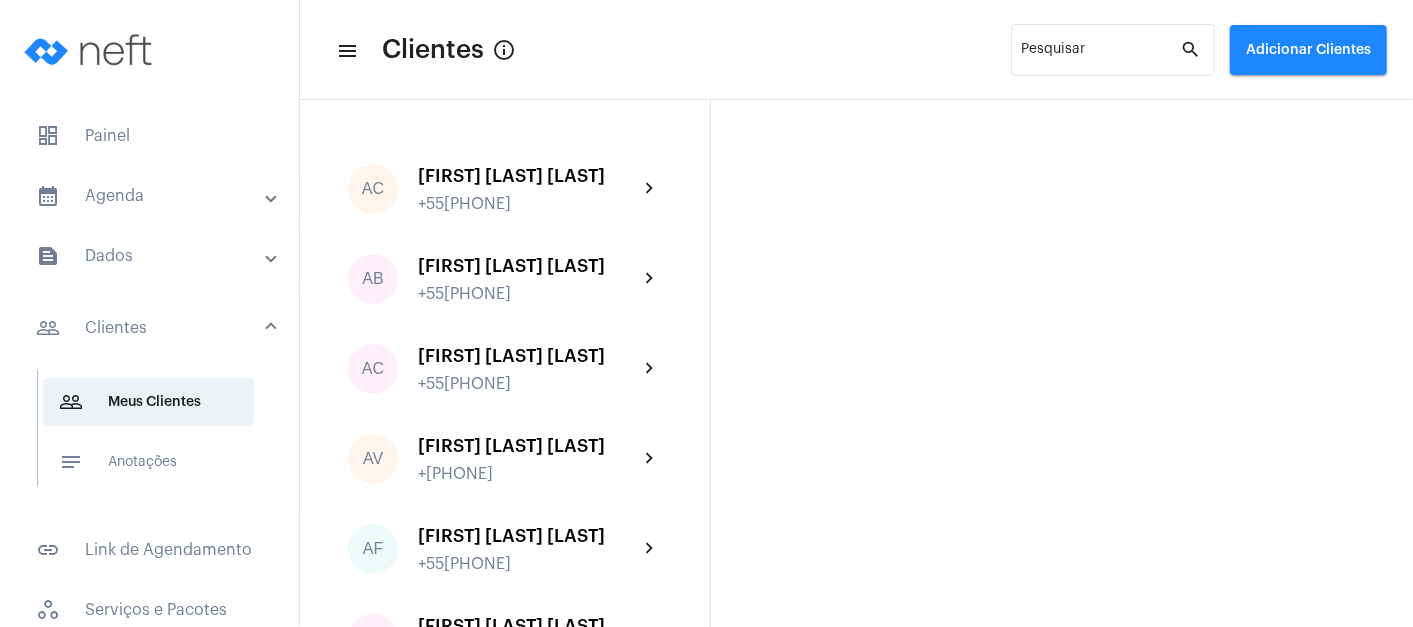 click on "Adicionar Clientes" 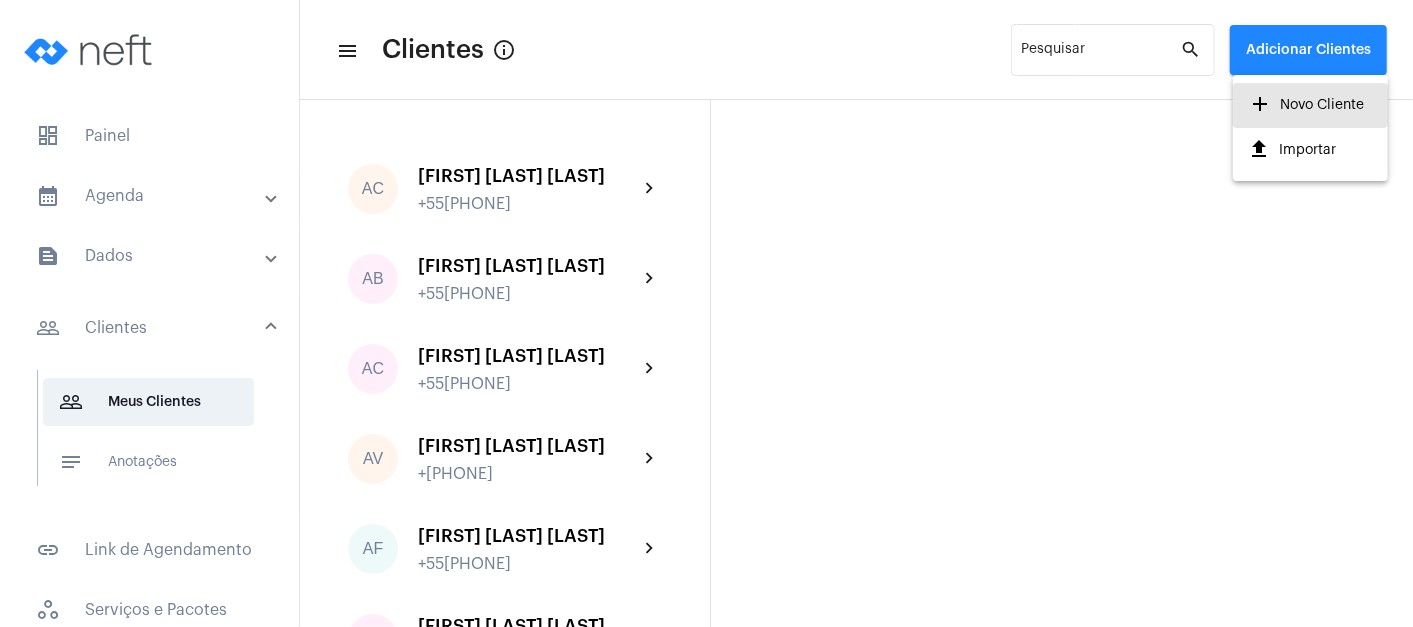 click on "add  Novo Cliente" at bounding box center [1307, 105] 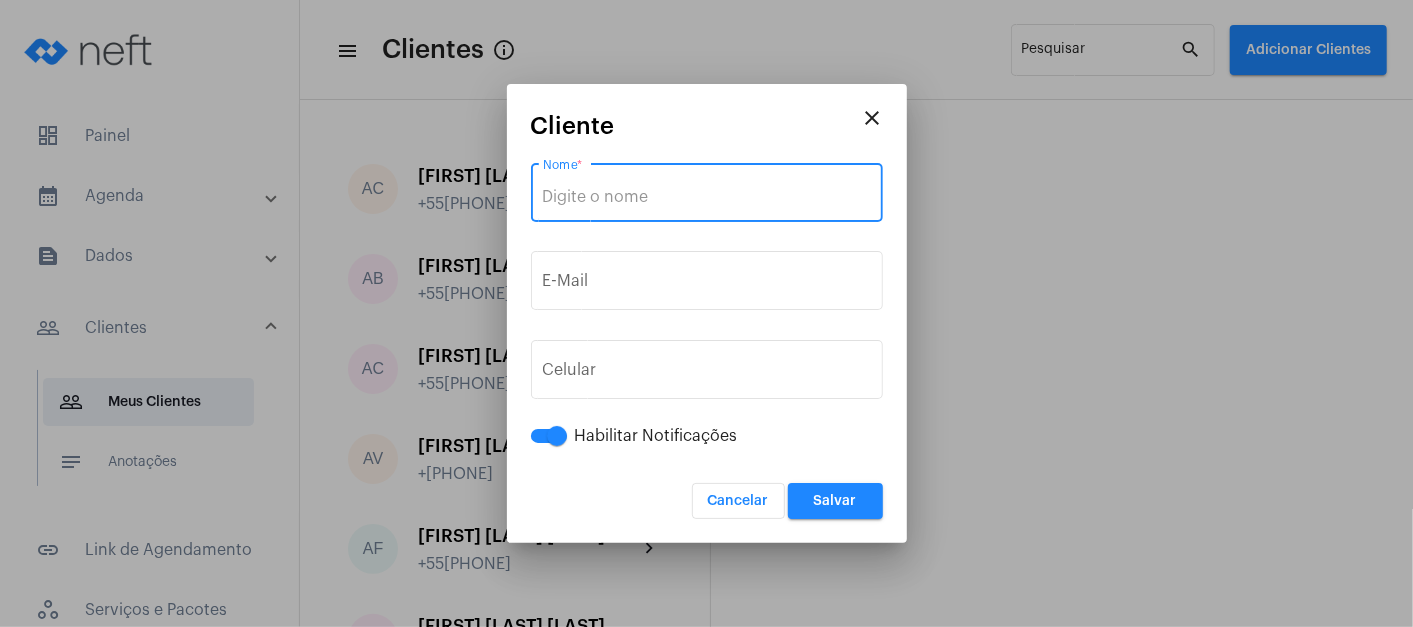 click on "Nome  *" at bounding box center (707, 197) 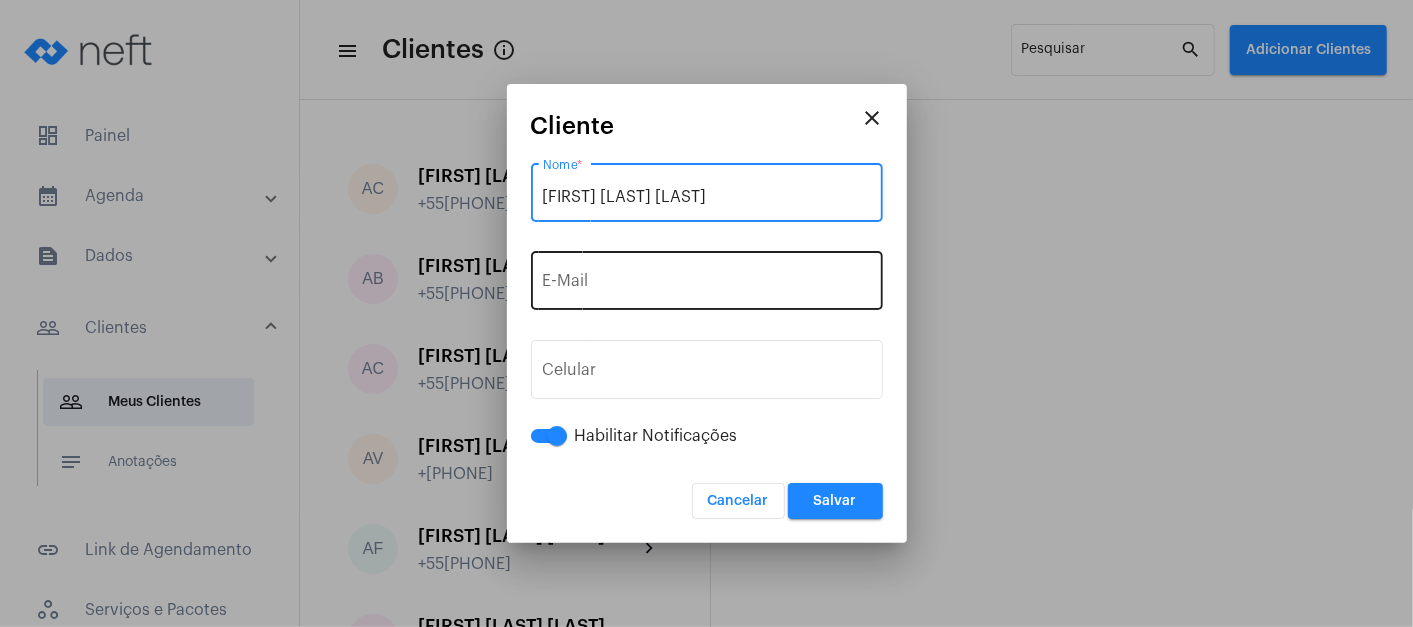 type on "[FIRST] [LAST] [LAST]" 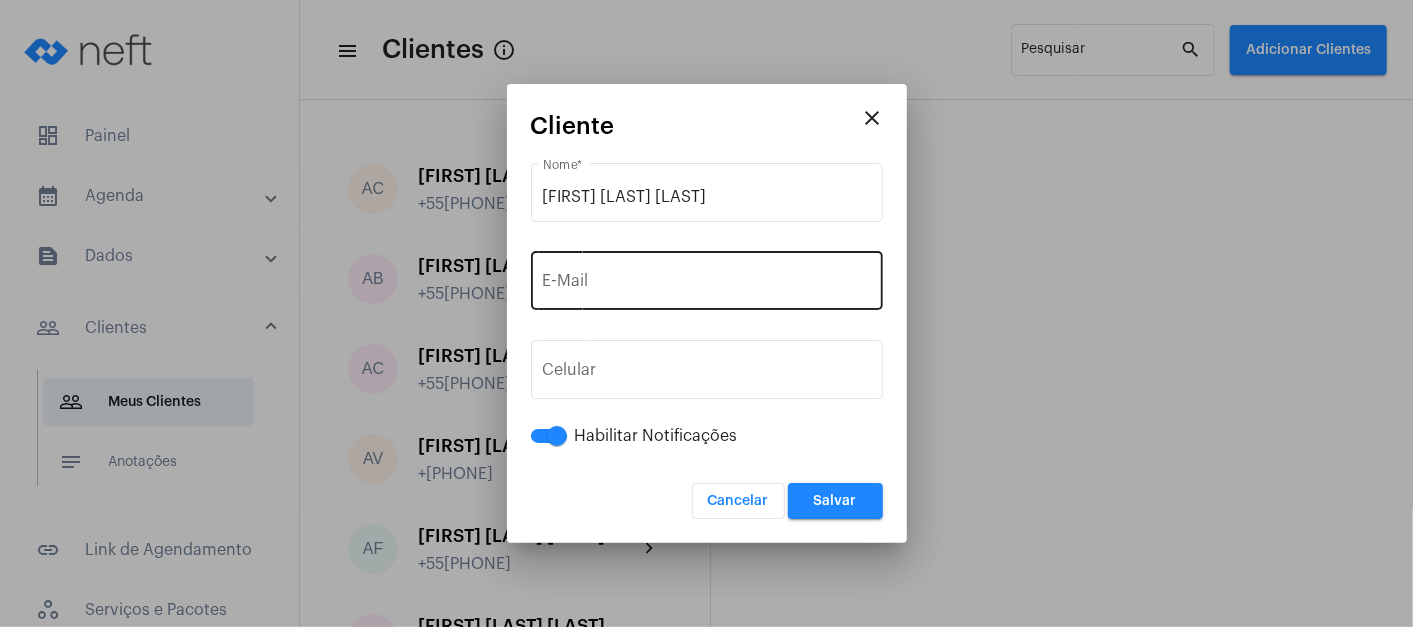 click on "E-Mail" at bounding box center [707, 278] 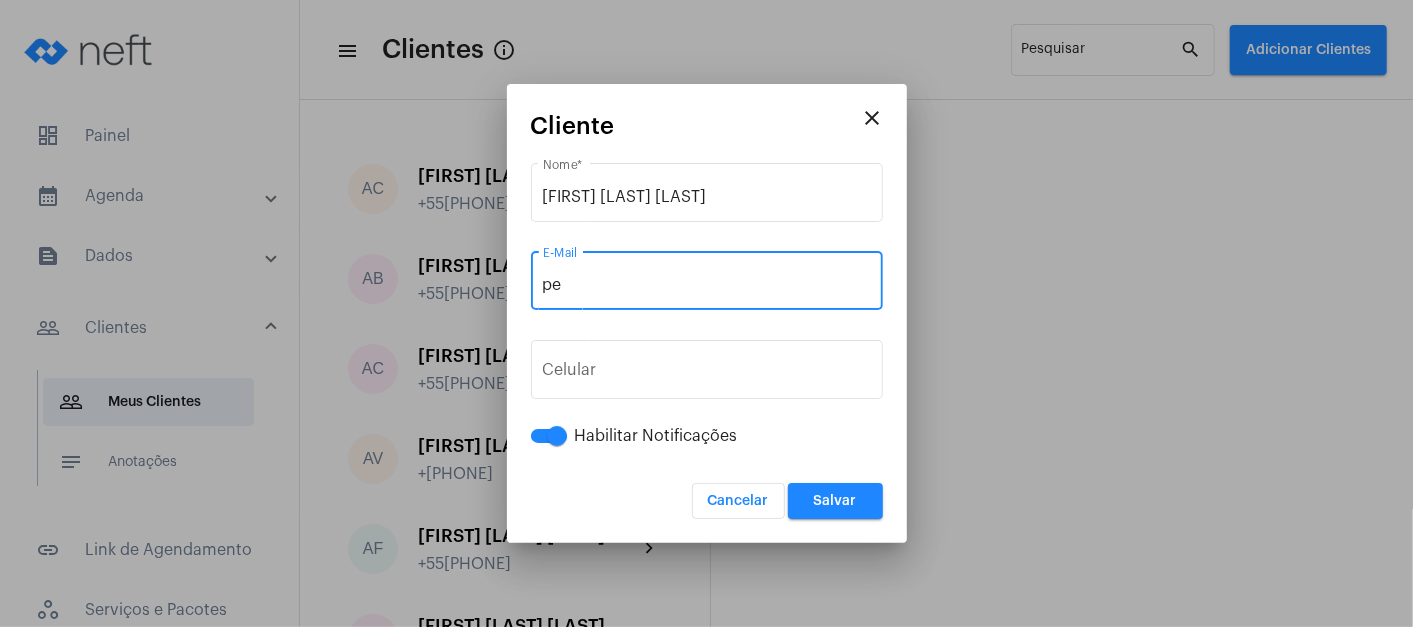 type on "p" 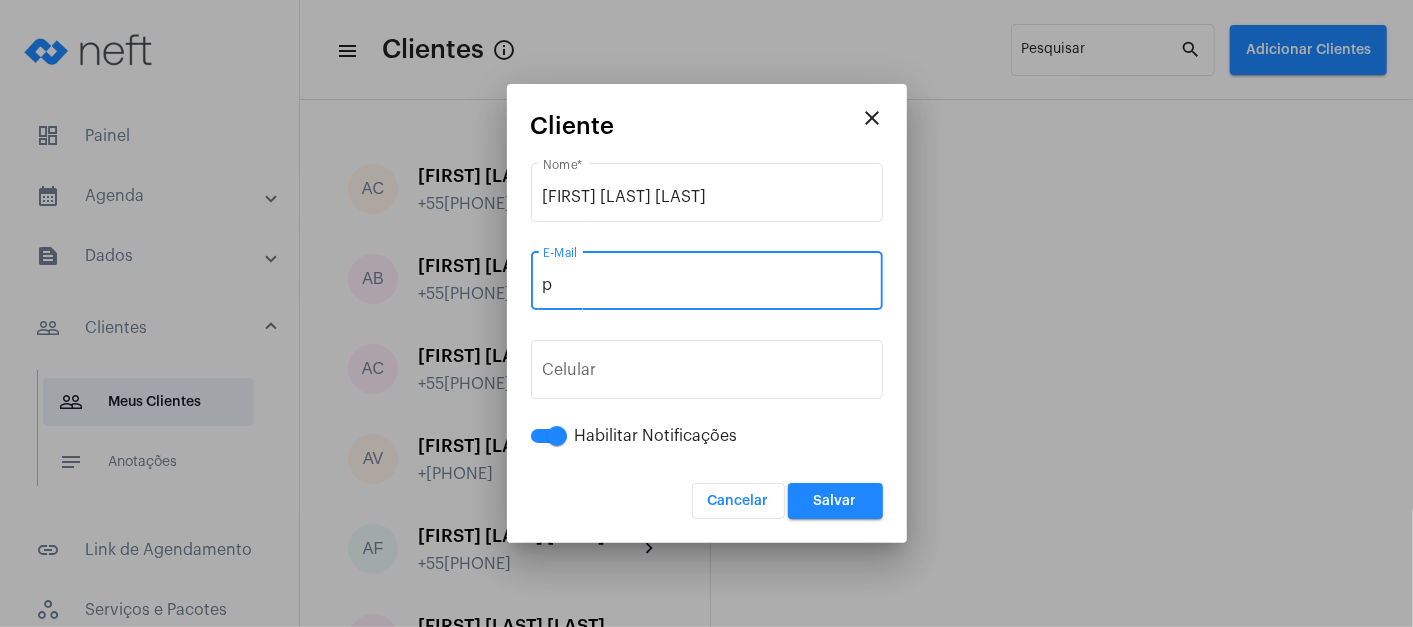 type 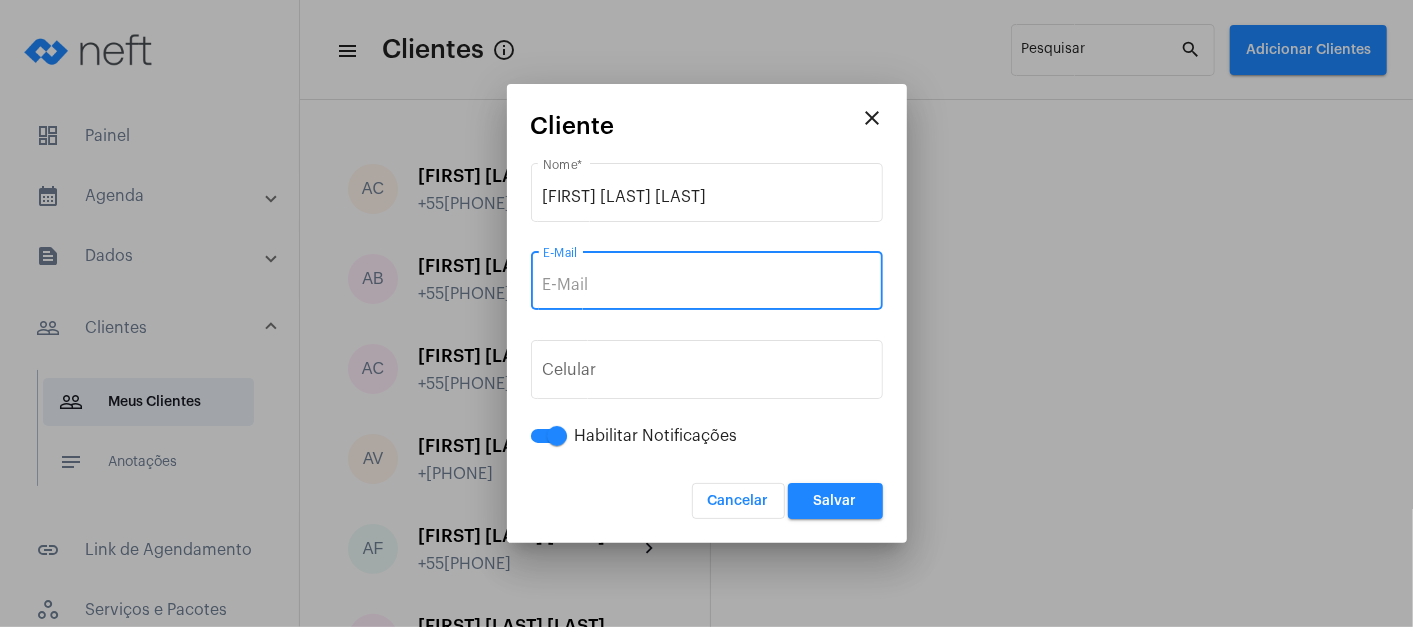 click on "E-Mail" at bounding box center (707, 285) 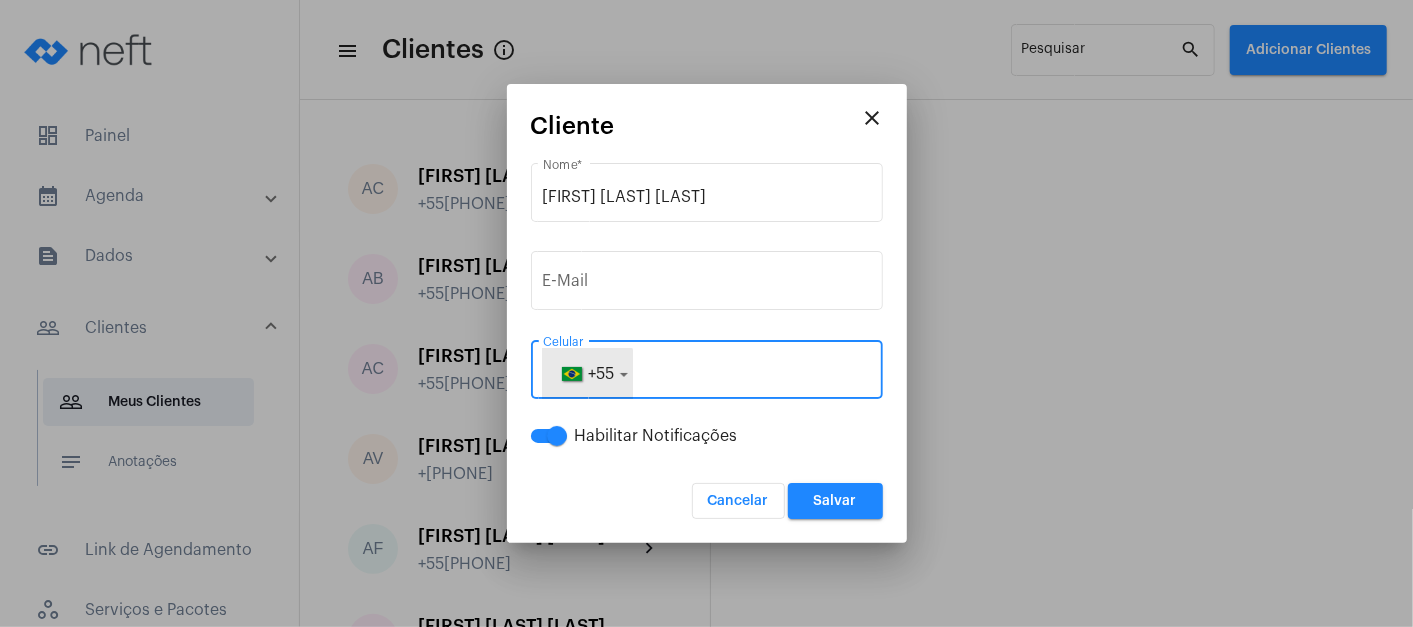 click on "+55" at bounding box center [588, 374] 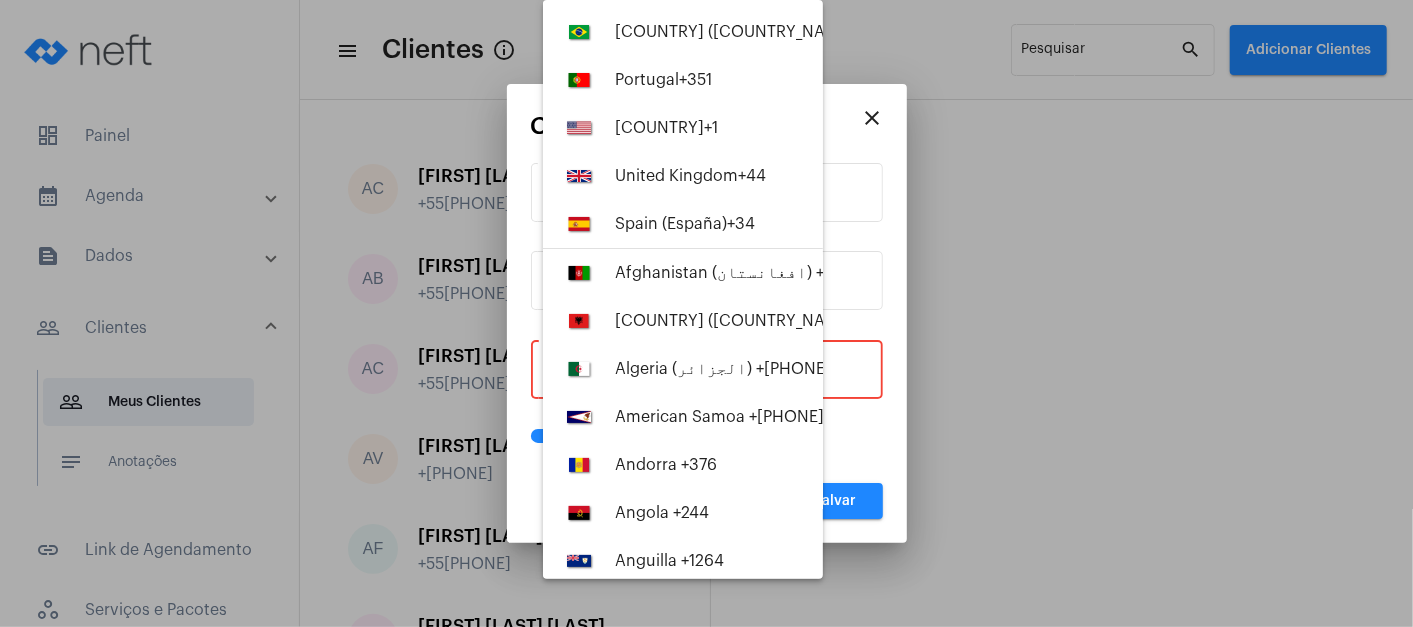 click at bounding box center (706, 313) 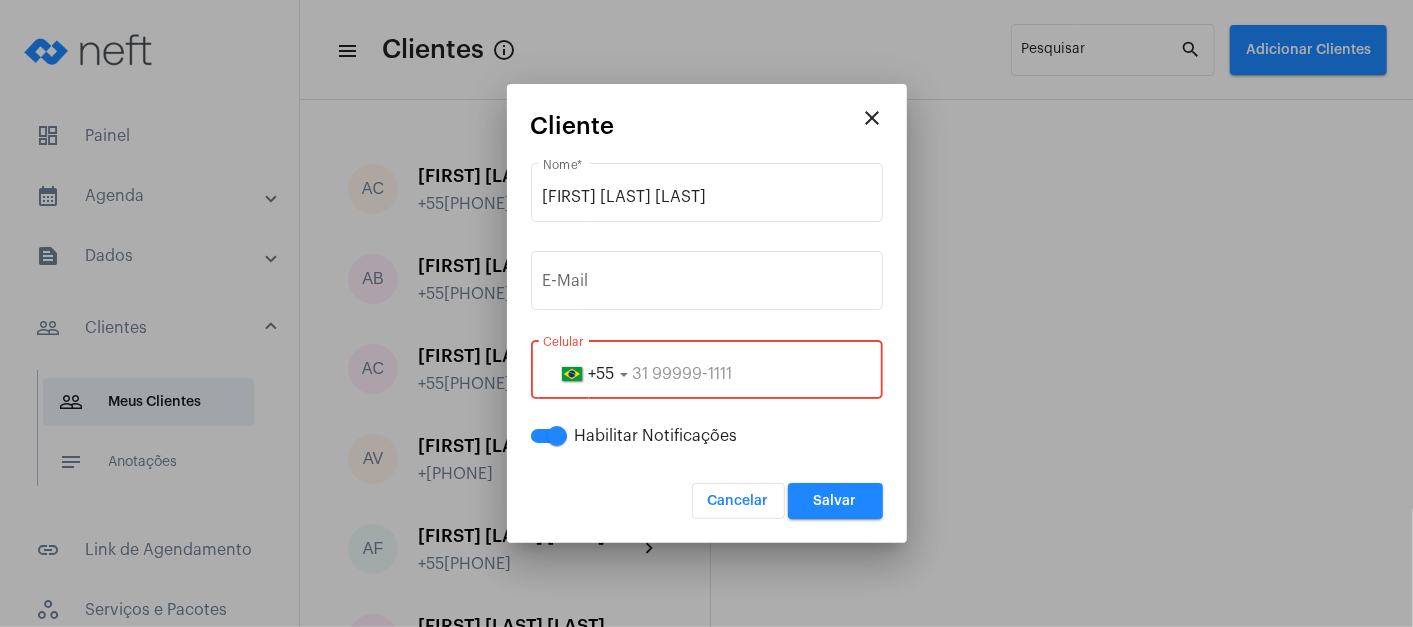 click at bounding box center (707, 374) 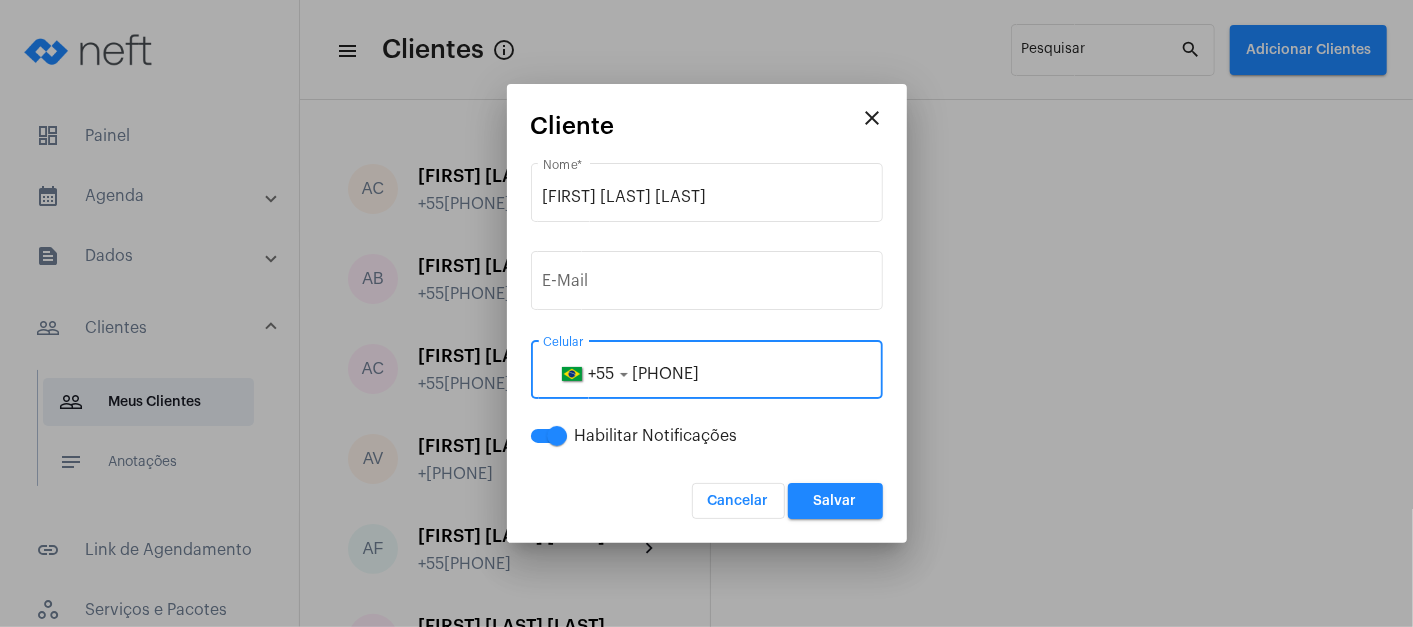 type on "[PHONE]" 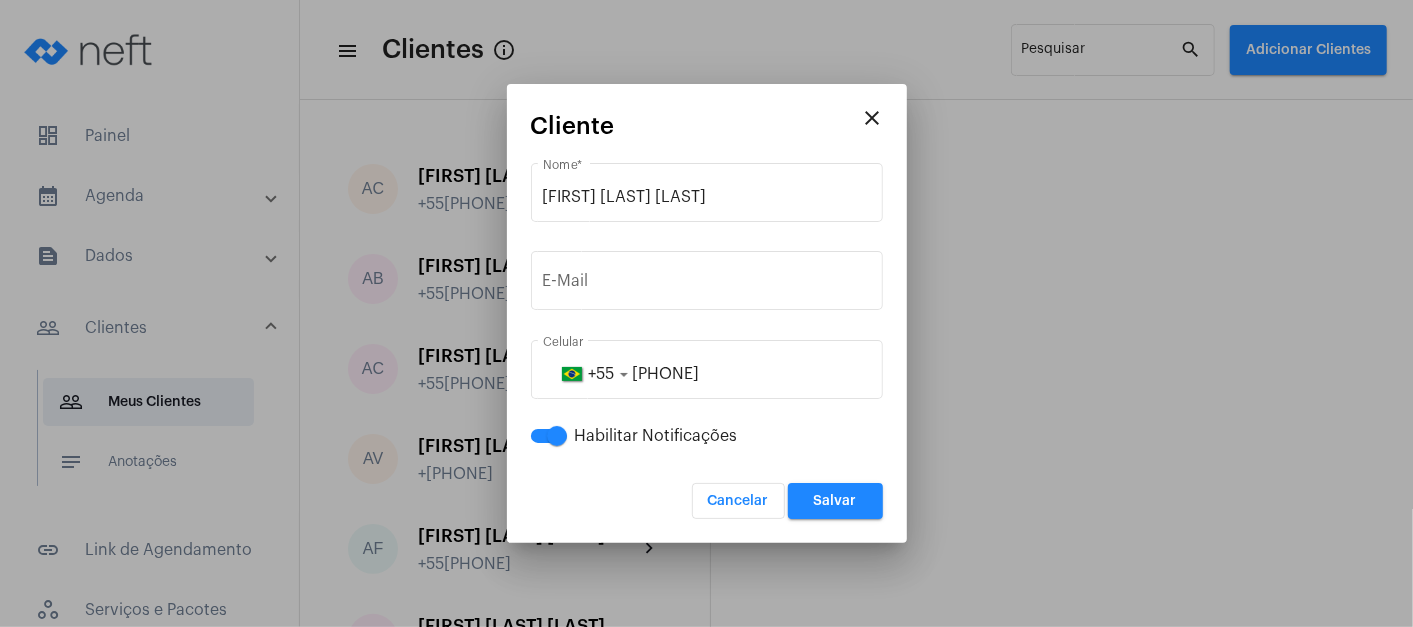 click on "Salvar" at bounding box center (835, 501) 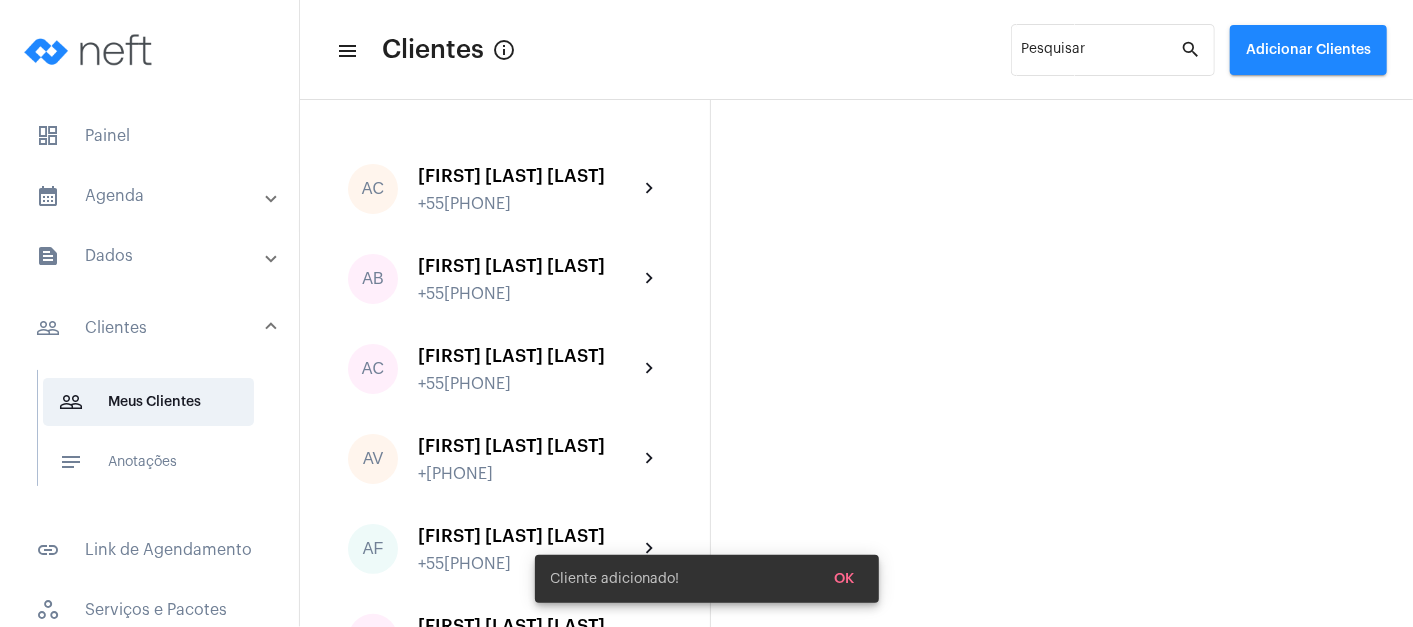 click on "calendar_month_outlined  Agenda" at bounding box center (155, 196) 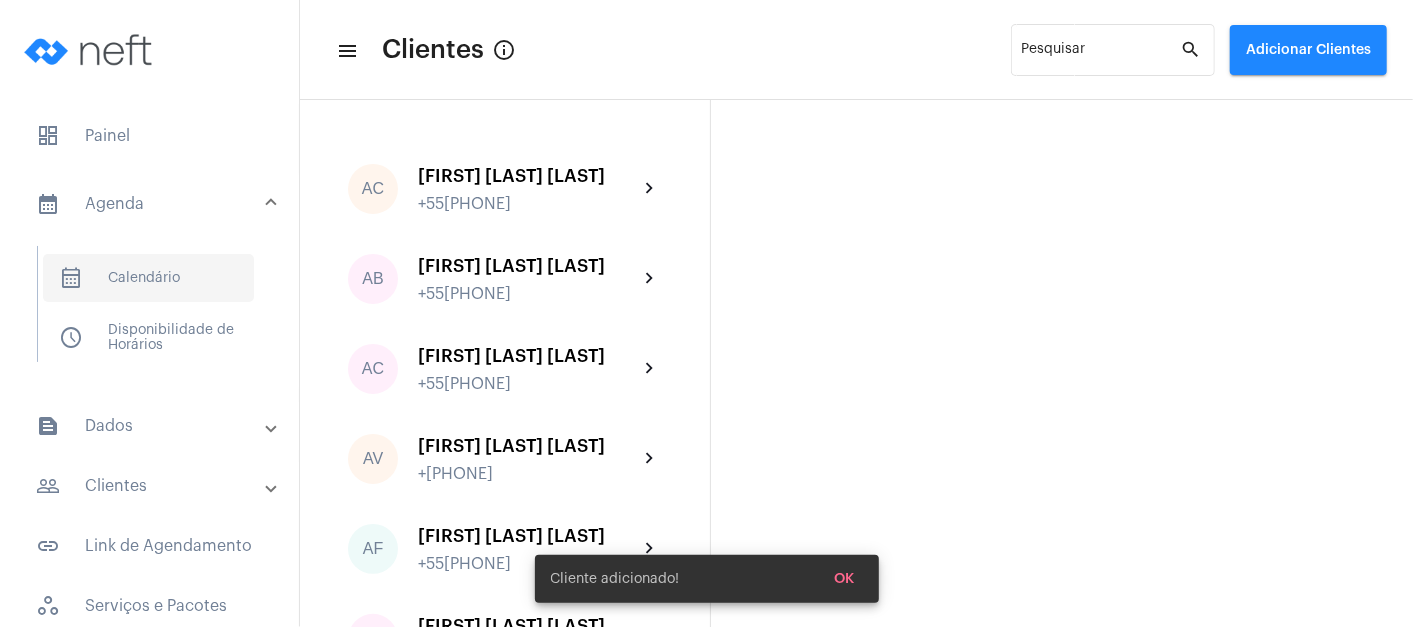 click on "calendar_month_outlined   Calendário" at bounding box center [148, 278] 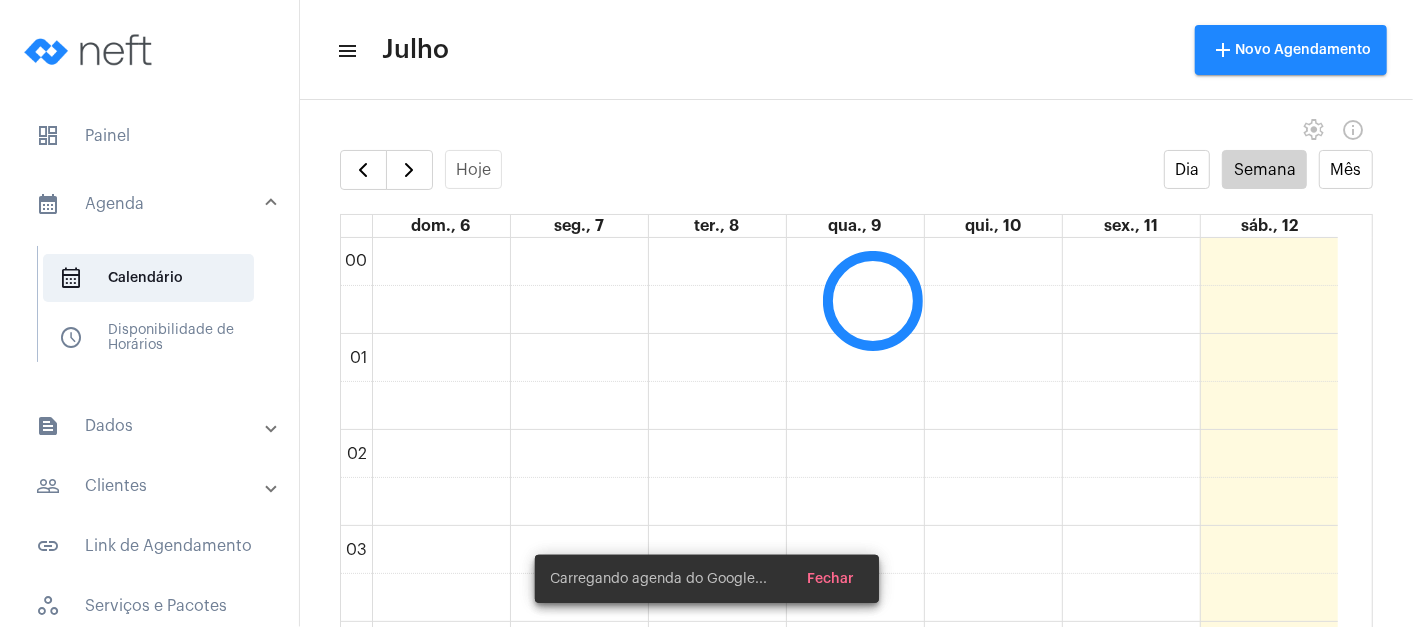 scroll, scrollTop: 577, scrollLeft: 0, axis: vertical 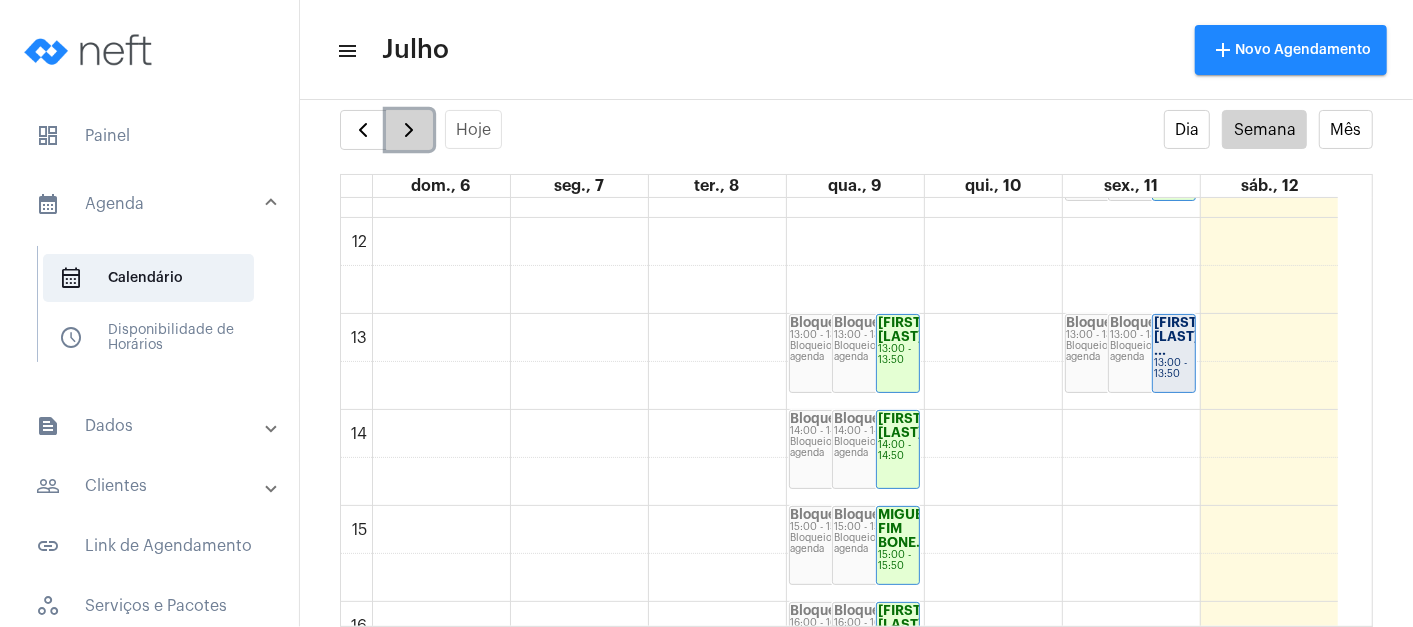 click 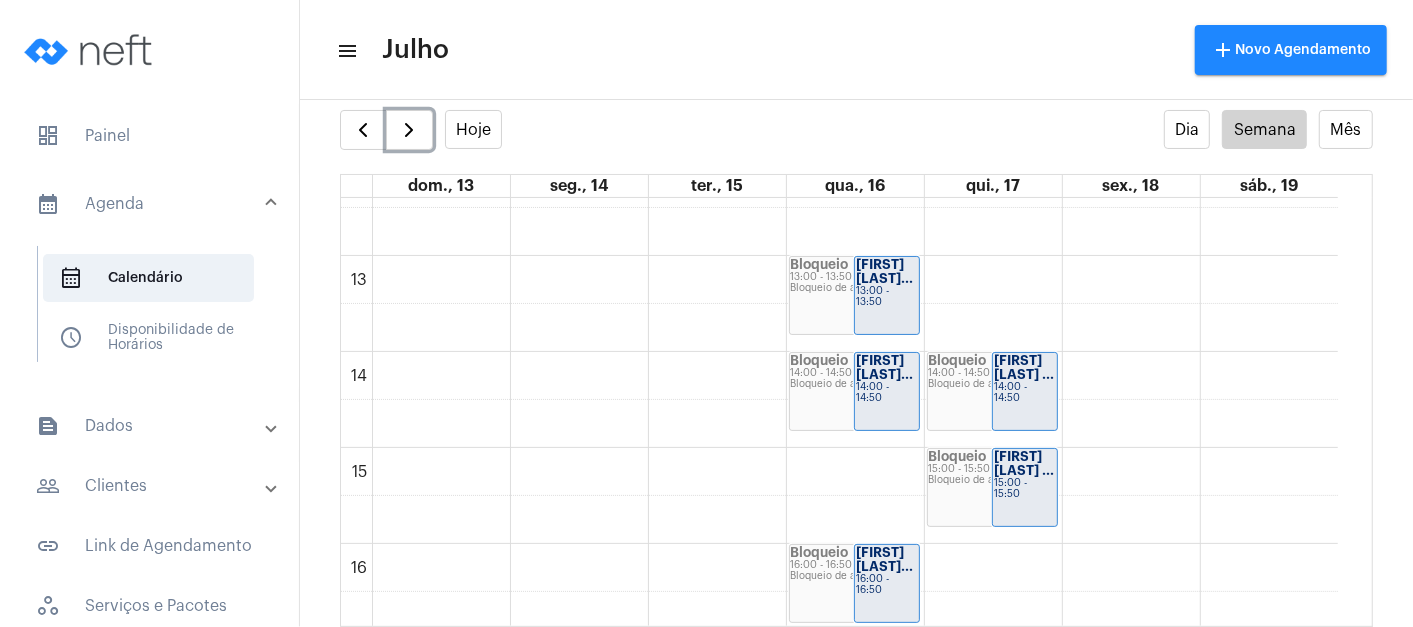 scroll, scrollTop: 1243, scrollLeft: 0, axis: vertical 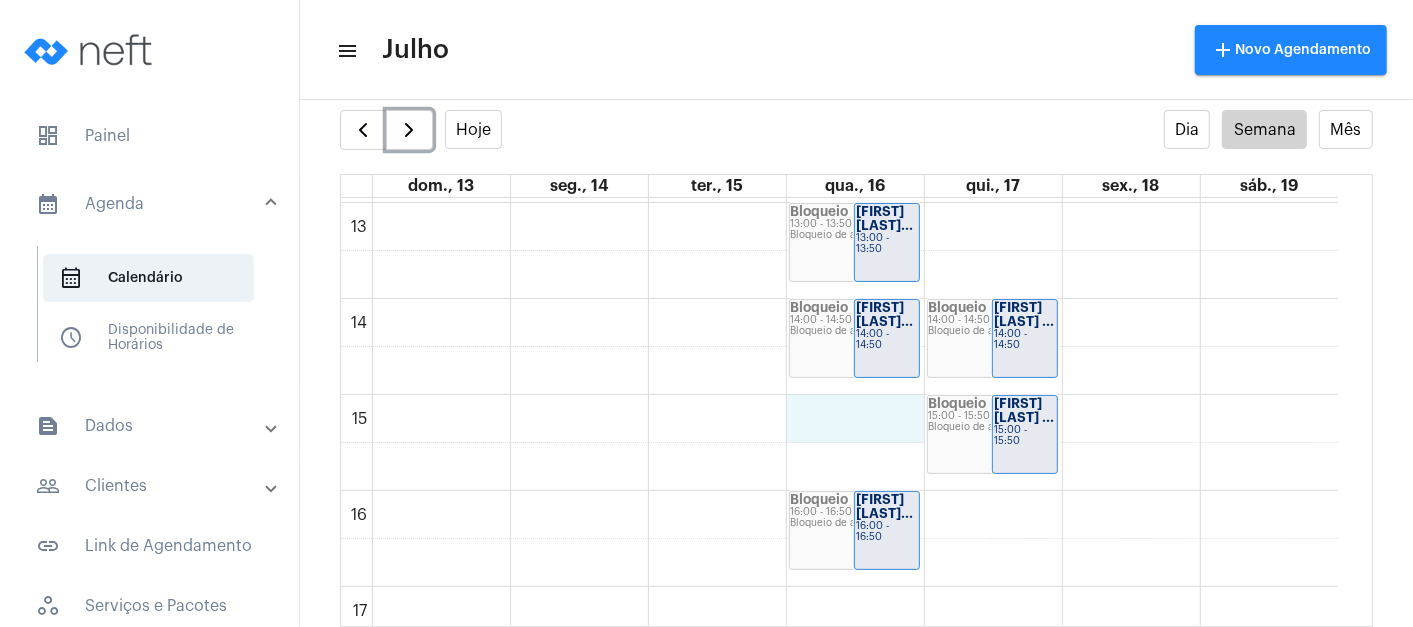 click on "00 01 02 03 04 05 06 07 08 09 10 11 12 13 14 15 16 17 18 19 20 21 22 23
Bloqueio
[TIME] - [TIME]
Bloqueio de agenda
[FIRST] [LAST]...
[TIME] - [TIME]
Bloqueio
[TIME] - [TIME]
Bloqueio de agenda
[FIRST] [LAST]...
[TIME] - [TIME]
Bloqueio
[TIME] - [TIME]
Bloqueio de agenda
[FIRST] [LAST]...
[TIME] - [TIME]
Bloqueio
[TIME] - [TIME]
Bloqueio de agenda
[FIRST] [LAST]
[TIME] - [TIME]
Bloqueio
[TIME] - [TIME]
Bloqueio de agenda" 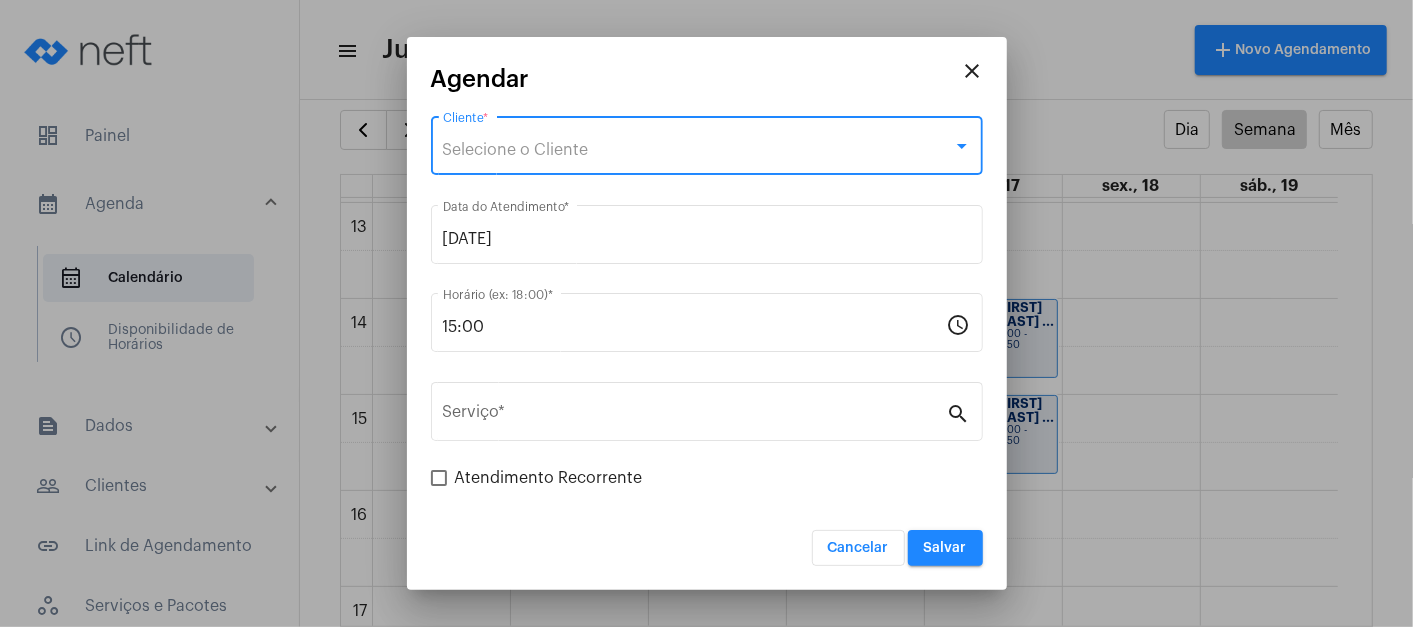 click on "Selecione o Cliente" at bounding box center [698, 150] 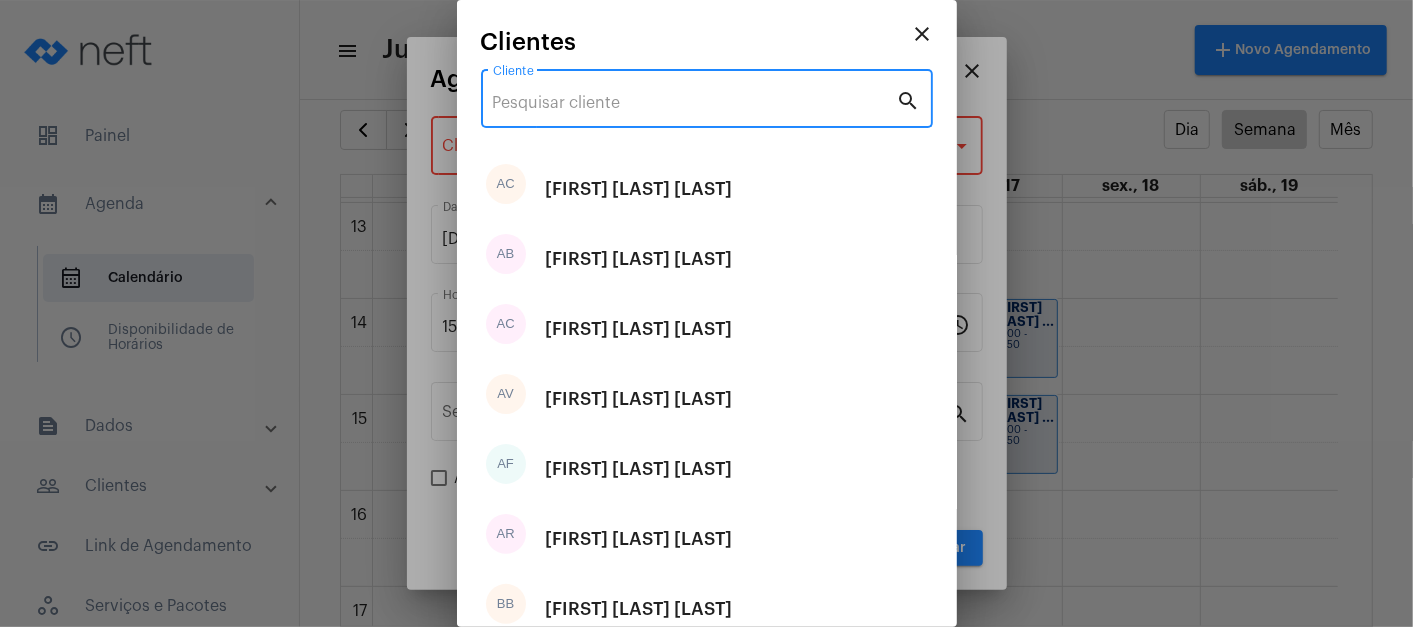 click on "Cliente" at bounding box center (695, 103) 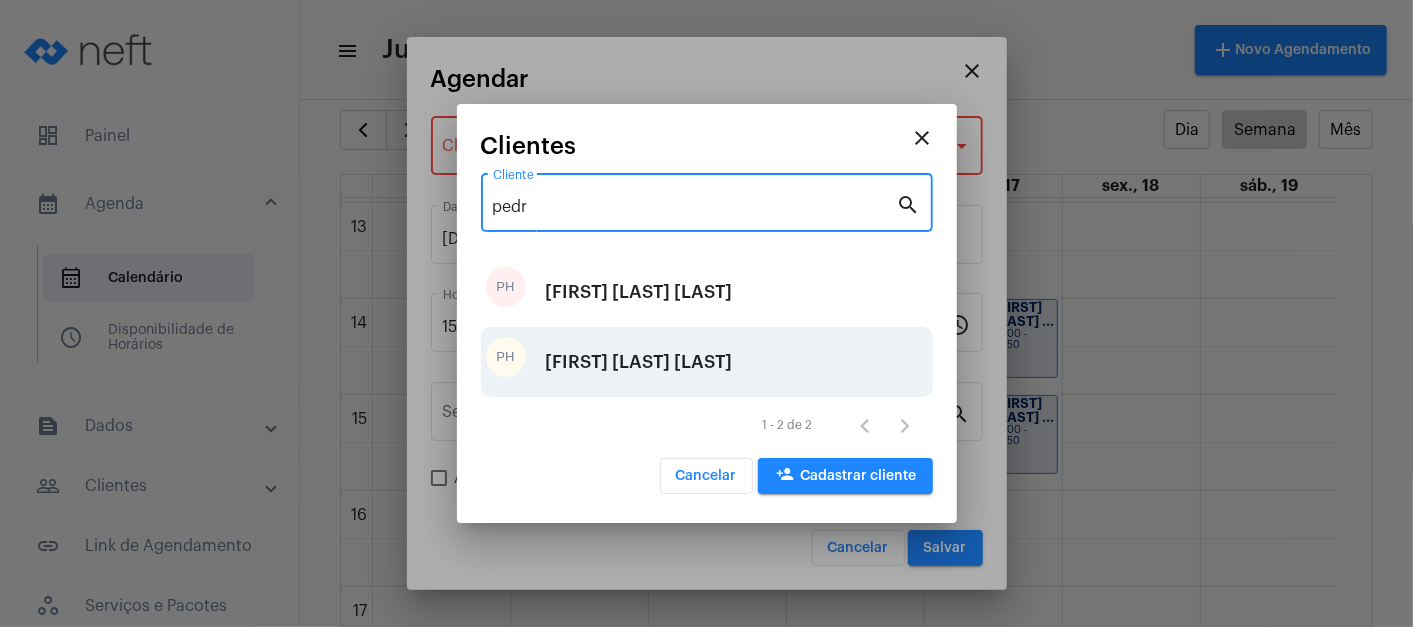 type on "pedr" 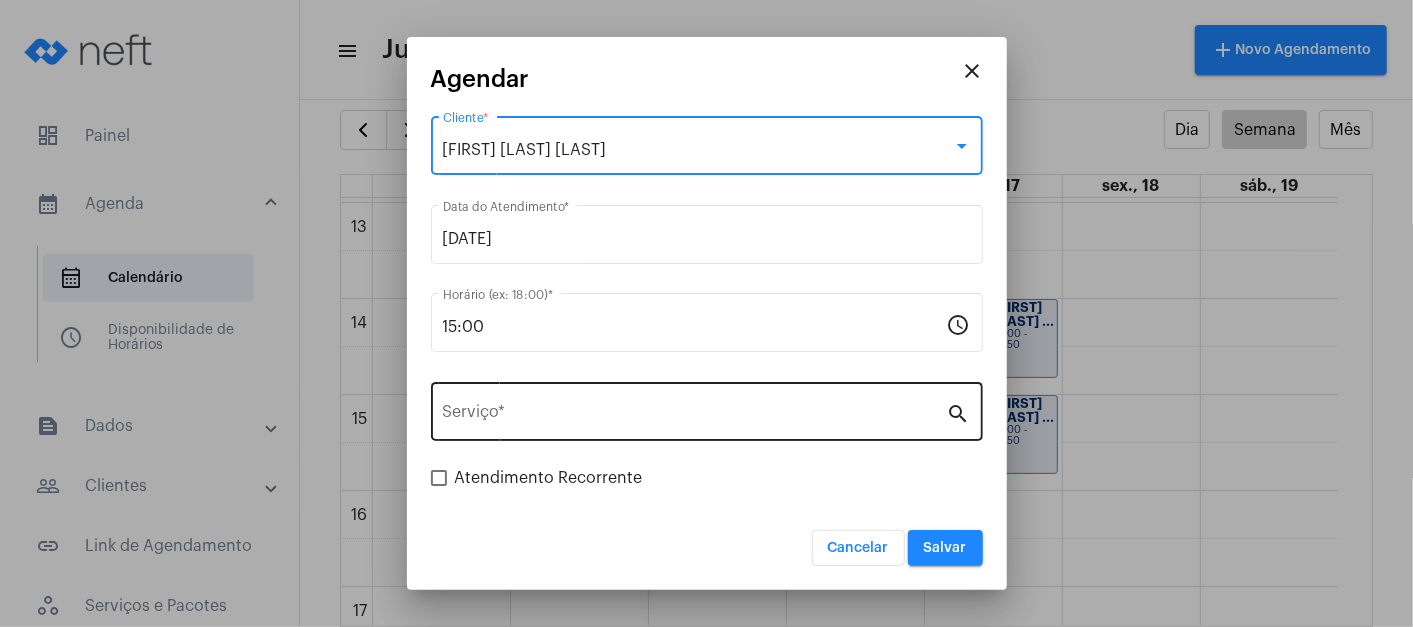 click on "Serviço  *" at bounding box center (695, 416) 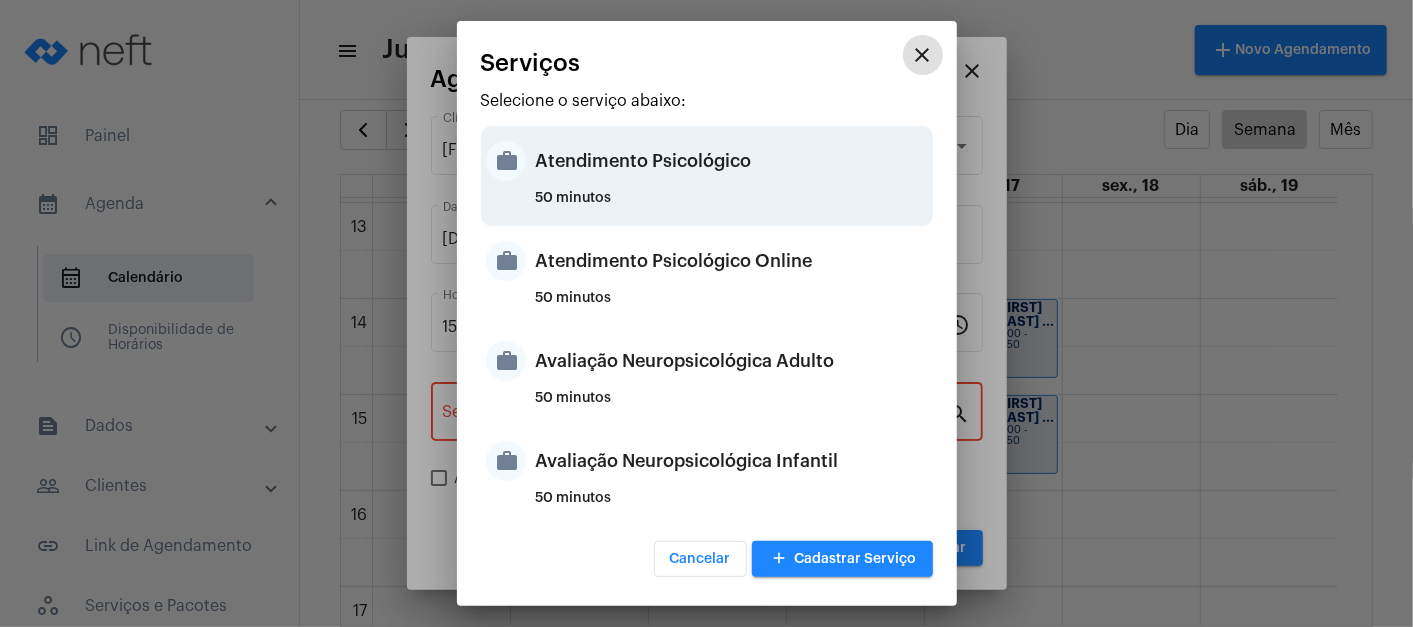 click on "50 minutos" at bounding box center (732, 206) 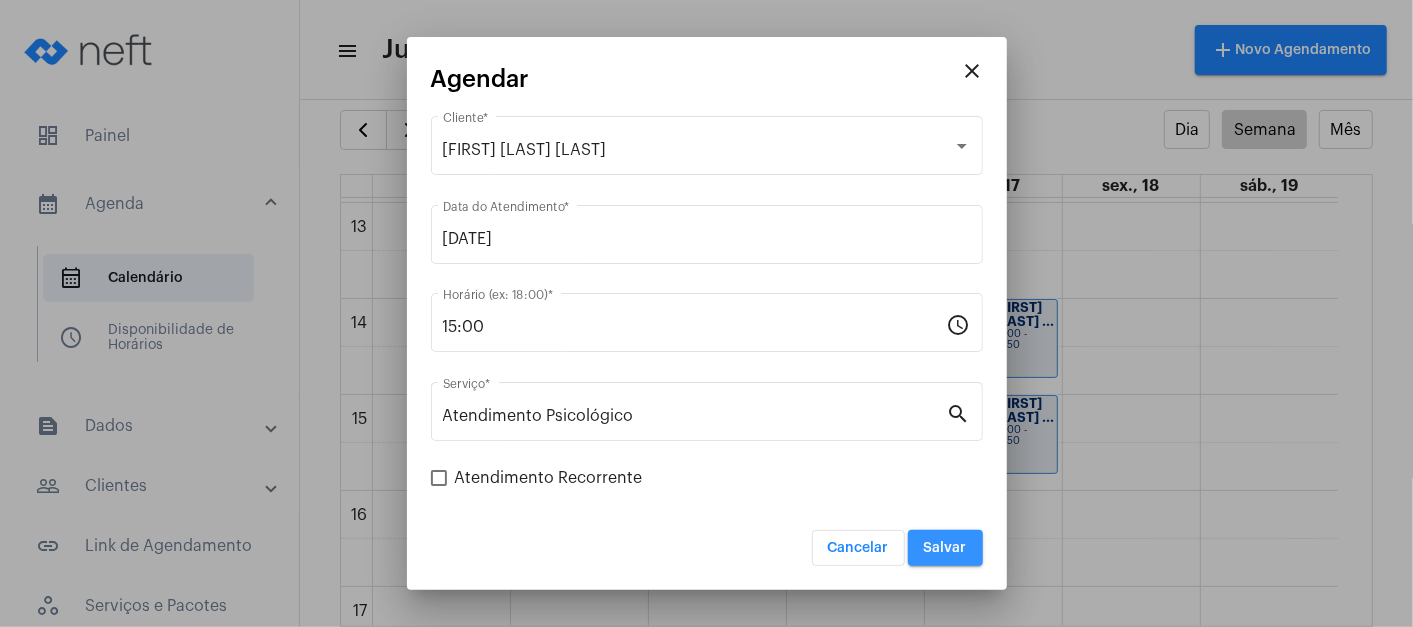click on "Salvar" at bounding box center [945, 548] 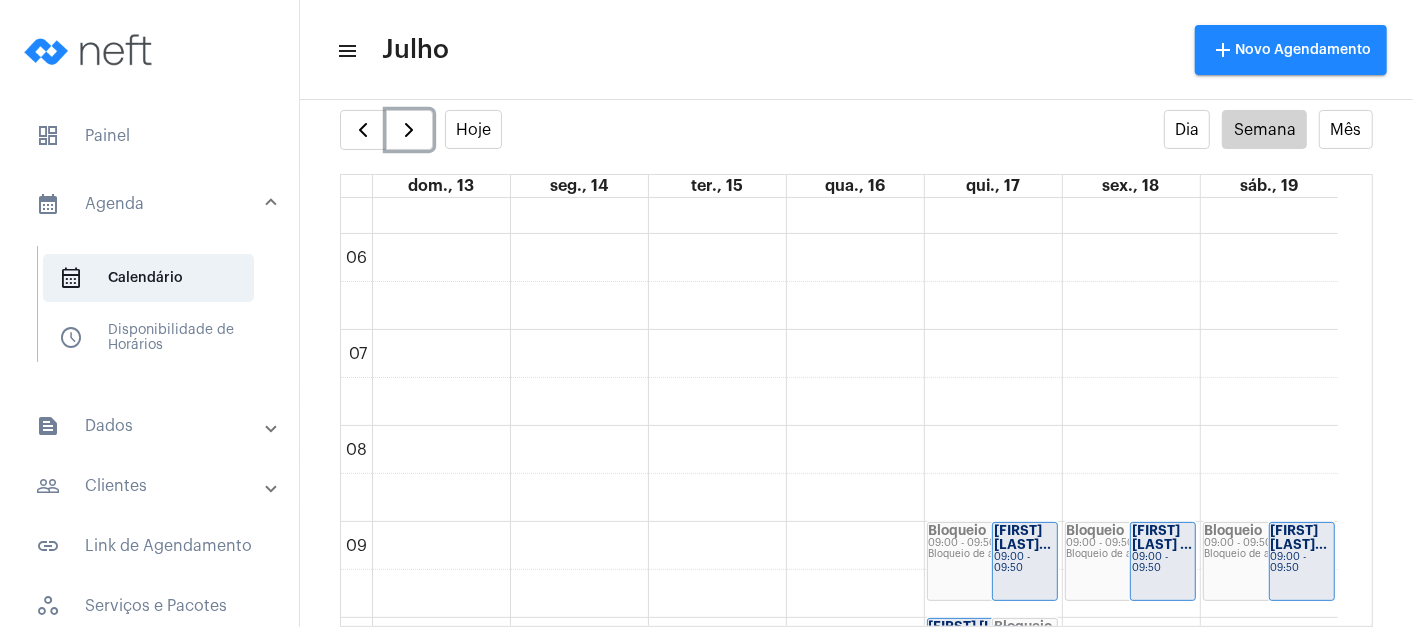scroll, scrollTop: 688, scrollLeft: 0, axis: vertical 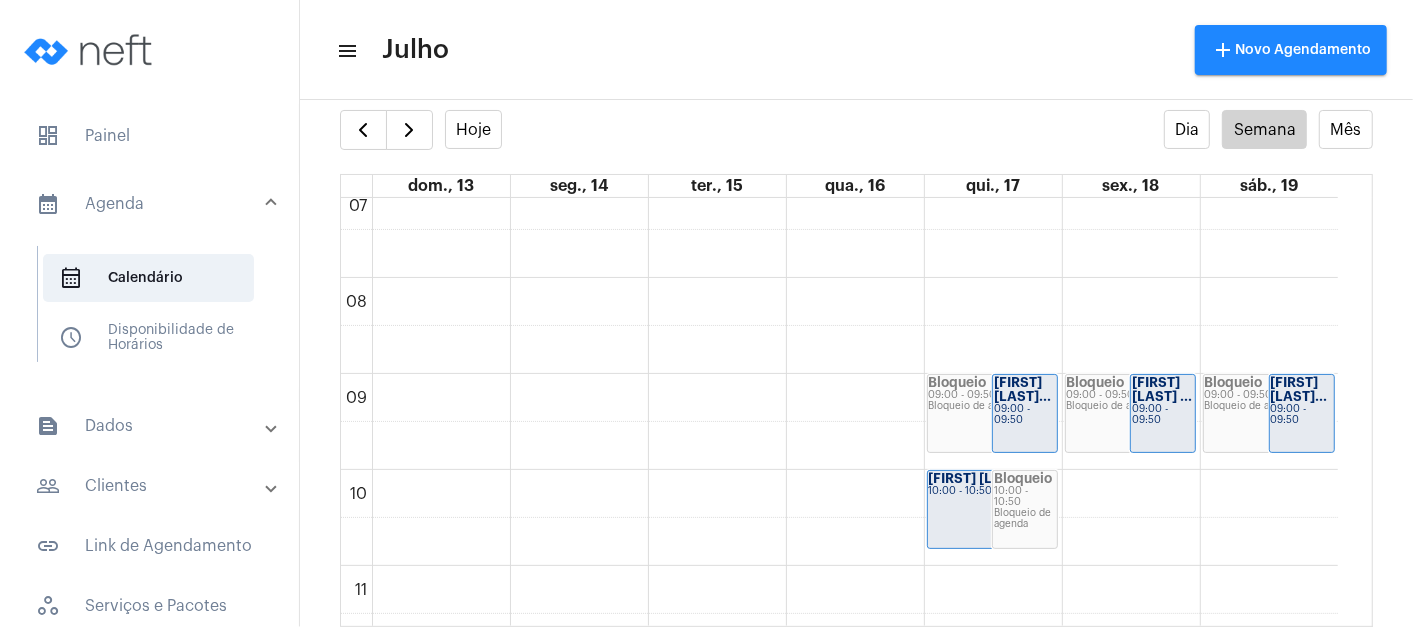 click on "people_outline  Clientes" at bounding box center (155, 486) 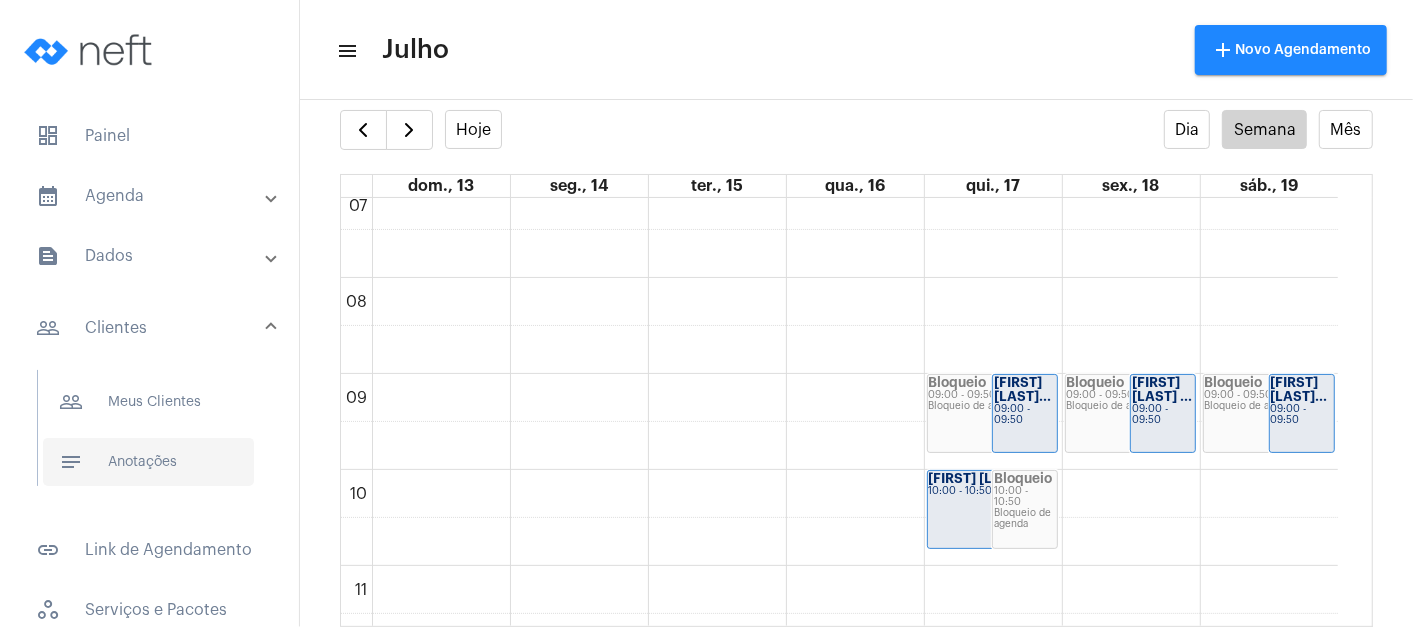 click on "notes  Anotações" at bounding box center (148, 462) 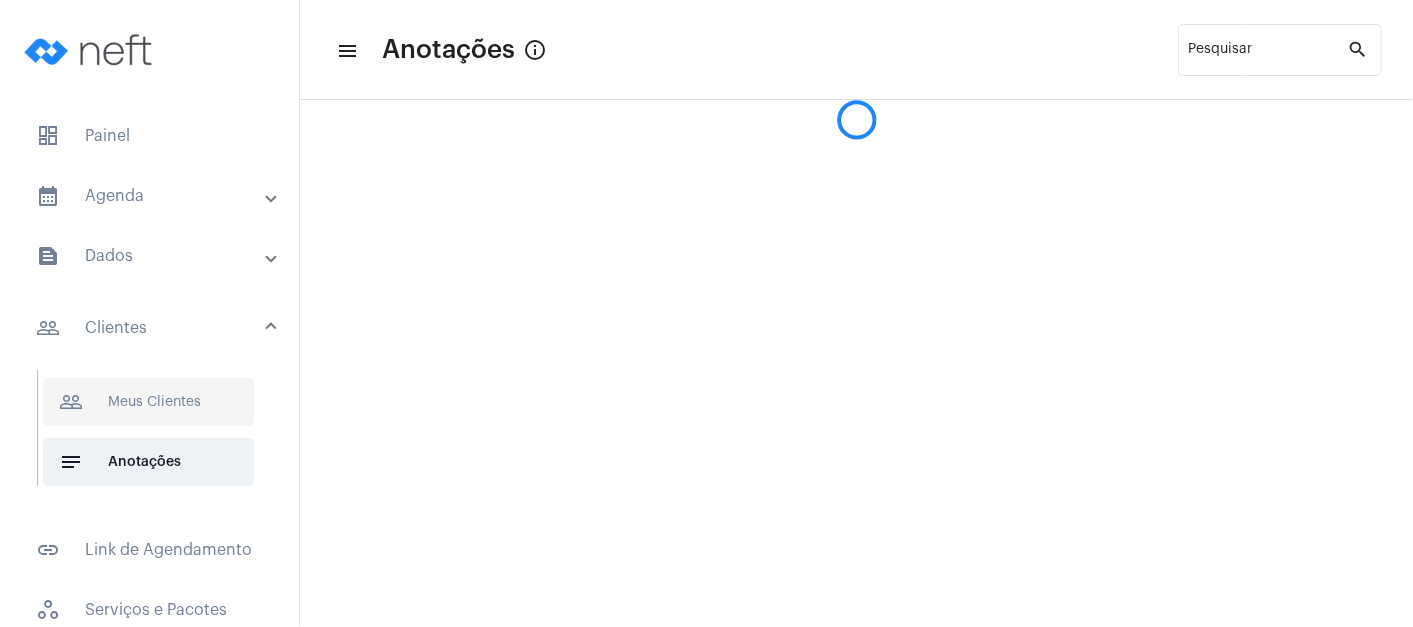 click on "people_outline  Meus Clientes" at bounding box center [148, 402] 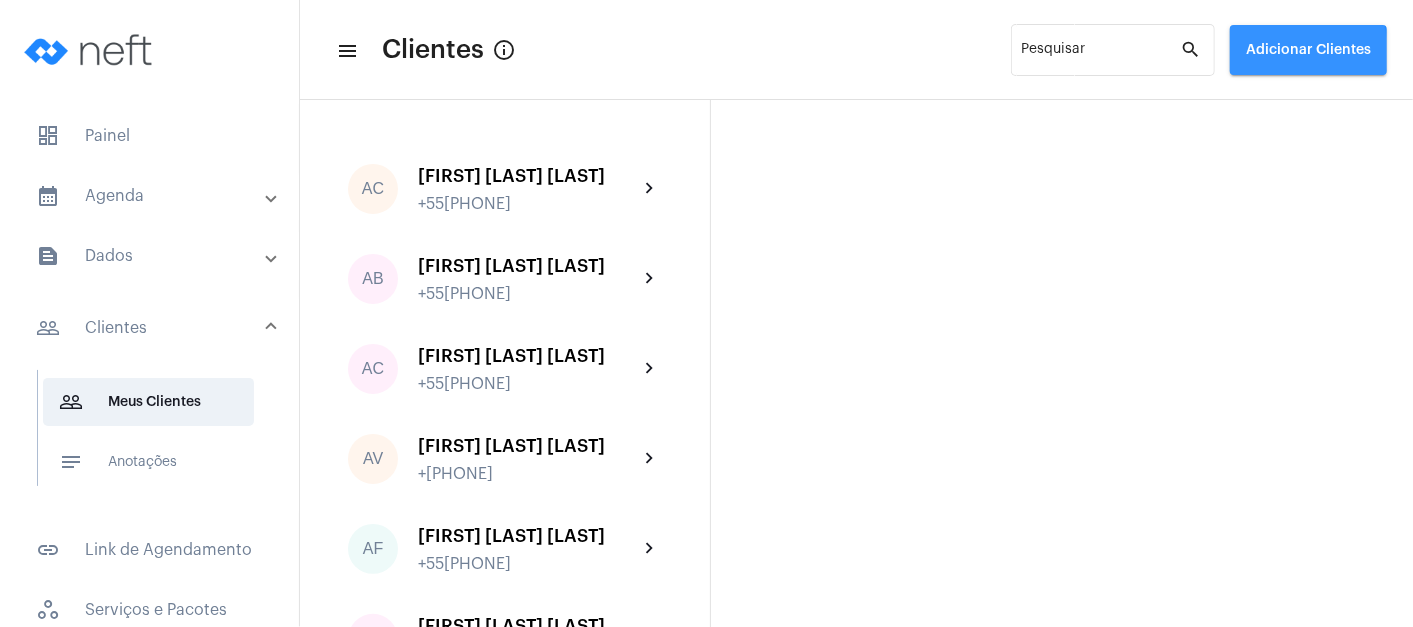 click on "Adicionar Clientes" 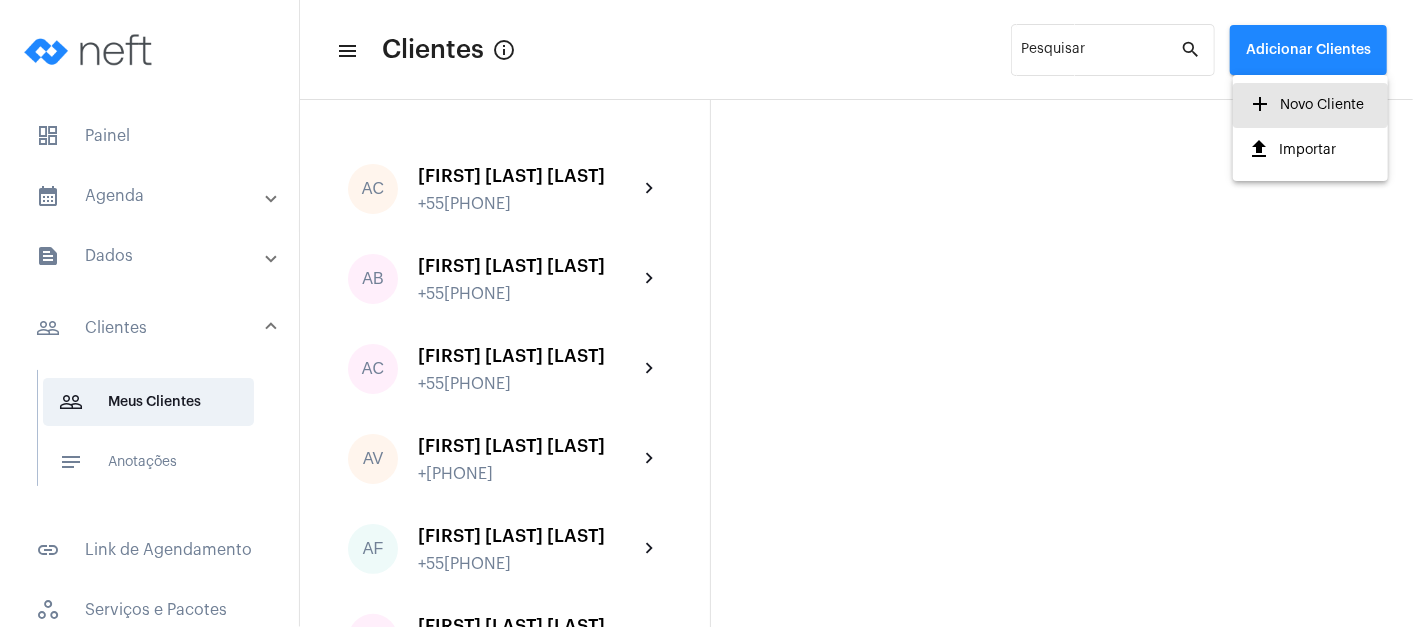 click on "add  Novo Cliente" at bounding box center (1307, 105) 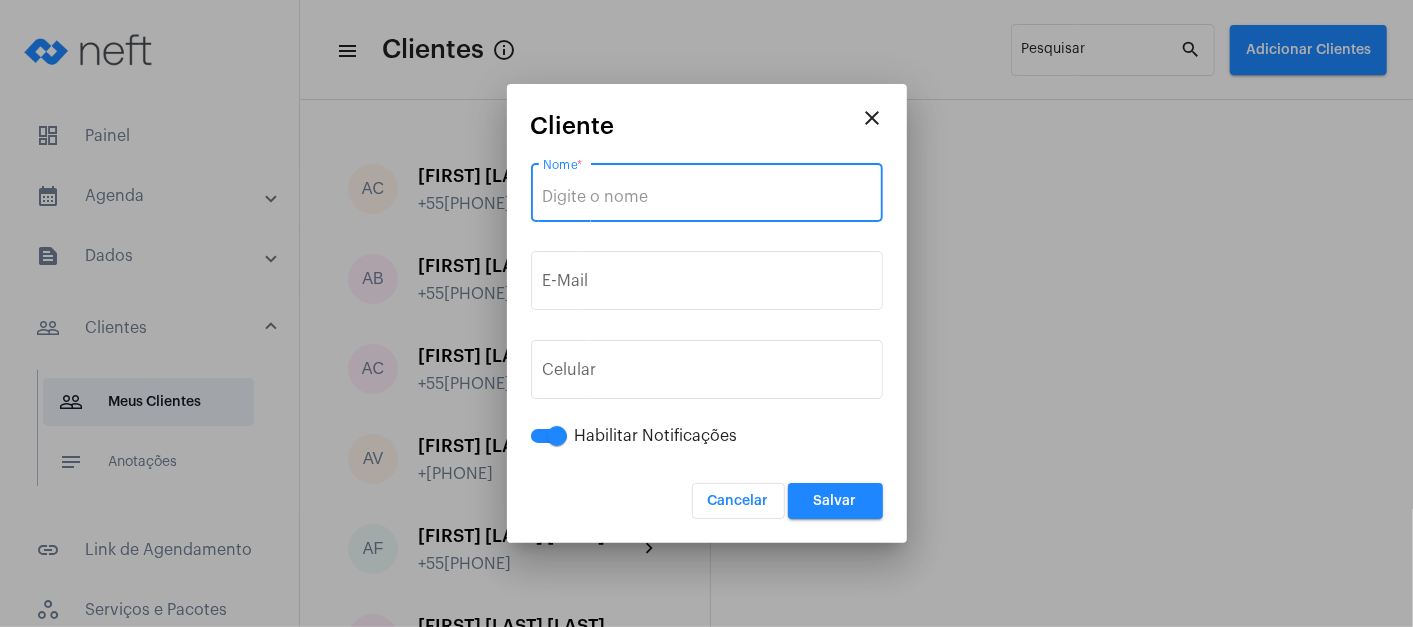 click on "Nome  *" at bounding box center (707, 197) 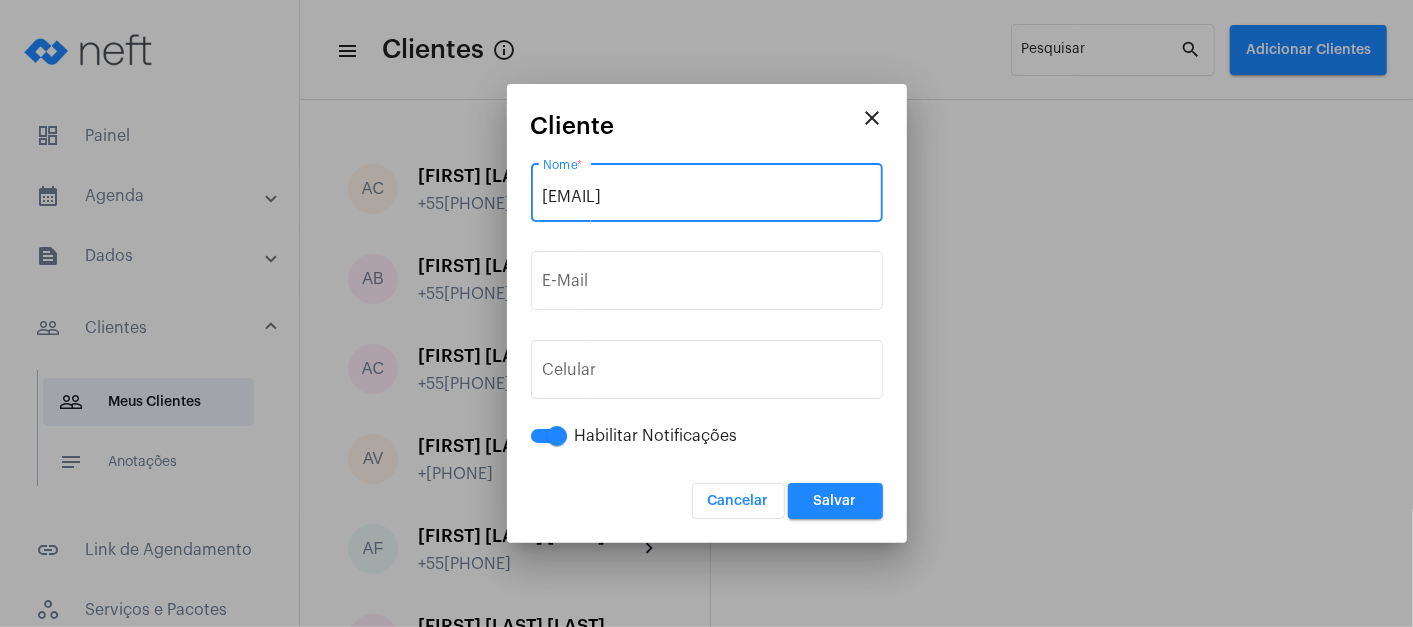 type 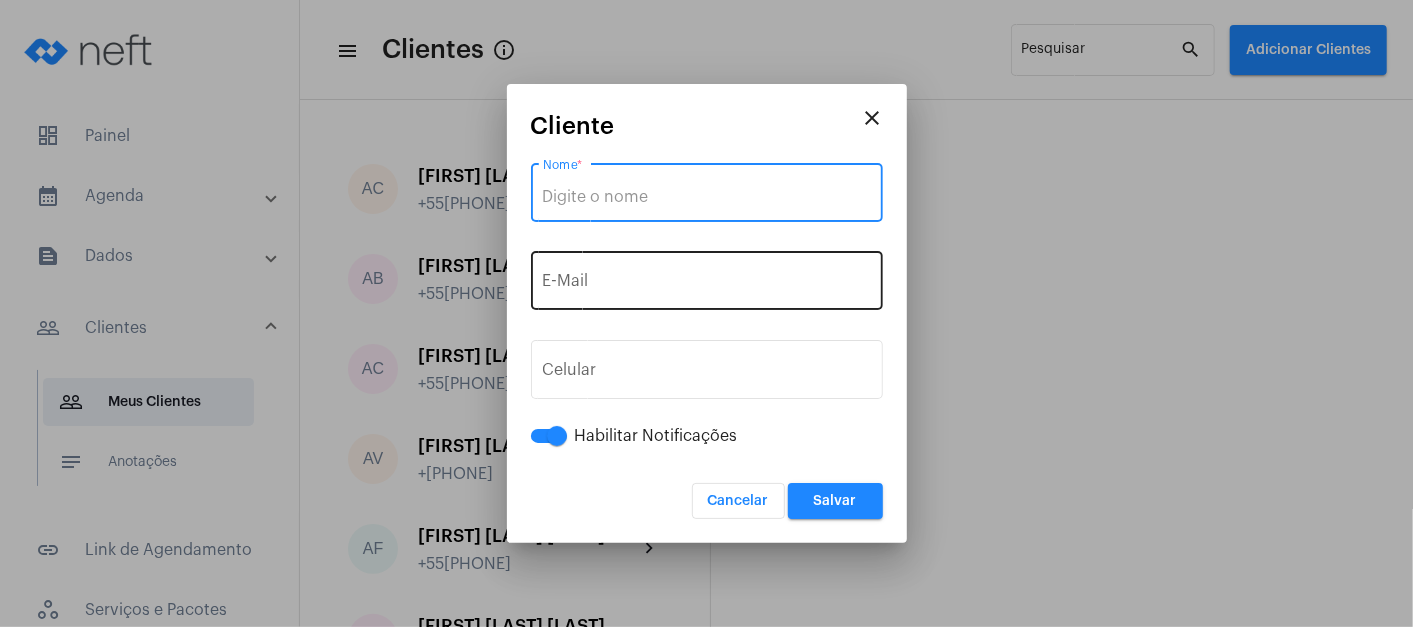 click on "E-Mail" at bounding box center [707, 278] 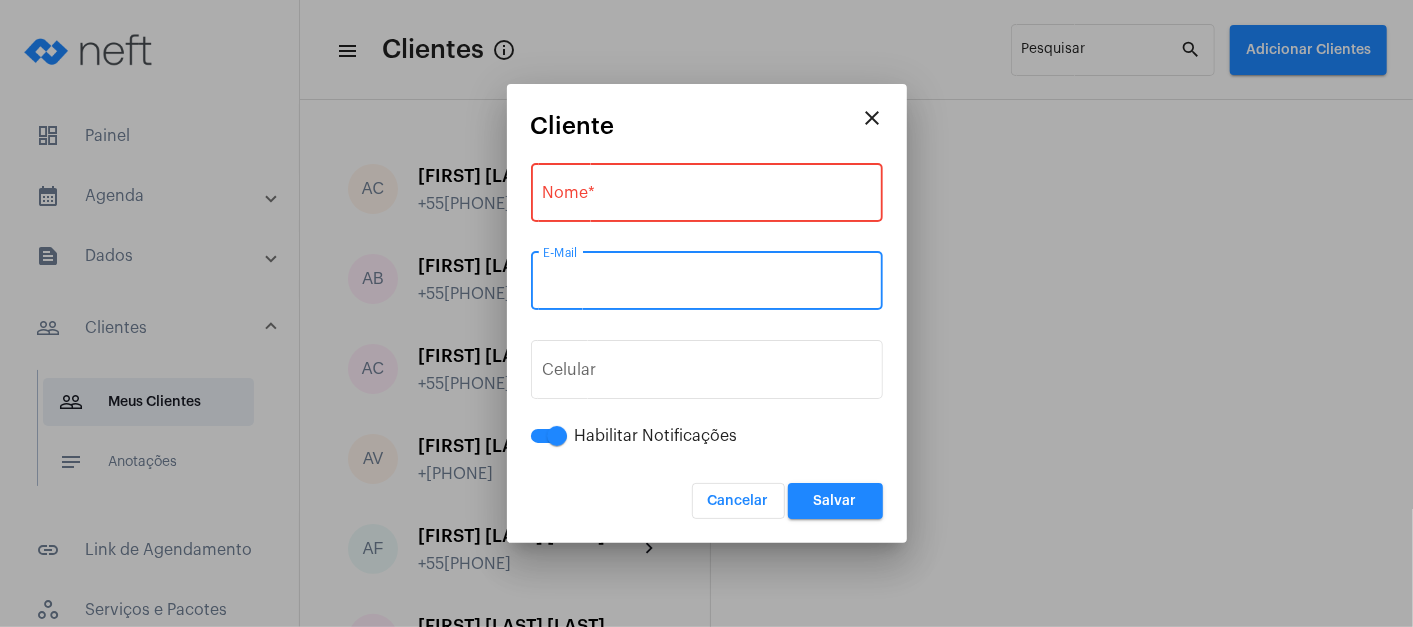 paste on "[EMAIL]" 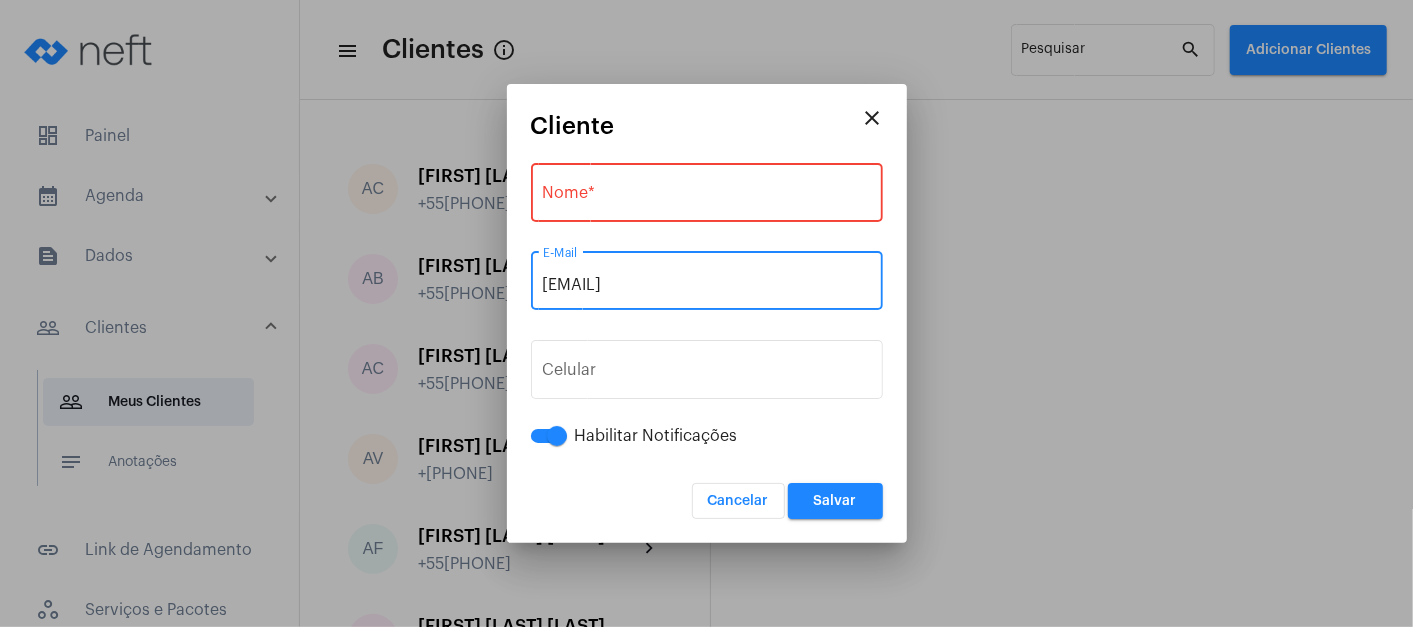 type on "[EMAIL]" 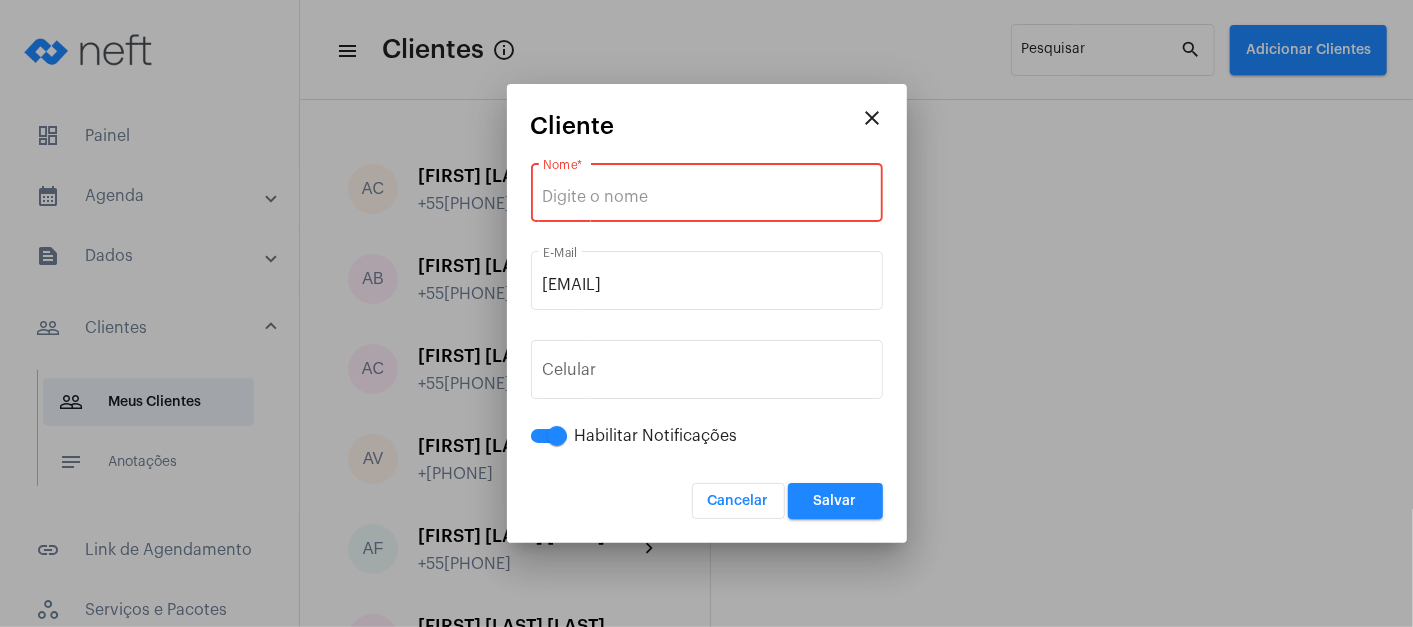click on "Nome  *" at bounding box center (707, 197) 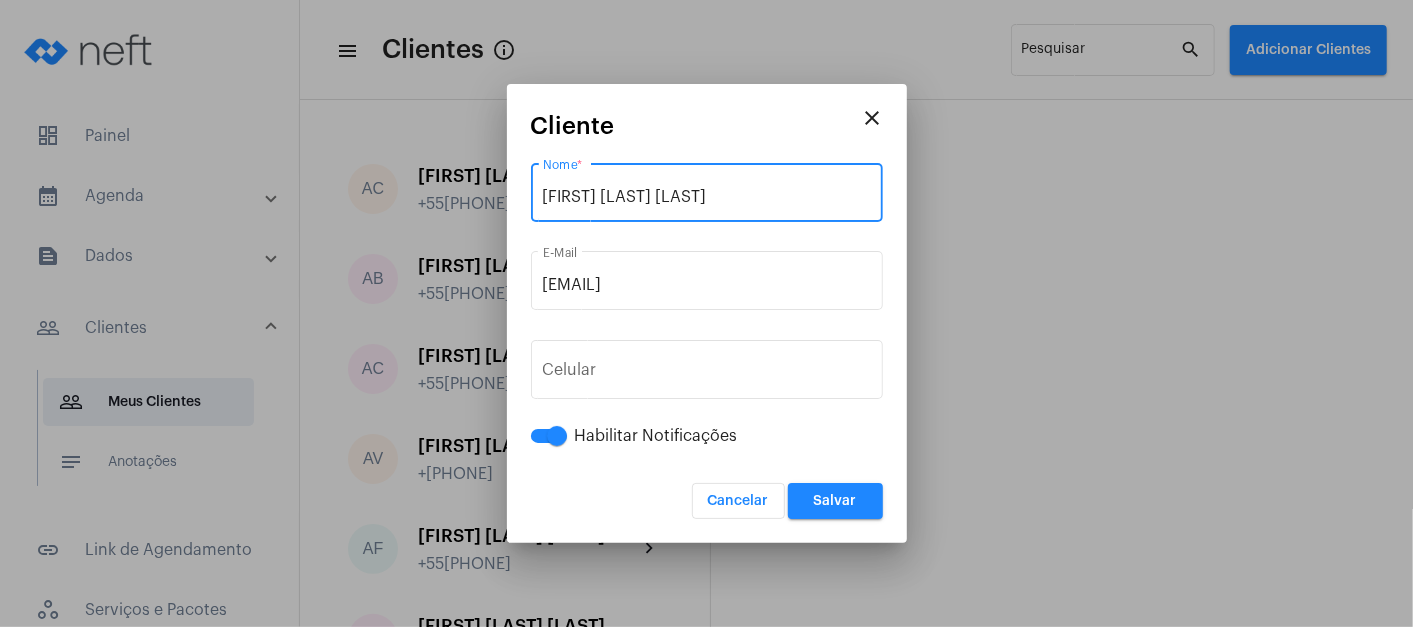 type on "[FIRST] [LAST] [LAST]" 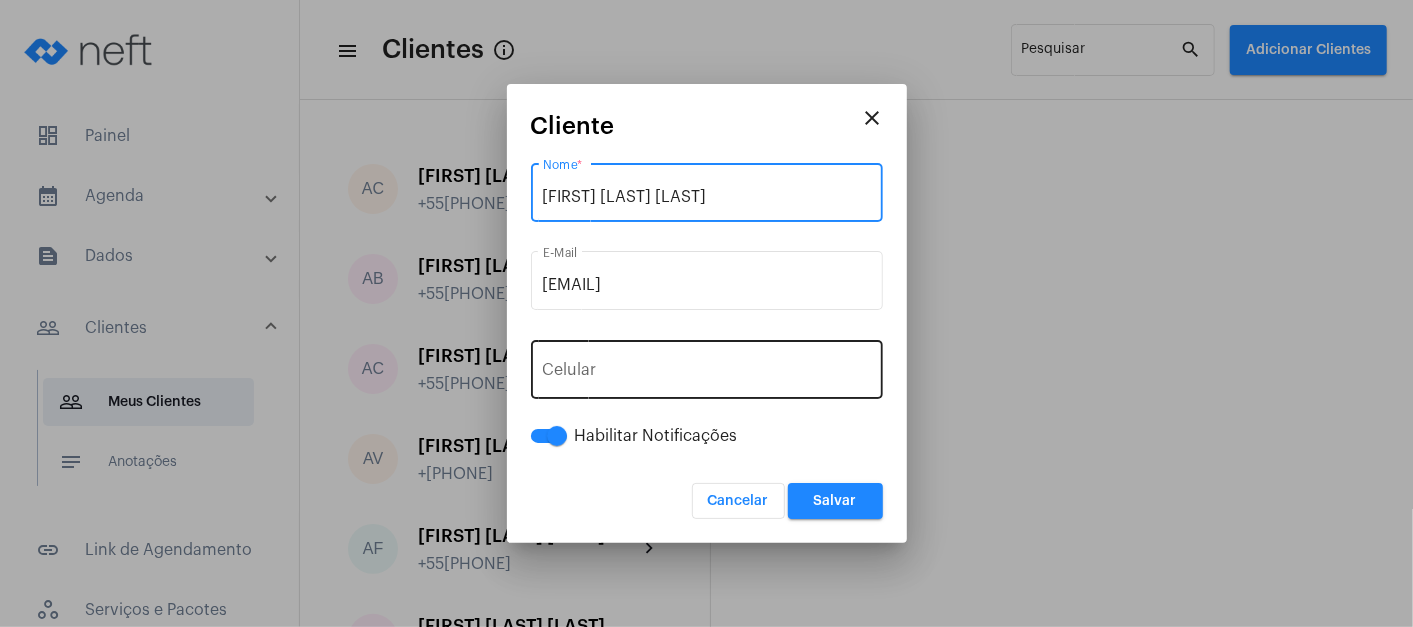click at bounding box center [707, 374] 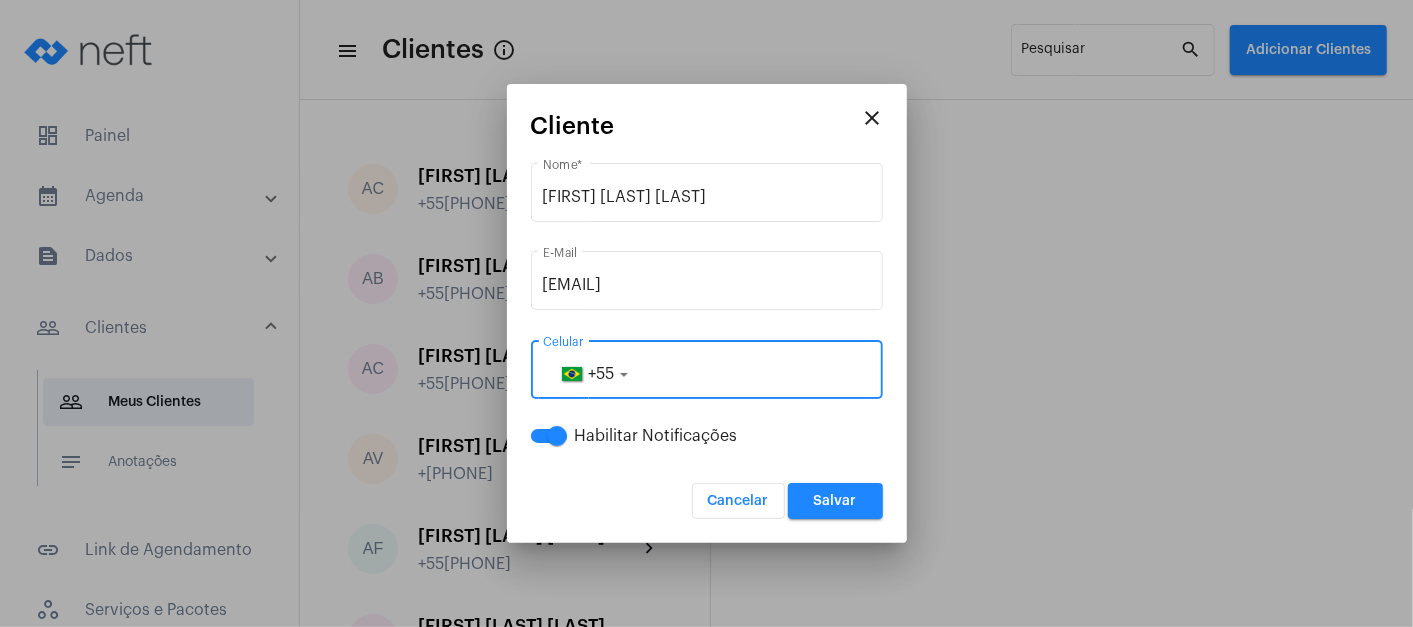 paste on "[PHONE]" 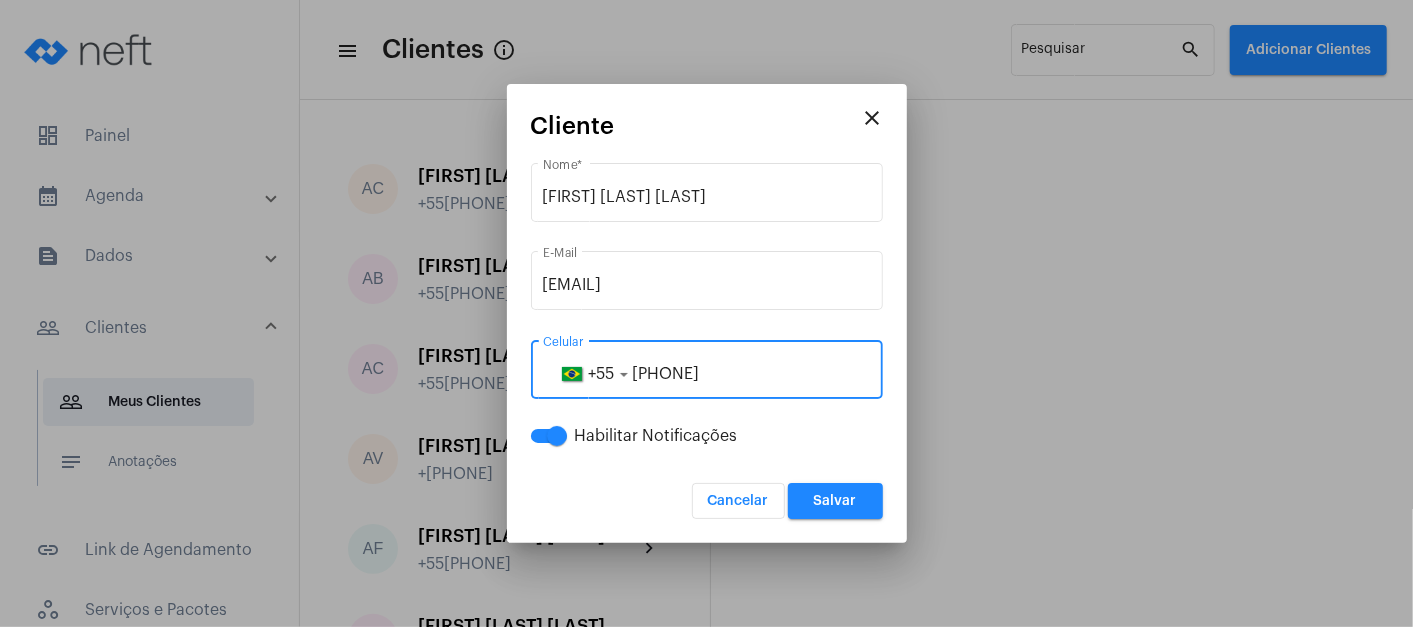 type on "[PHONE]" 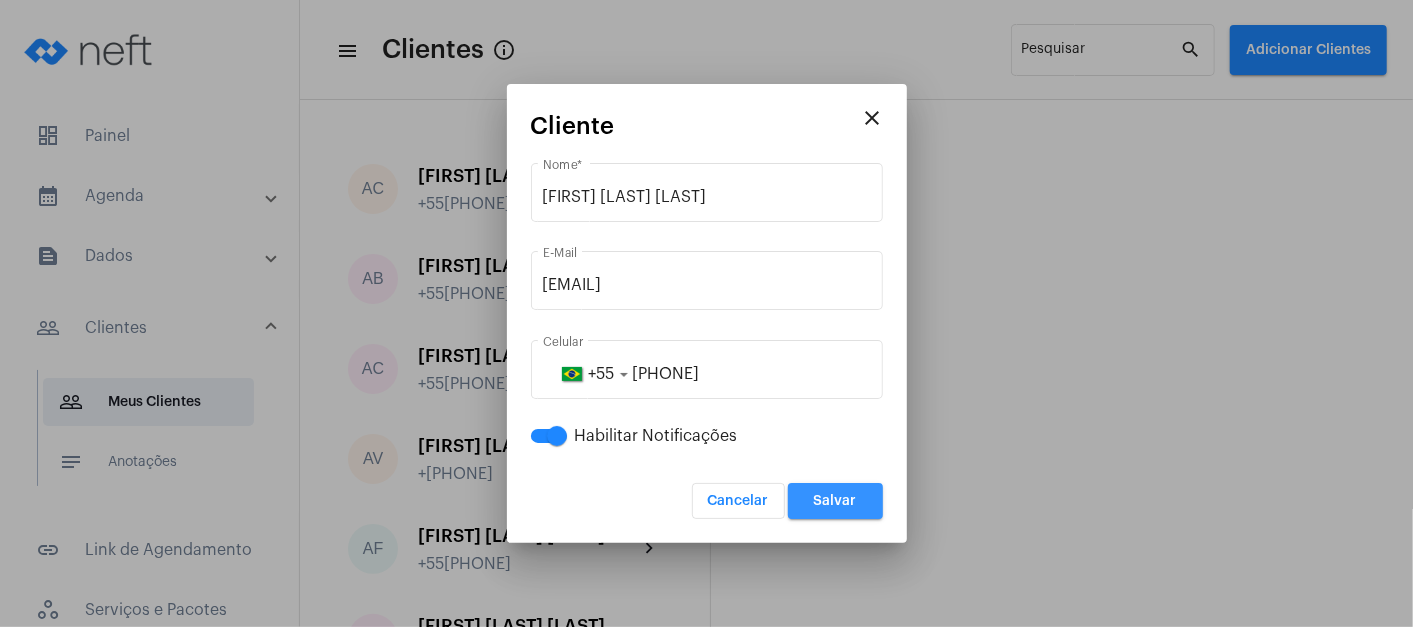 click on "Salvar" at bounding box center (835, 501) 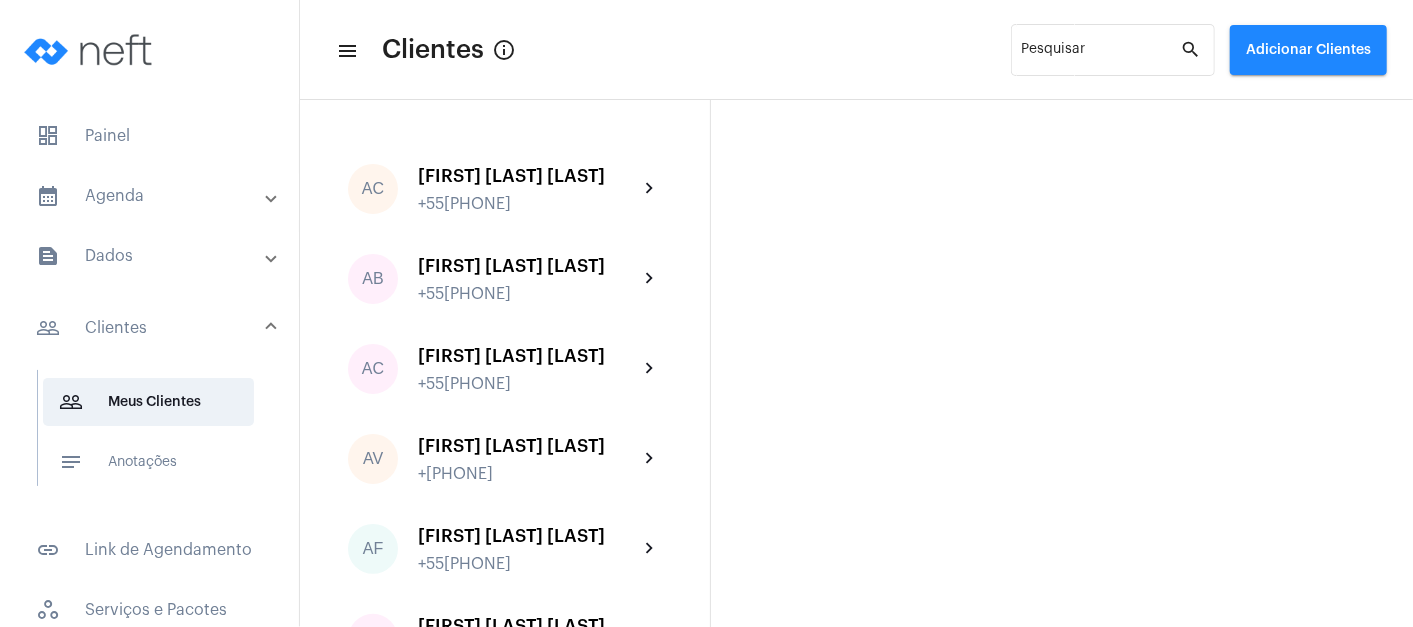 click on "calendar_month_outlined  Agenda" at bounding box center [151, 196] 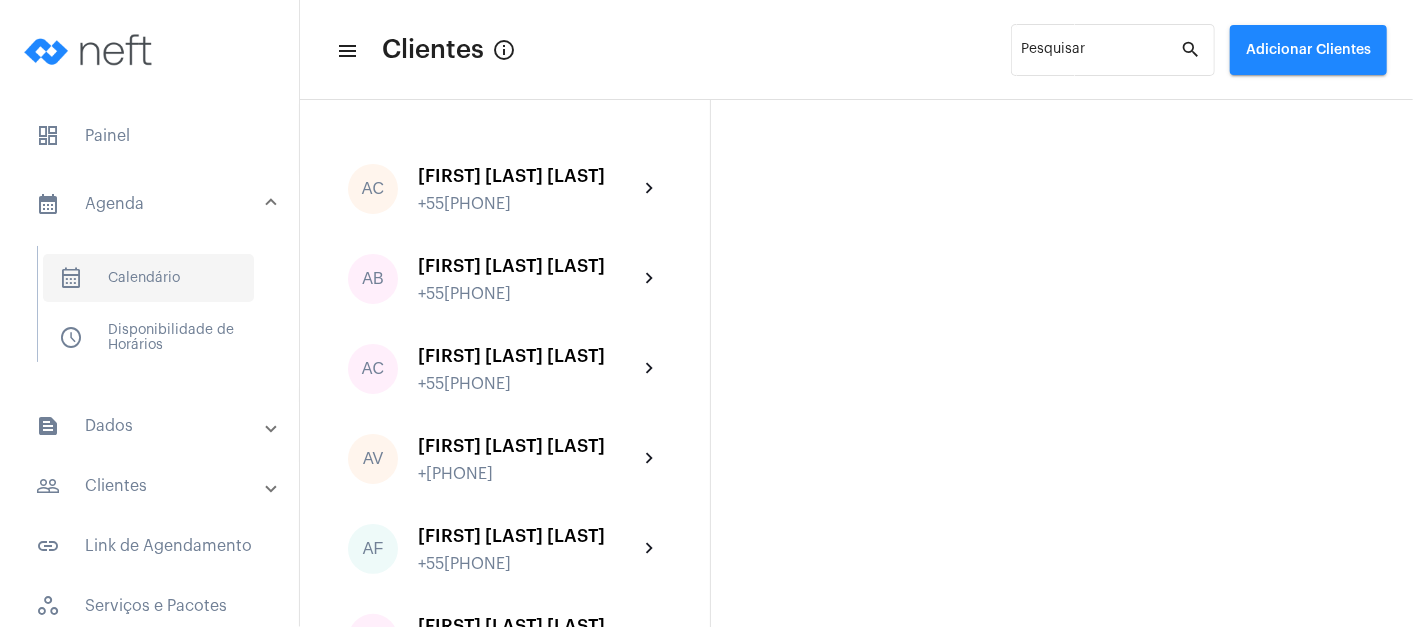 click on "calendar_month_outlined   Calendário" at bounding box center (148, 278) 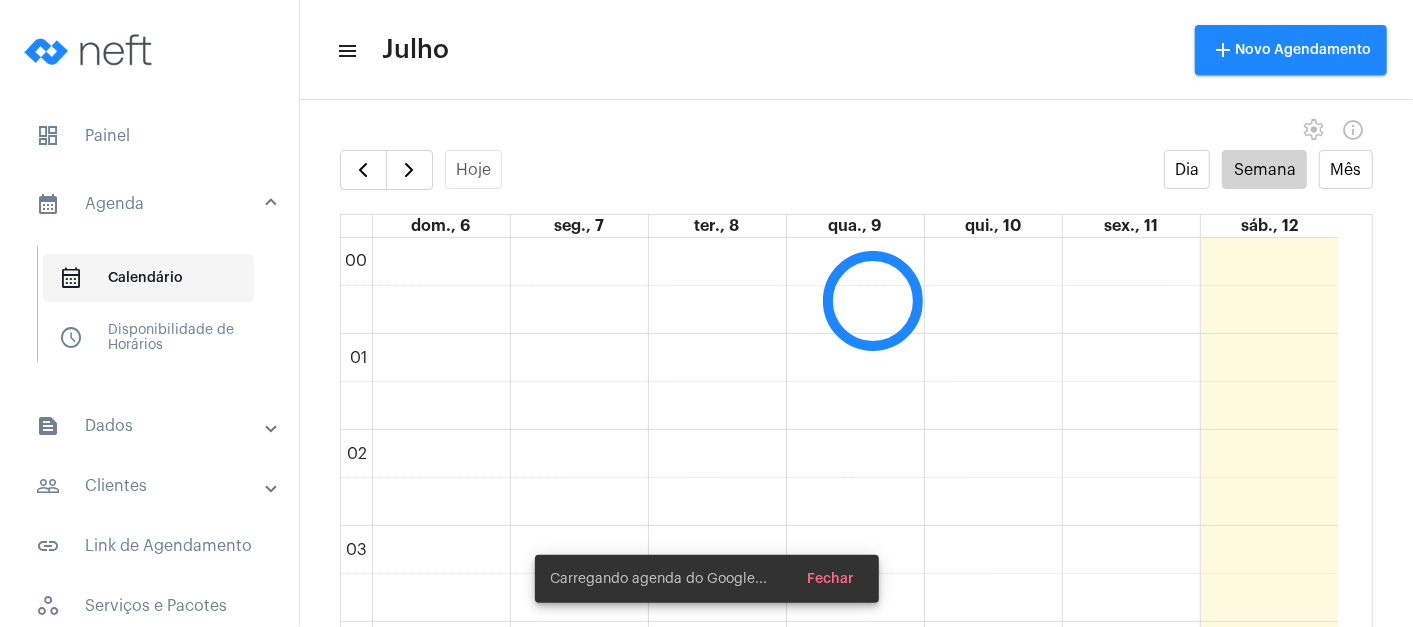 scroll, scrollTop: 577, scrollLeft: 0, axis: vertical 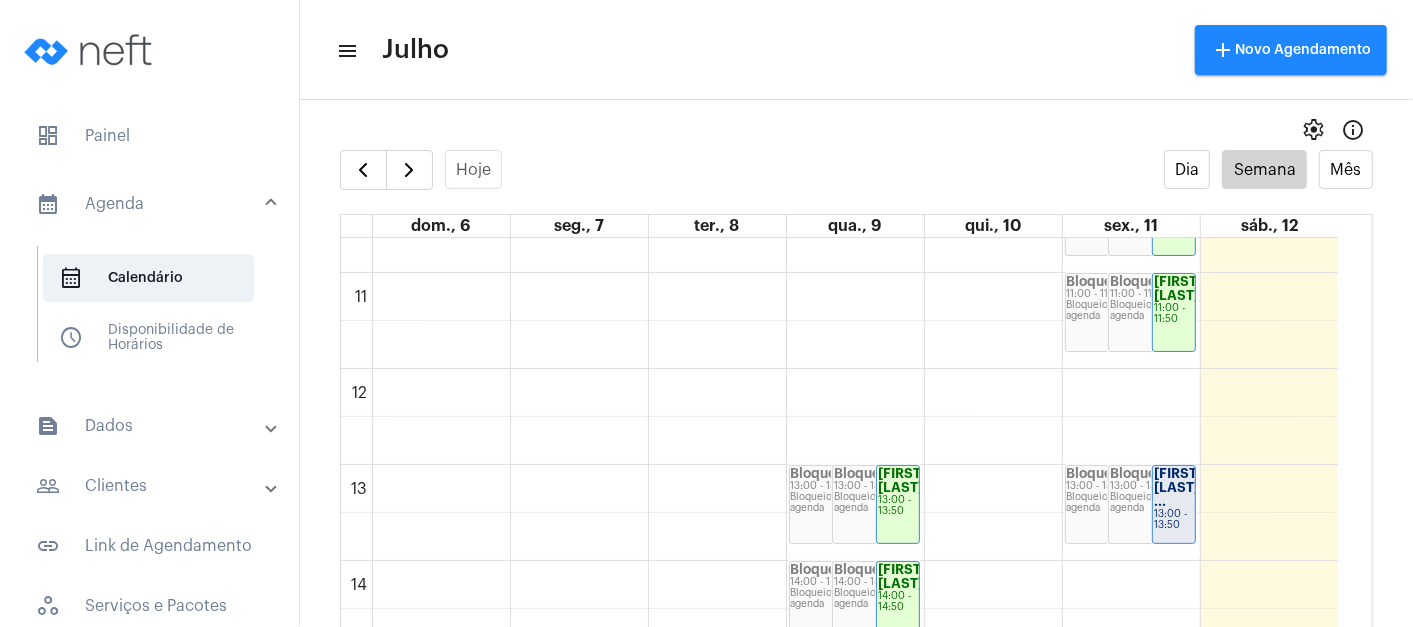 click on "Bloqueio
[TIME] - [TIME]
Bloqueio de agenda" 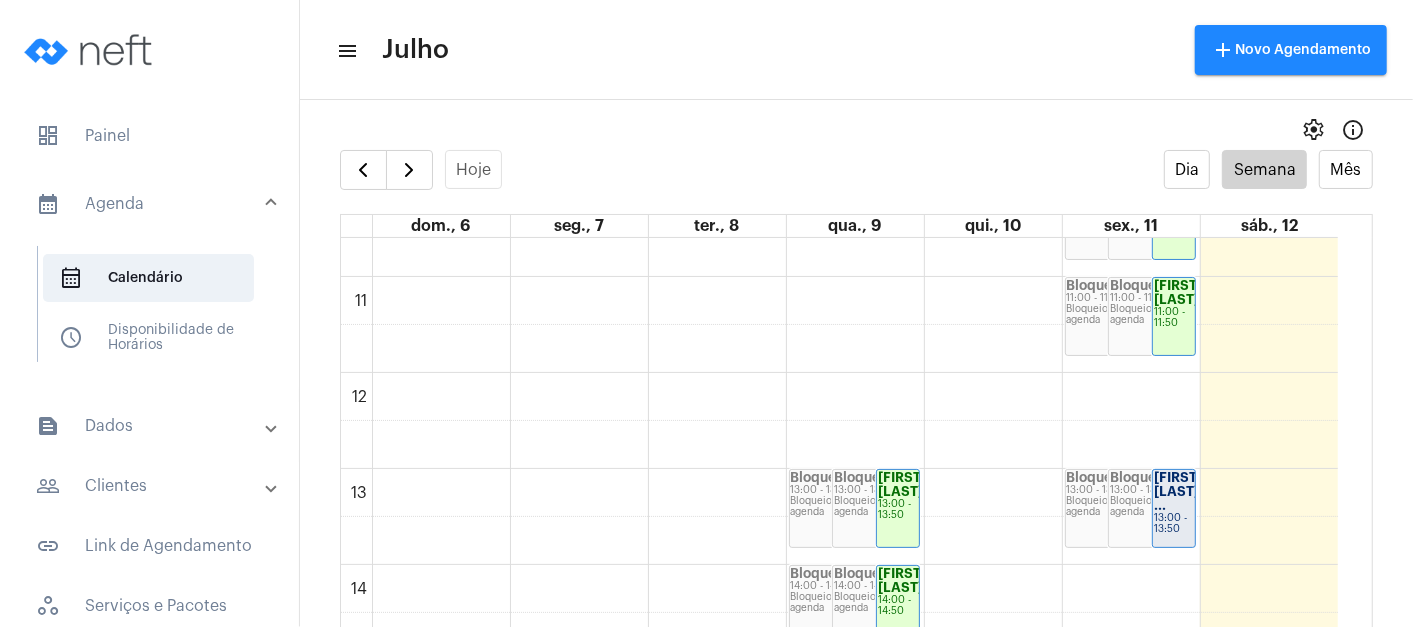 scroll, scrollTop: 762, scrollLeft: 0, axis: vertical 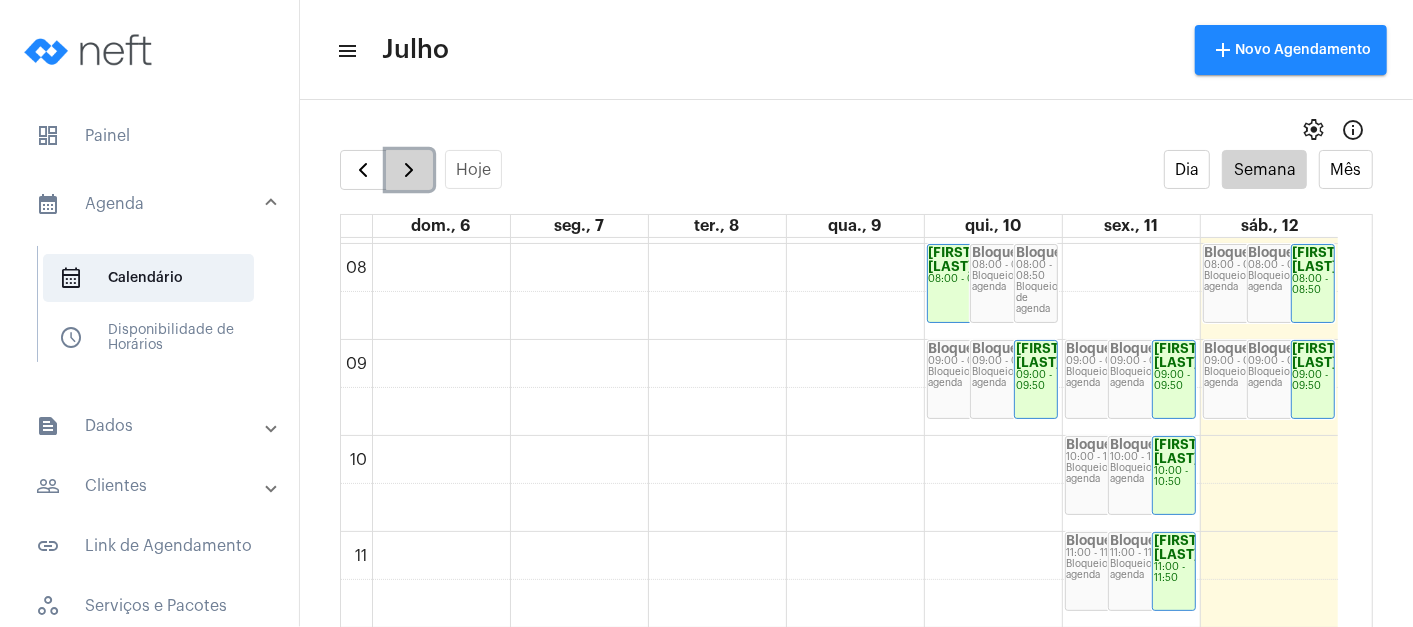click 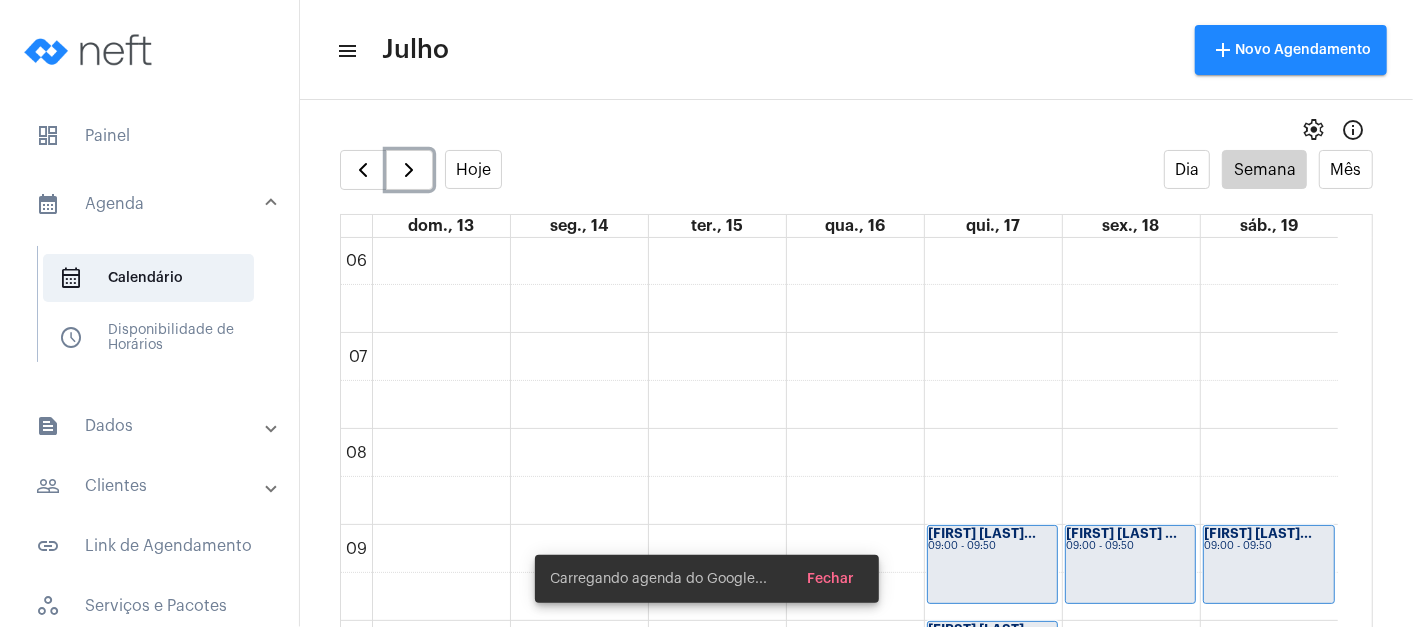 scroll, scrollTop: 910, scrollLeft: 0, axis: vertical 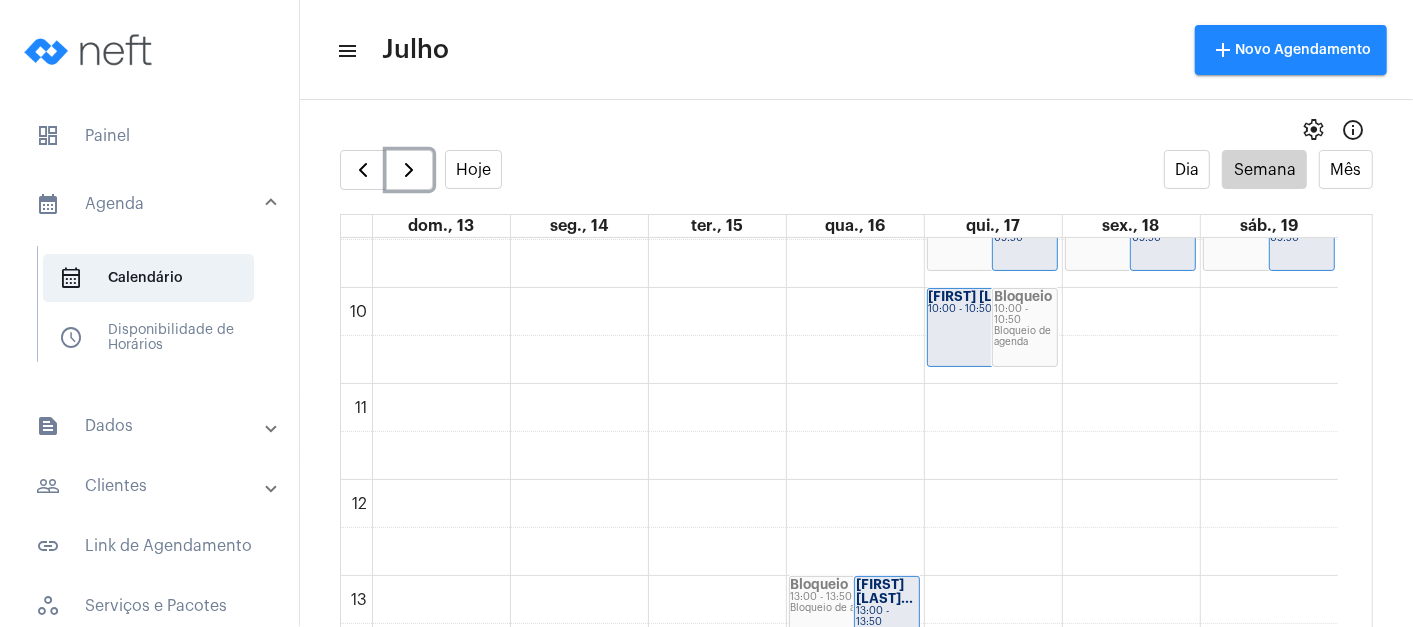 click on "00 01 02 03 04 05 06 07 08 09 10 11 12 13 14 15 16 17 18 19 20 21 22 23
Bloqueio
[TIME] - [TIME]
Bloqueio de agenda
[FIRST] [LAST]...
[TIME] - [TIME]
Bloqueio
[TIME] - [TIME]
Bloqueio de agenda
[FIRST] [LAST]...
[TIME] - [TIME]
Bloqueio
[TIME] - [TIME]
Bloqueio de agenda
[FIRST] [LAST]...
[TIME] - [TIME]
Bloqueio
[TIME] - [TIME]
Bloqueio de agenda" 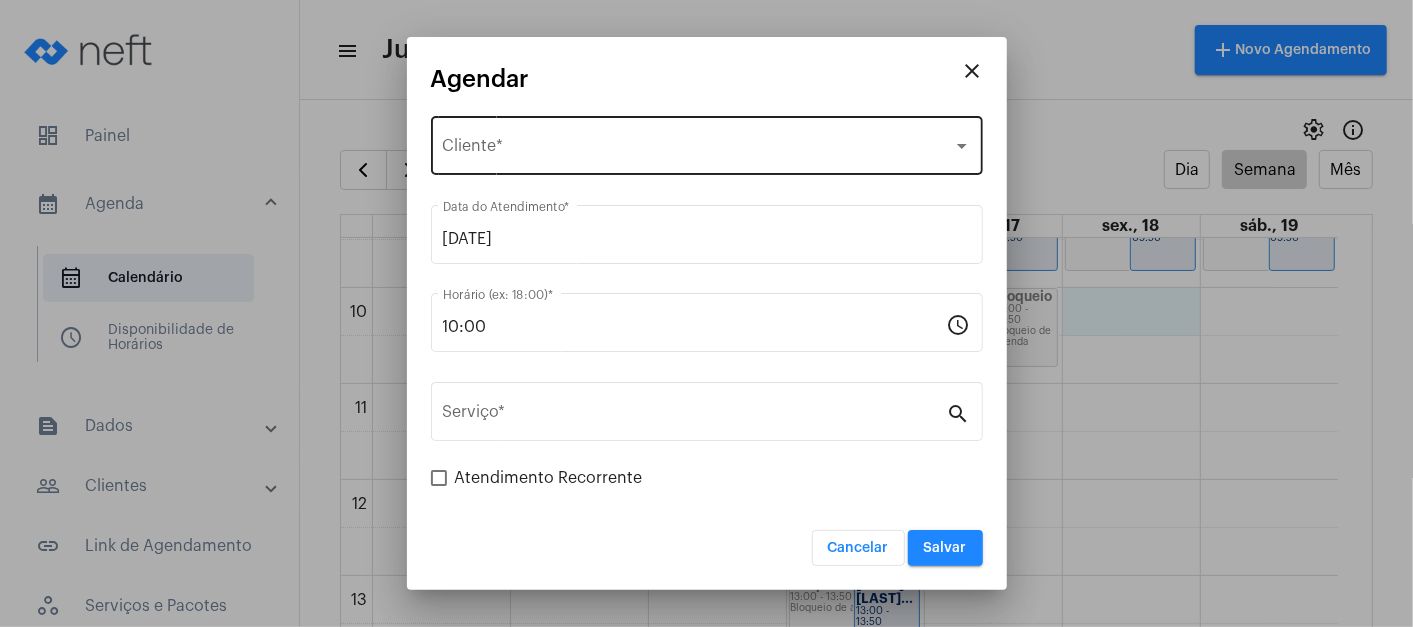 click on "Selecione o Cliente Cliente  *" at bounding box center (707, 143) 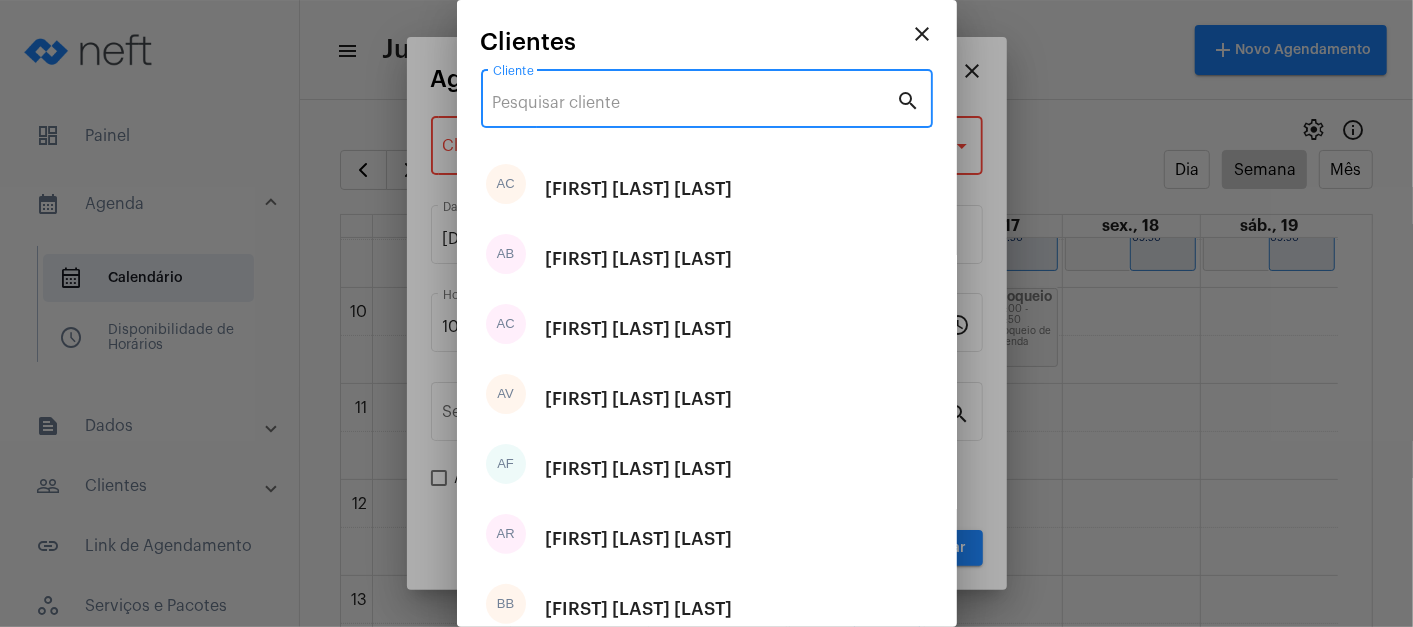 click on "Cliente" at bounding box center [695, 103] 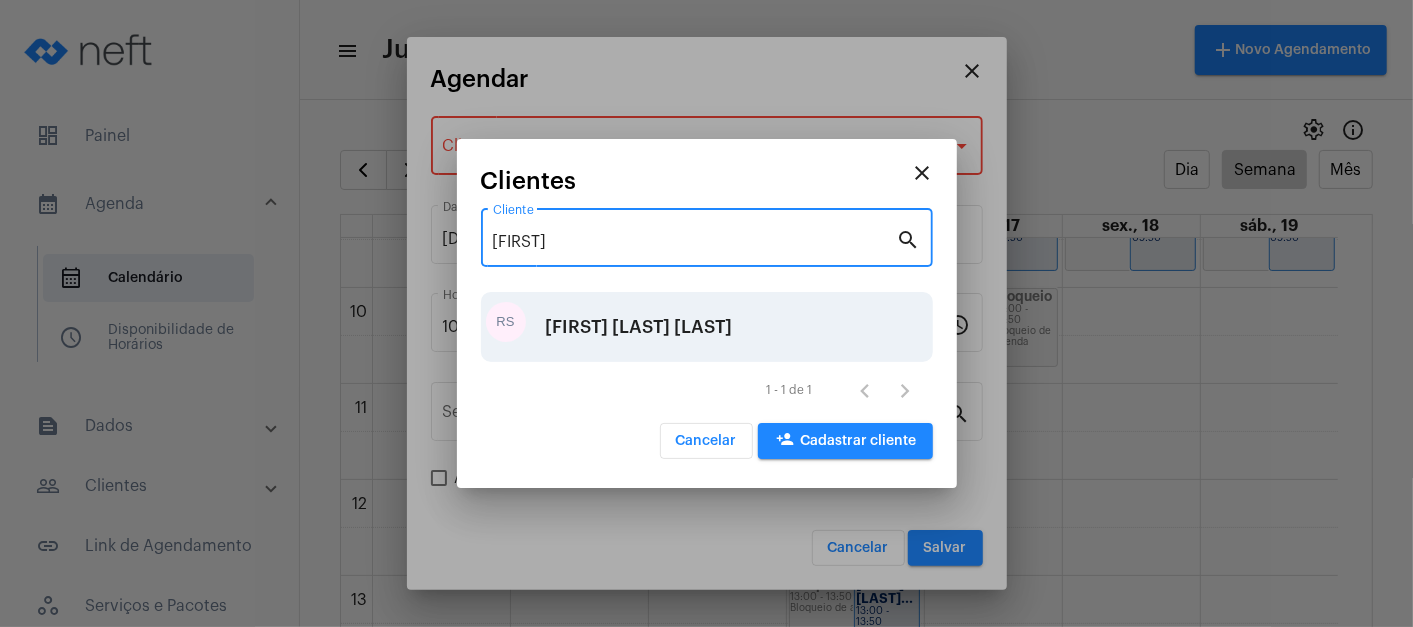 type on "[FIRST]" 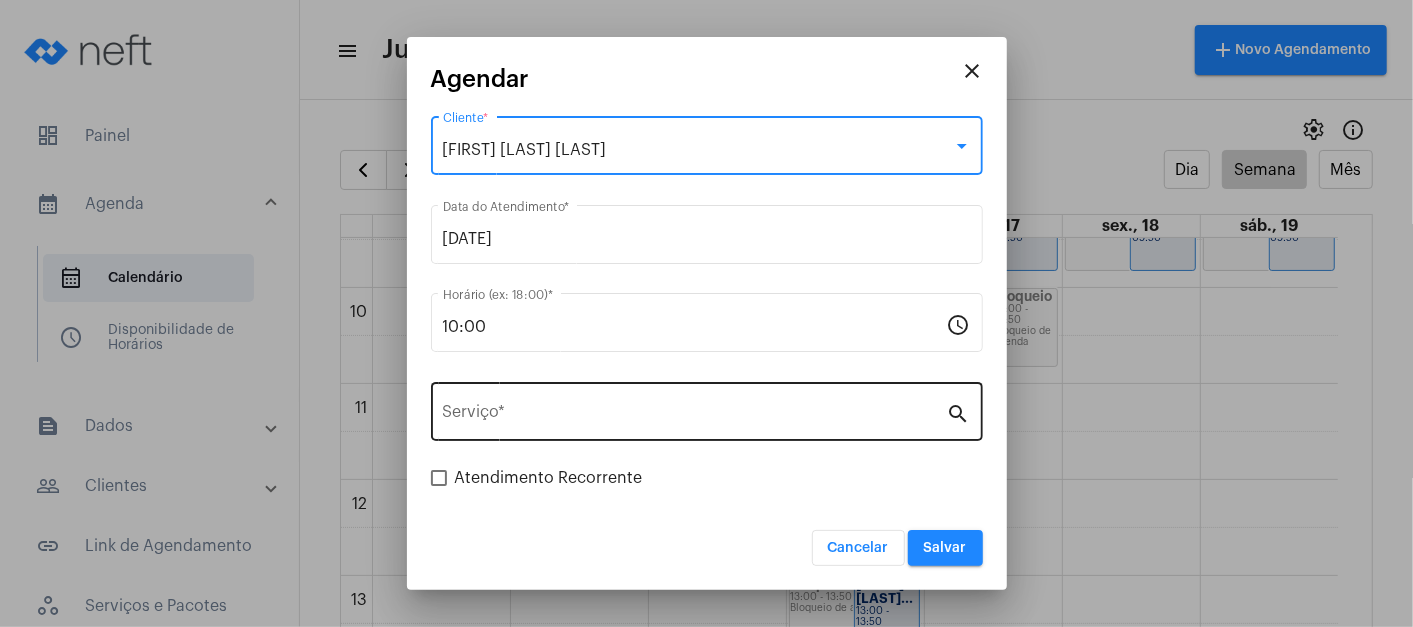 click on "Serviço  *" at bounding box center (695, 416) 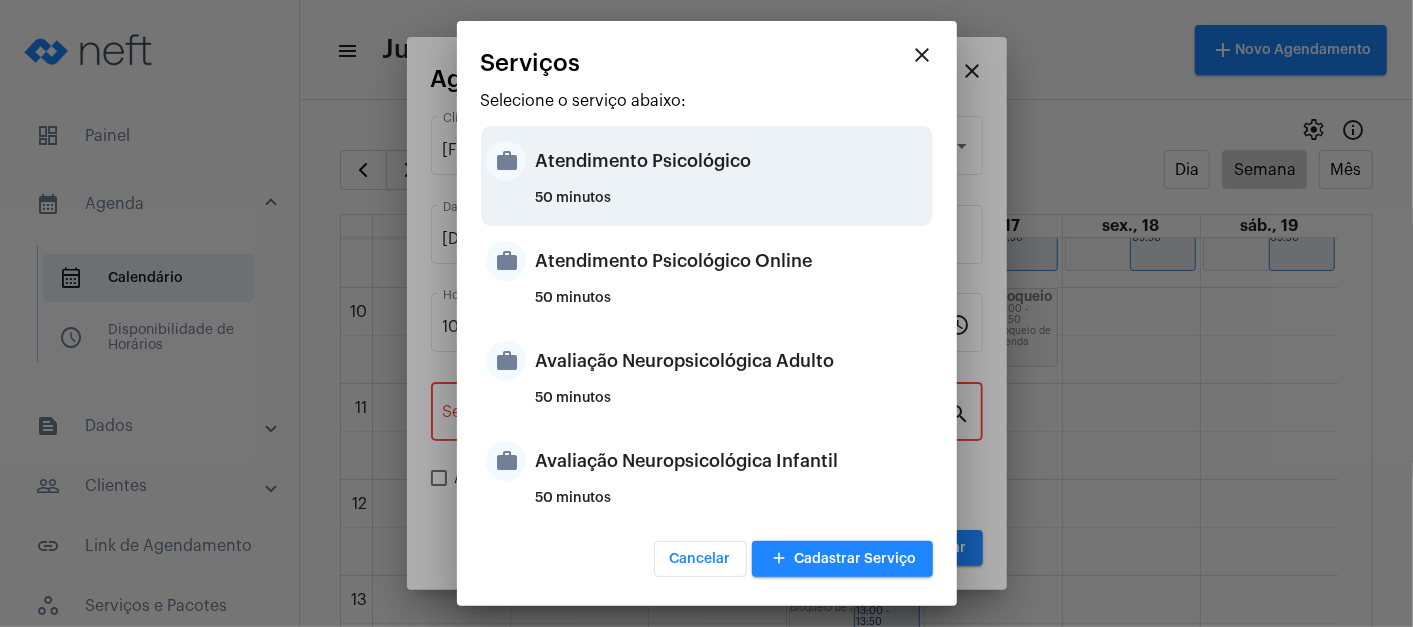 click on "Atendimento Psicológico" at bounding box center (732, 161) 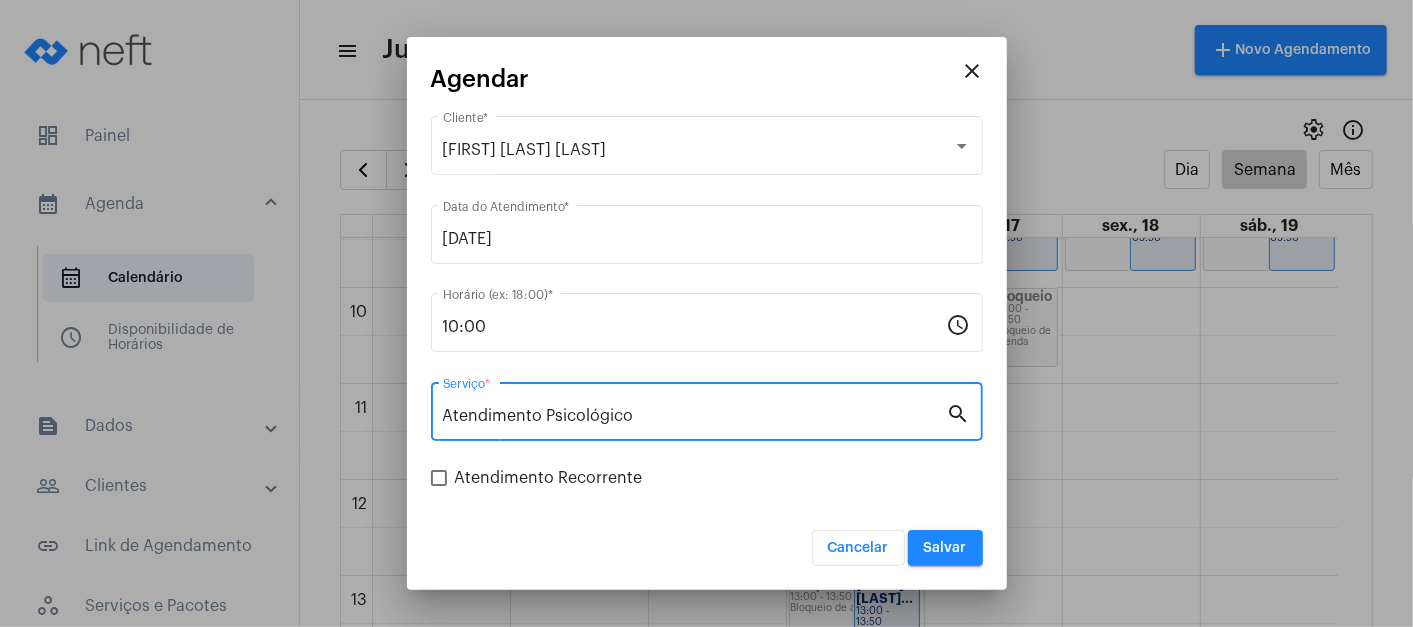 click on "Salvar" at bounding box center [945, 548] 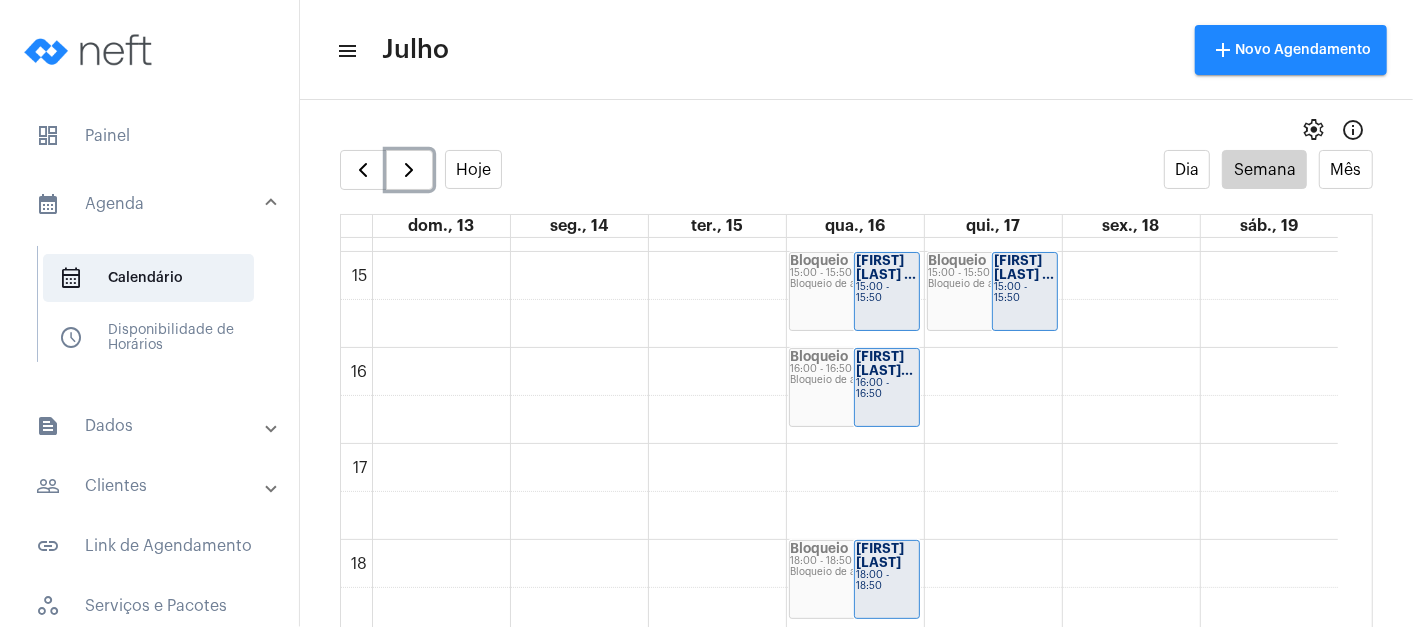 scroll, scrollTop: 1555, scrollLeft: 0, axis: vertical 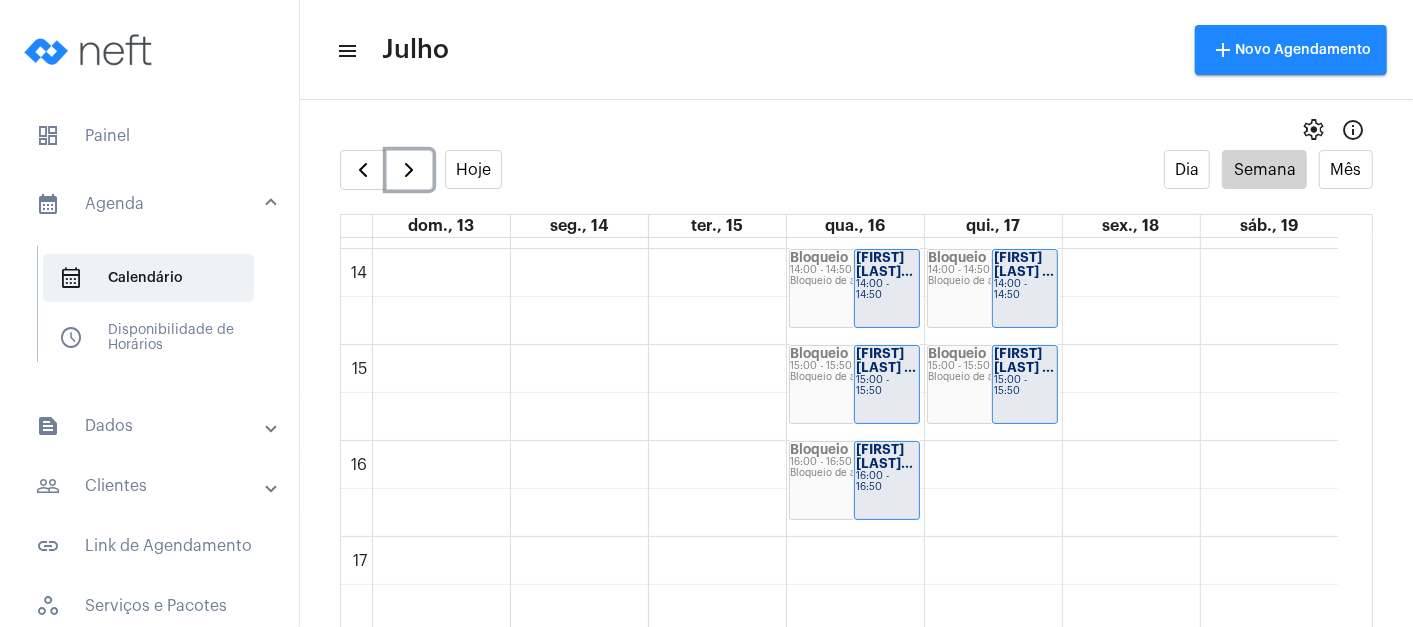 click on "[FIRST] [LAST] ..." 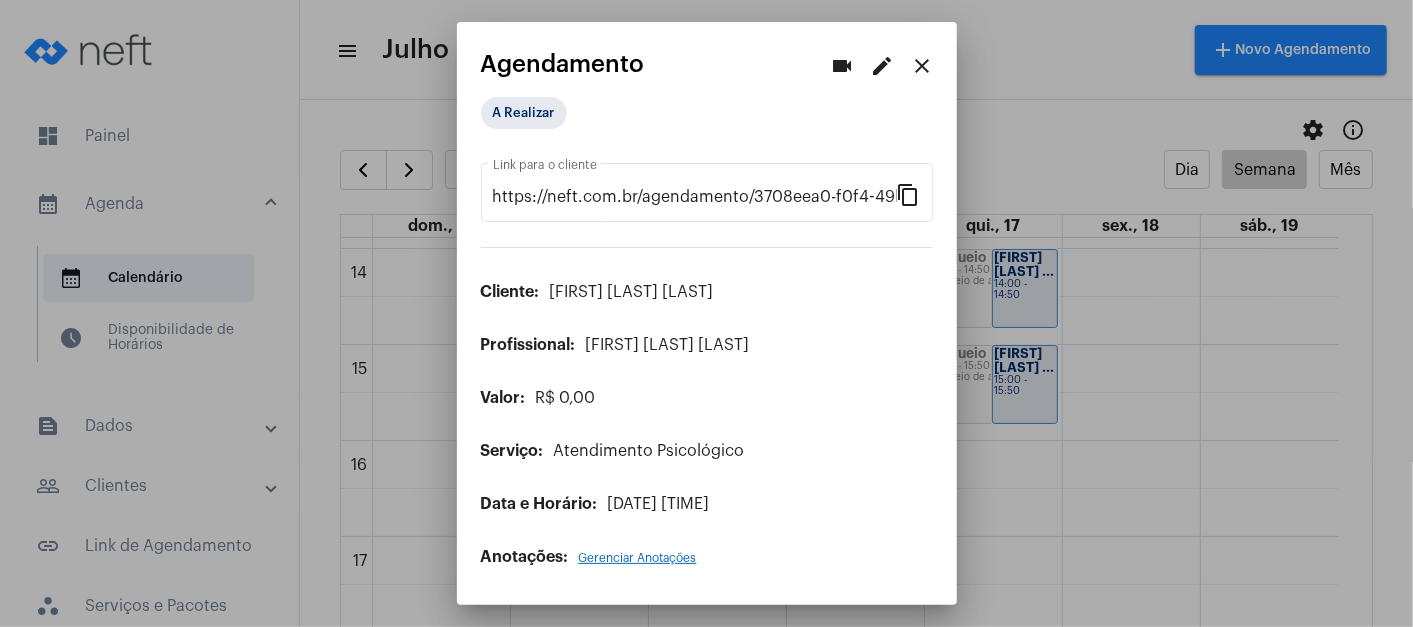 click on "close" at bounding box center (923, 66) 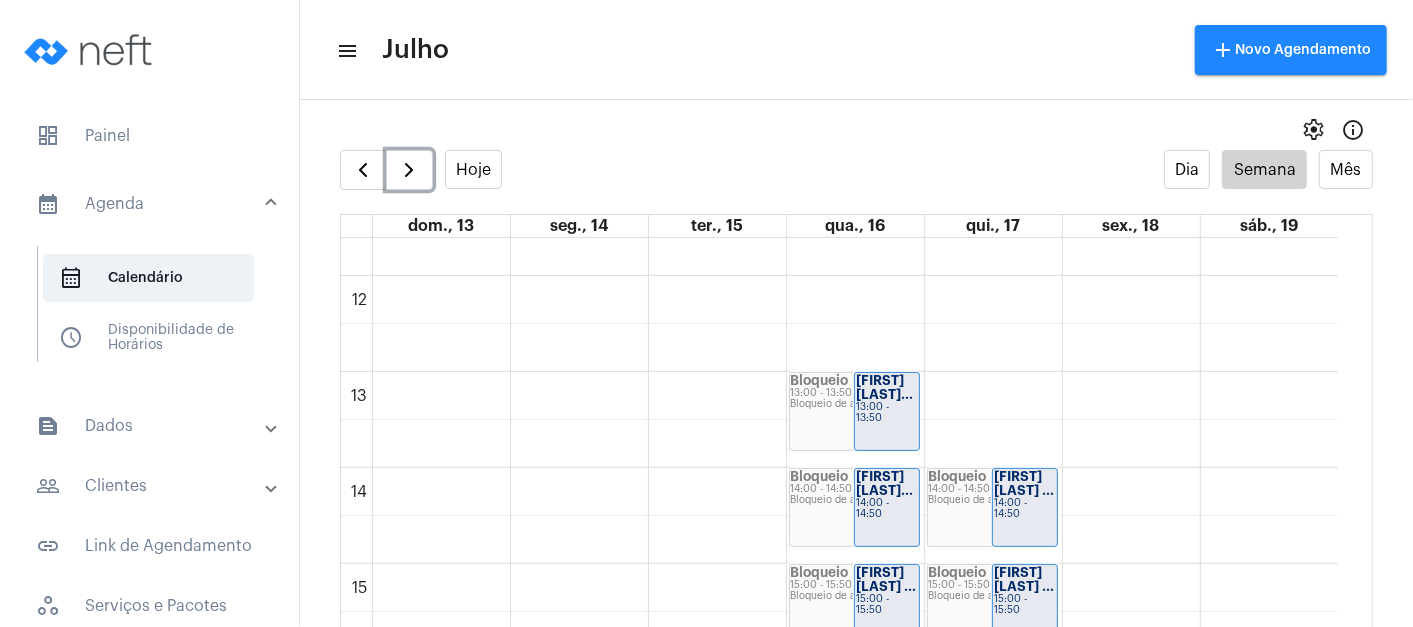scroll, scrollTop: 1111, scrollLeft: 0, axis: vertical 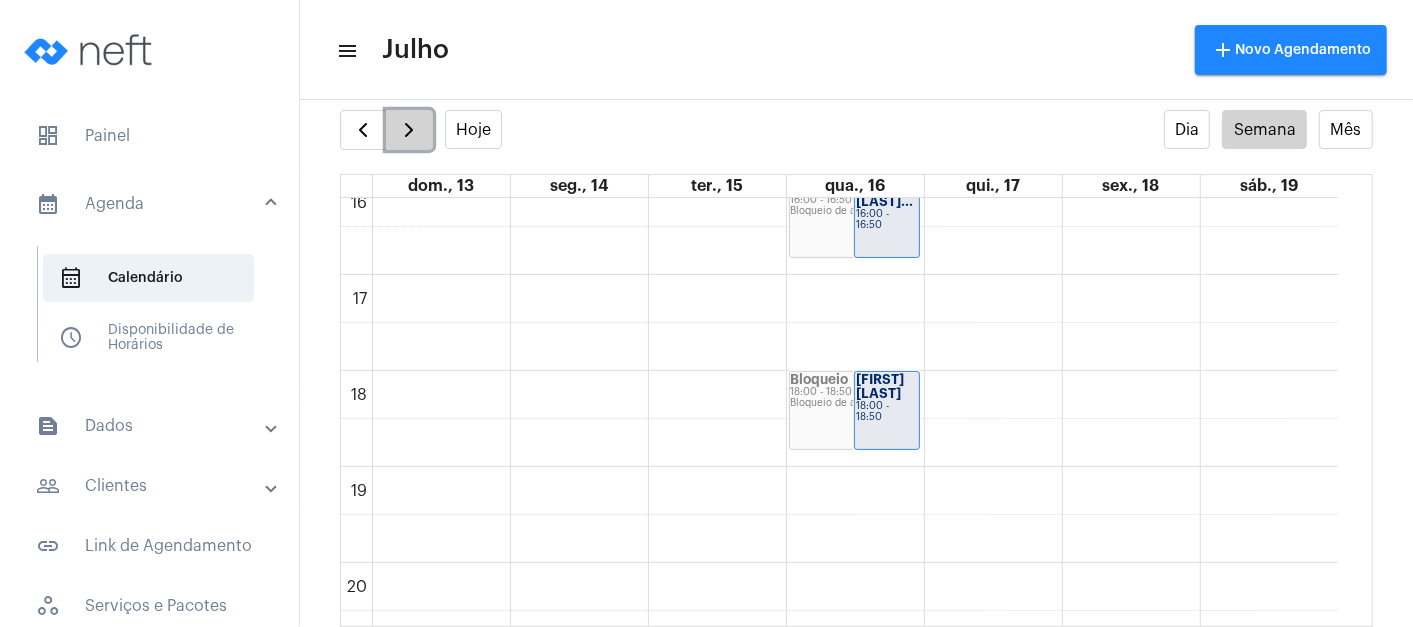 click 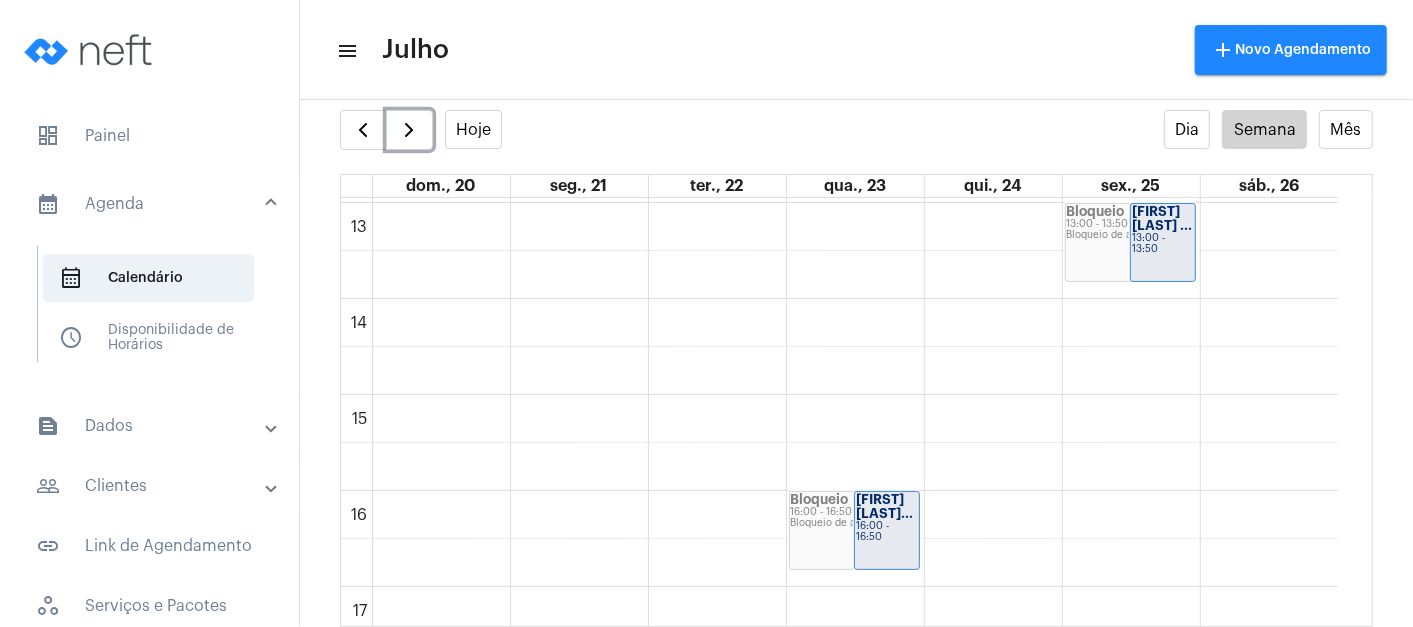 scroll, scrollTop: 1354, scrollLeft: 0, axis: vertical 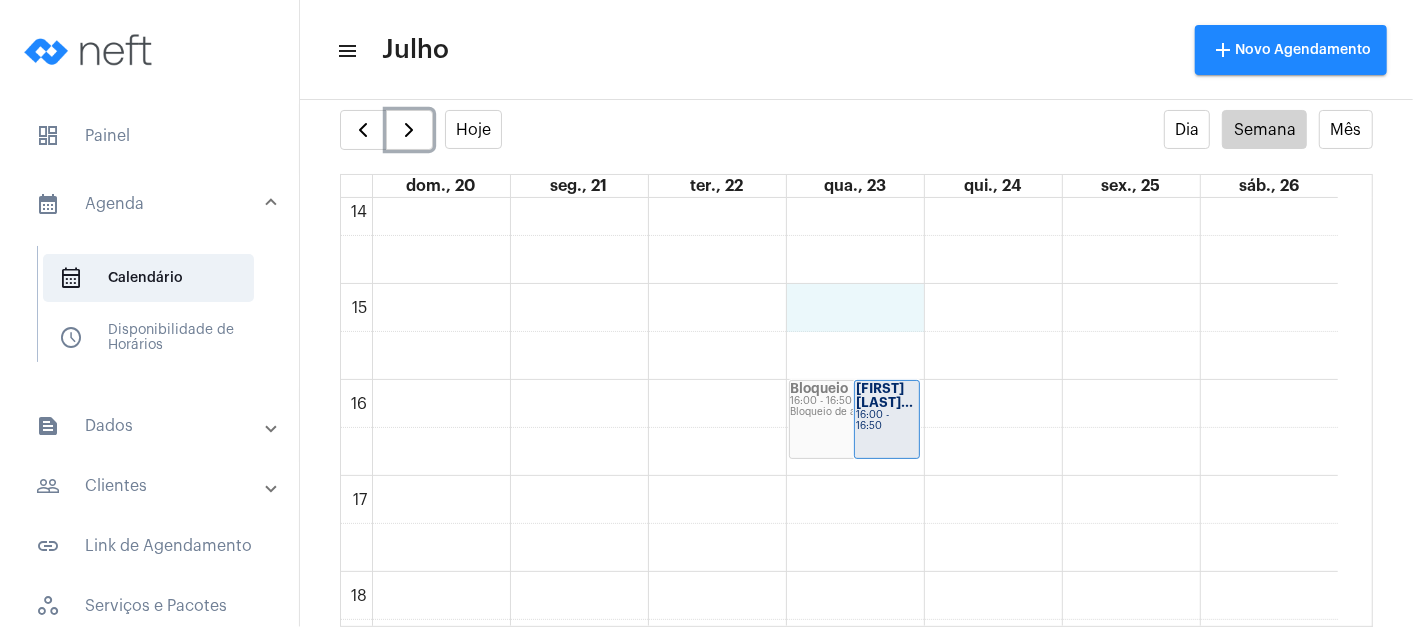 click on "00 01 02 03 04 05 06 07 08 09 10 11 12 13 14 15 16 17 18 19 20 21 22 23
Bloqueio
16:00 - 16:50
Bloqueio de agenda
Laura Bruni Pon...
16:00 - 16:50
Bloqueio
13:00 - 13:50
Bloqueio de agenda
Miguel Faccini ...
13:00 - 13:50" 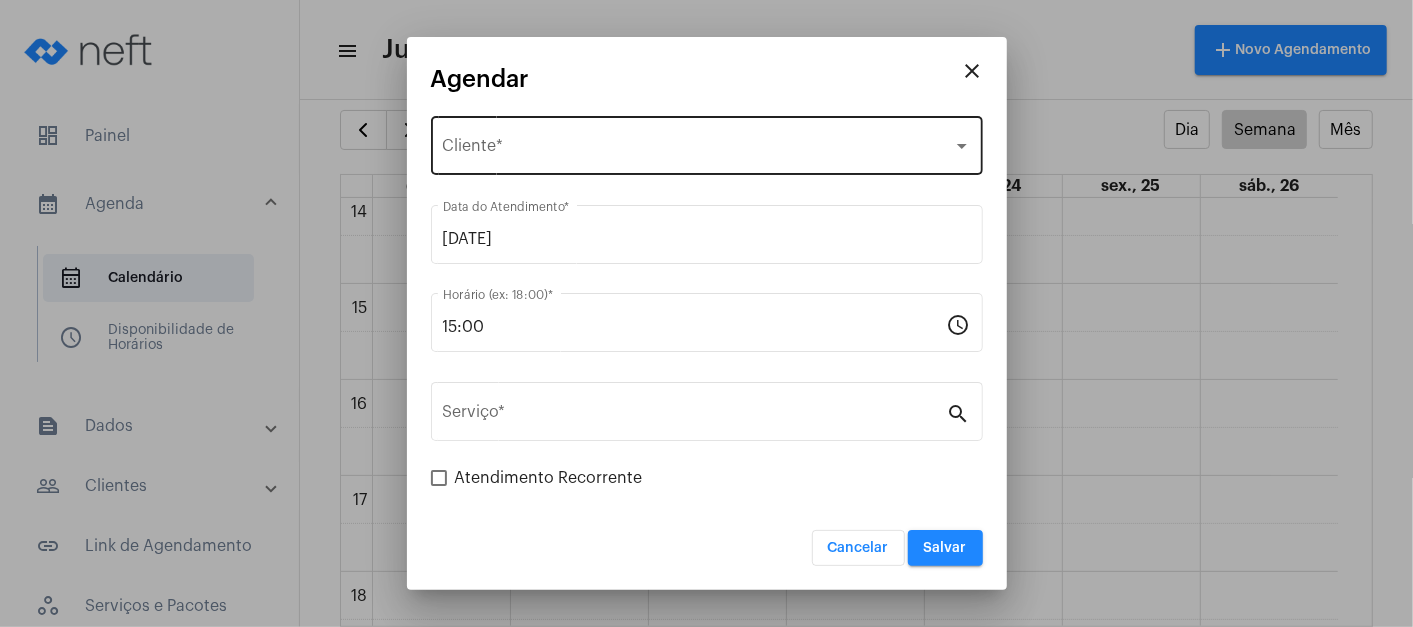 click on "Selecione o Cliente Cliente  *" at bounding box center (707, 143) 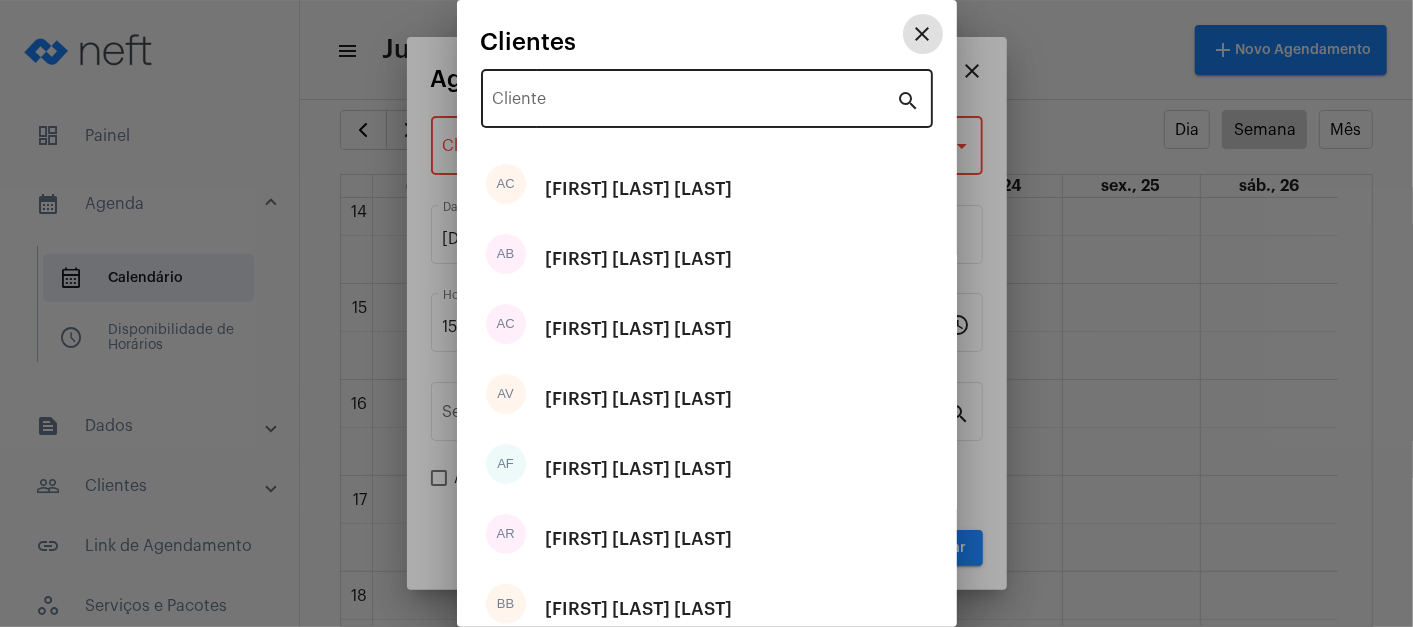 click on "Cliente" at bounding box center (695, 96) 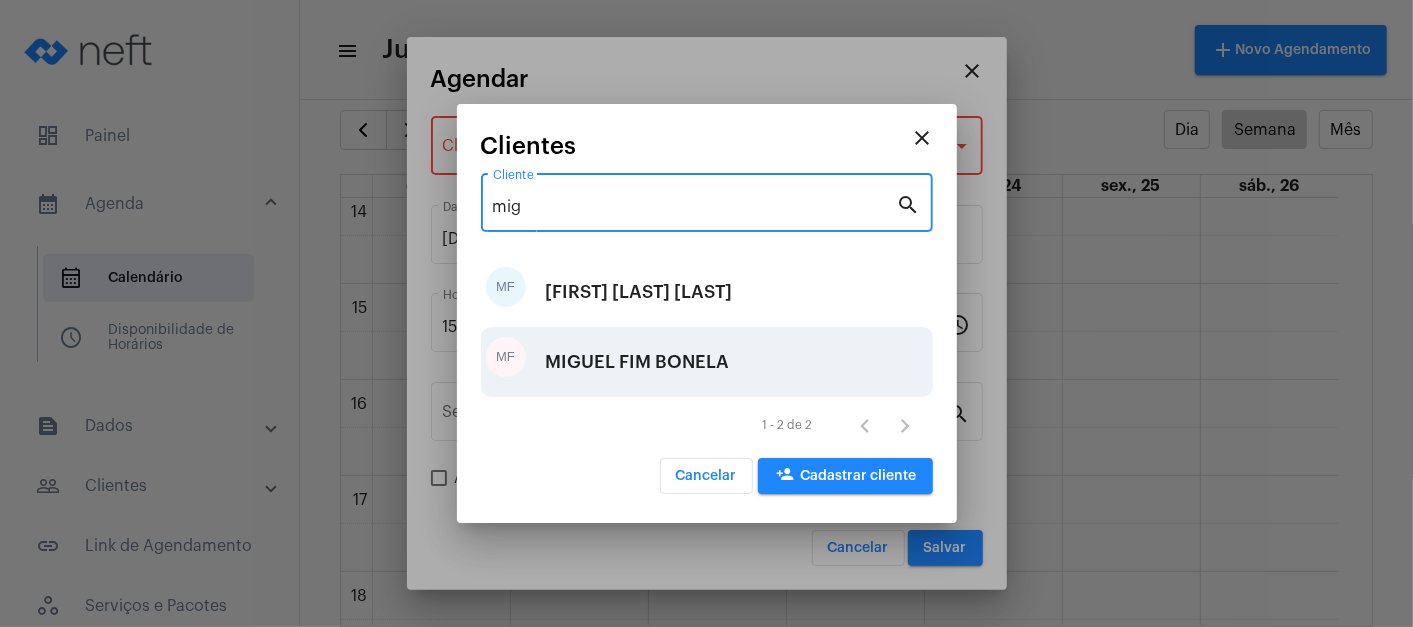 type on "mig" 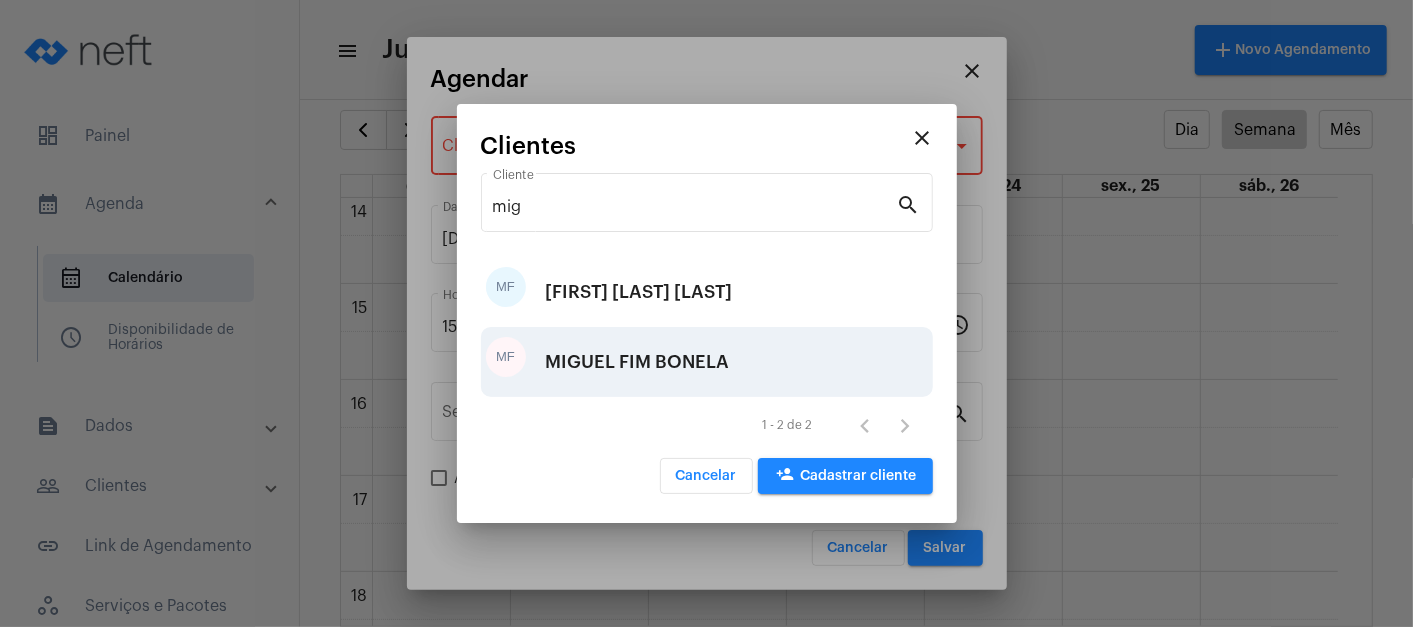 click on "MIGUEL FIM BONELA" at bounding box center [638, 362] 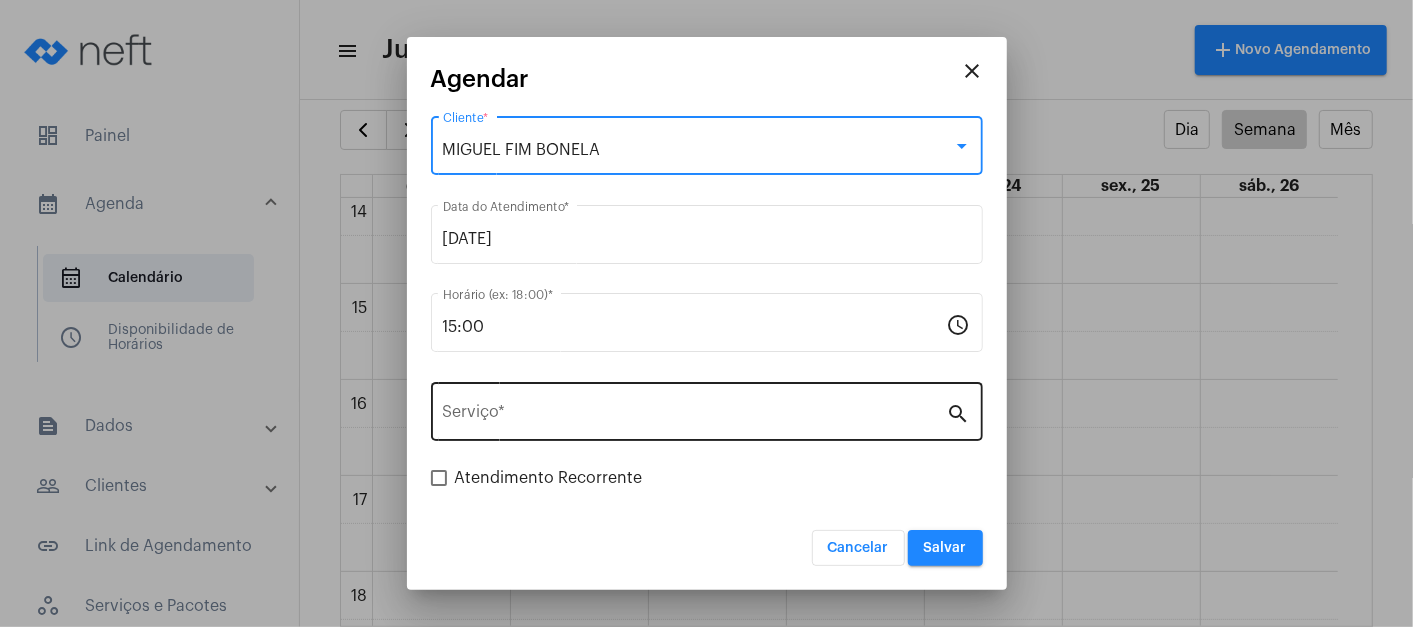 click on "Serviço  *" at bounding box center (695, 416) 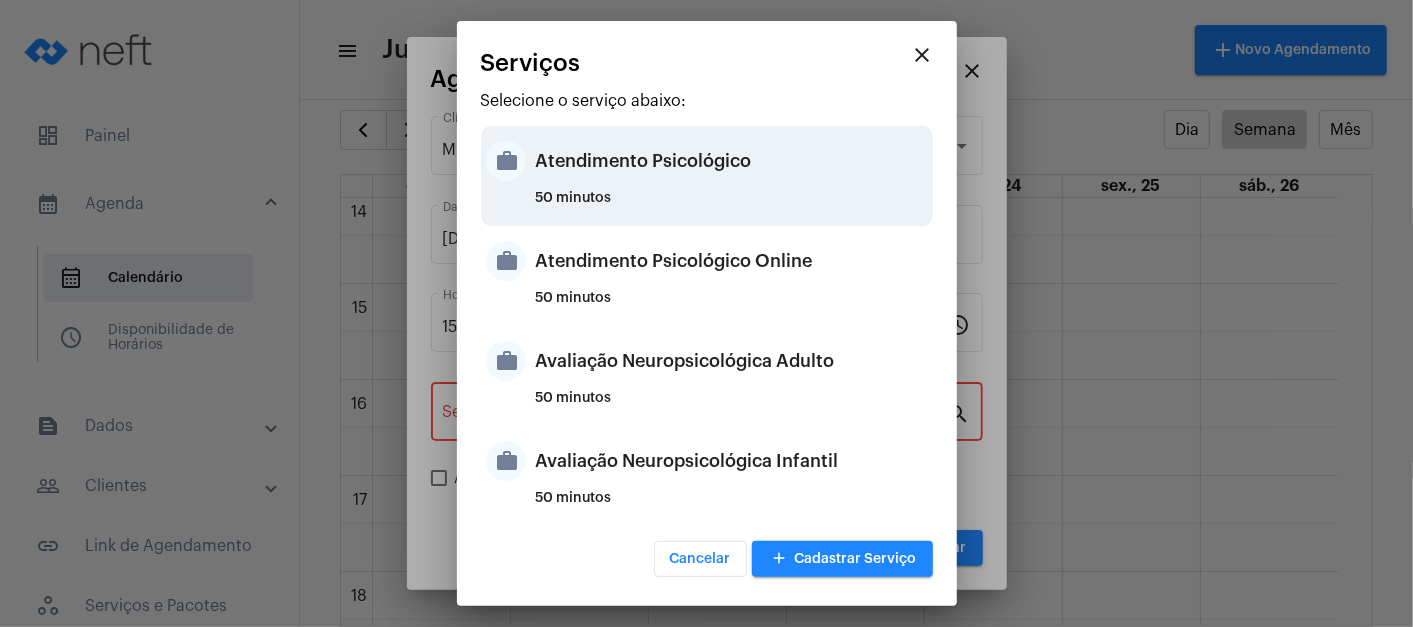 click on "Atendimento Psicológico" at bounding box center [732, 161] 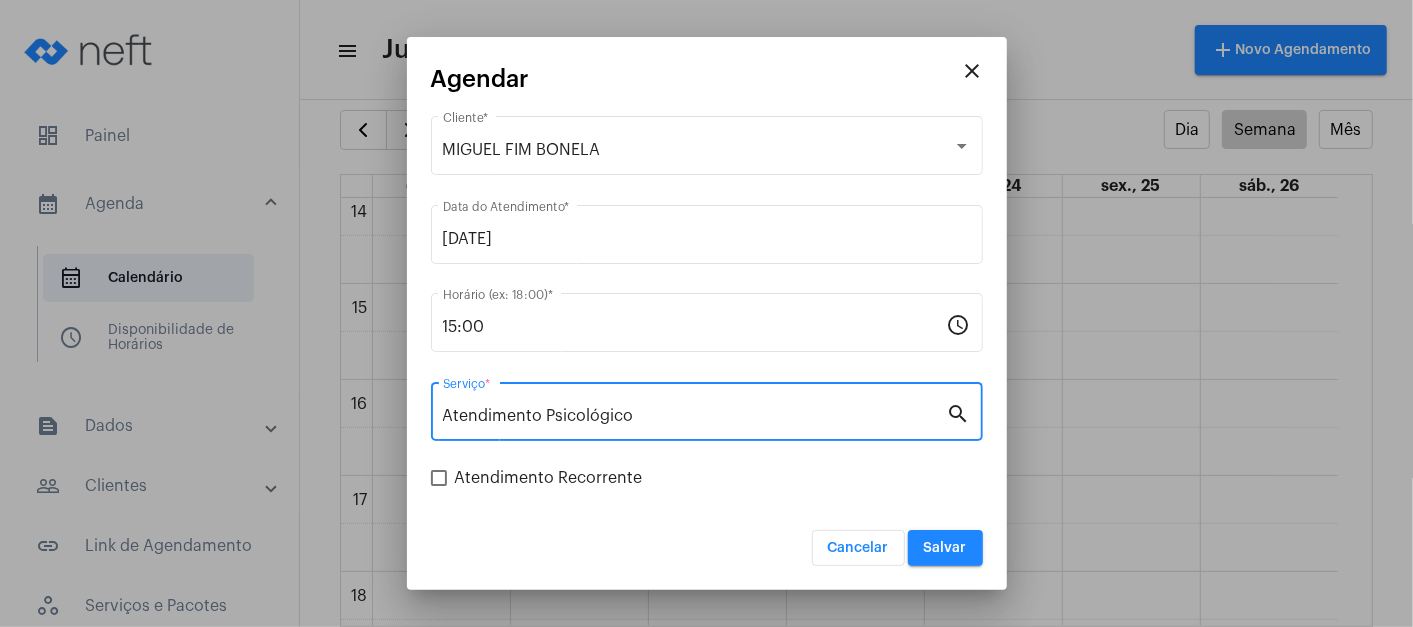 click on "Salvar" at bounding box center [945, 548] 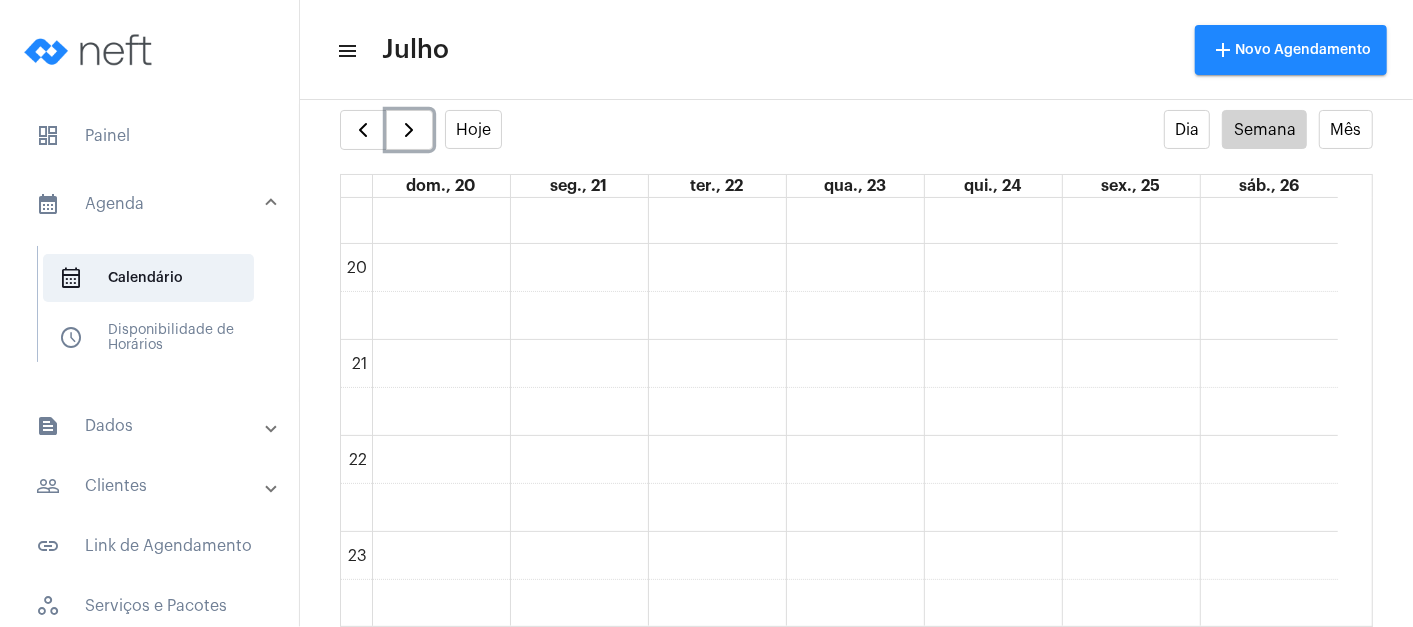 scroll, scrollTop: 1318, scrollLeft: 0, axis: vertical 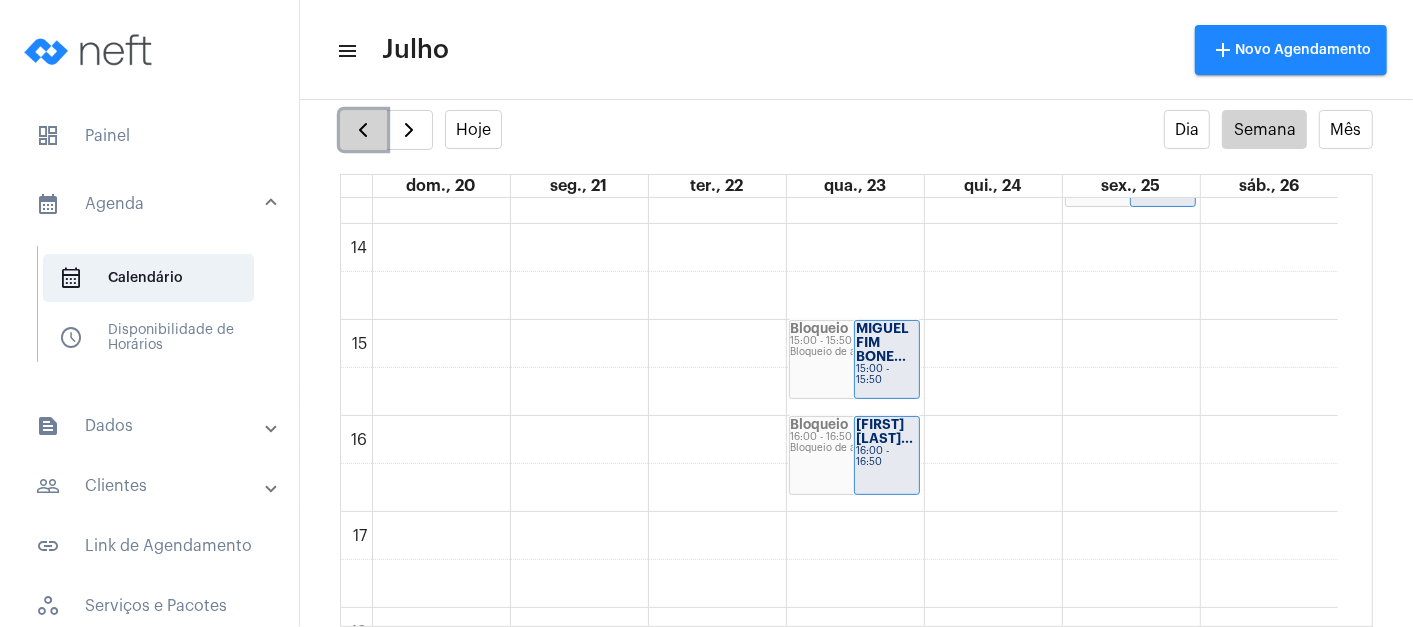 click 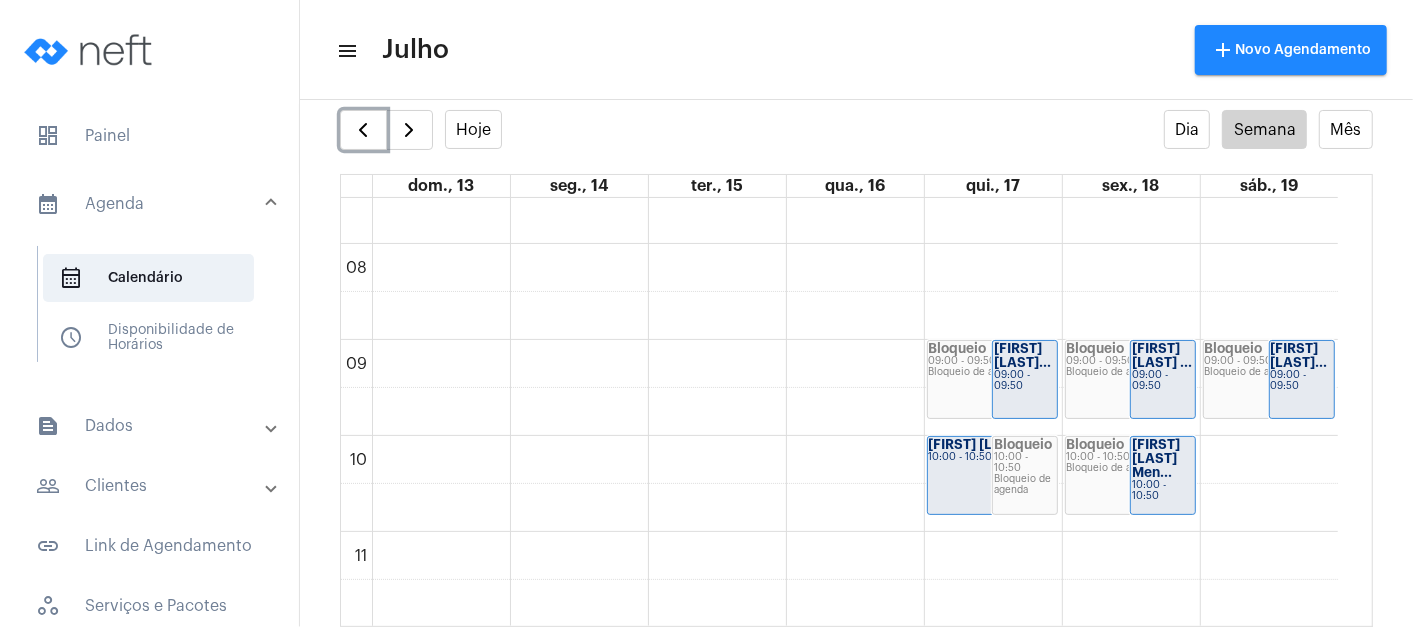 scroll, scrollTop: 688, scrollLeft: 0, axis: vertical 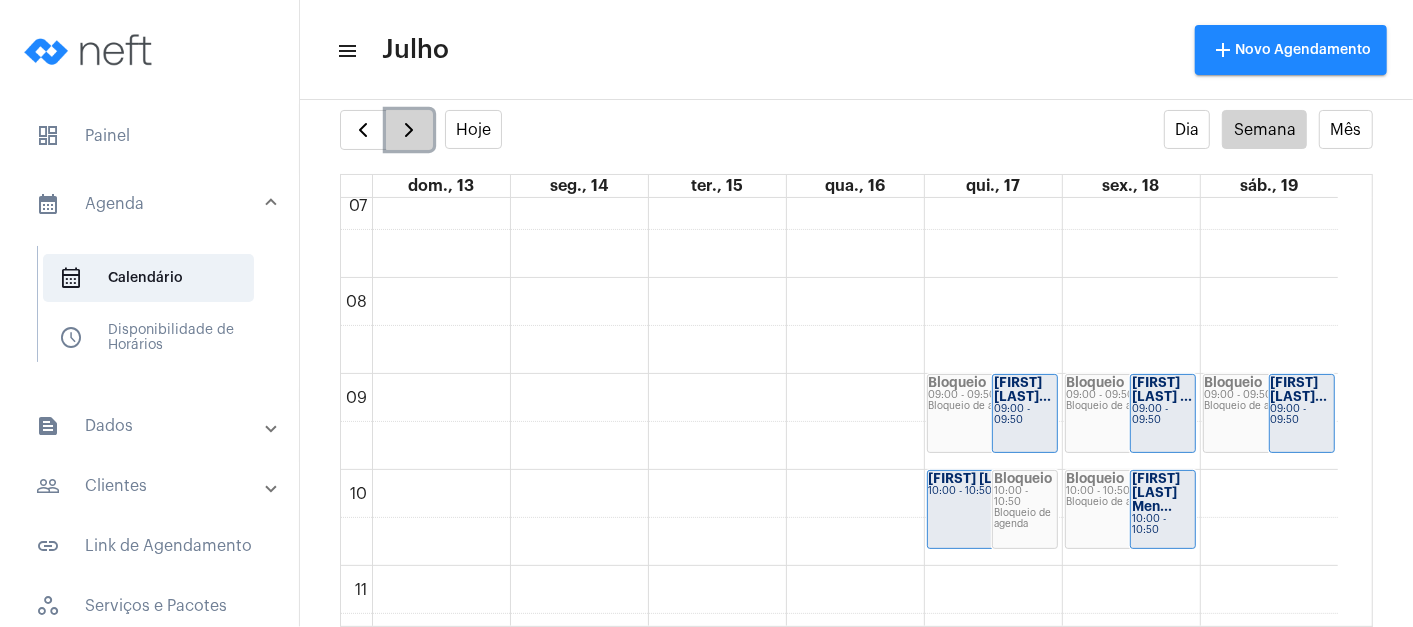 click 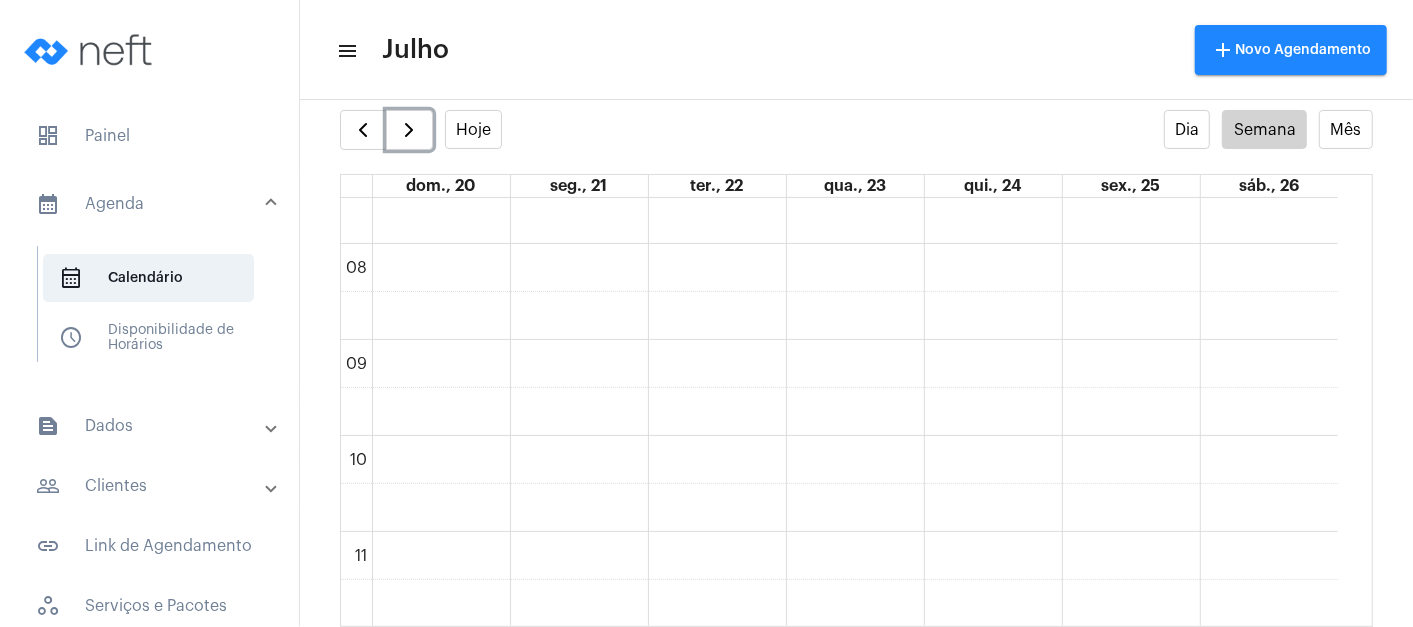 scroll, scrollTop: 688, scrollLeft: 0, axis: vertical 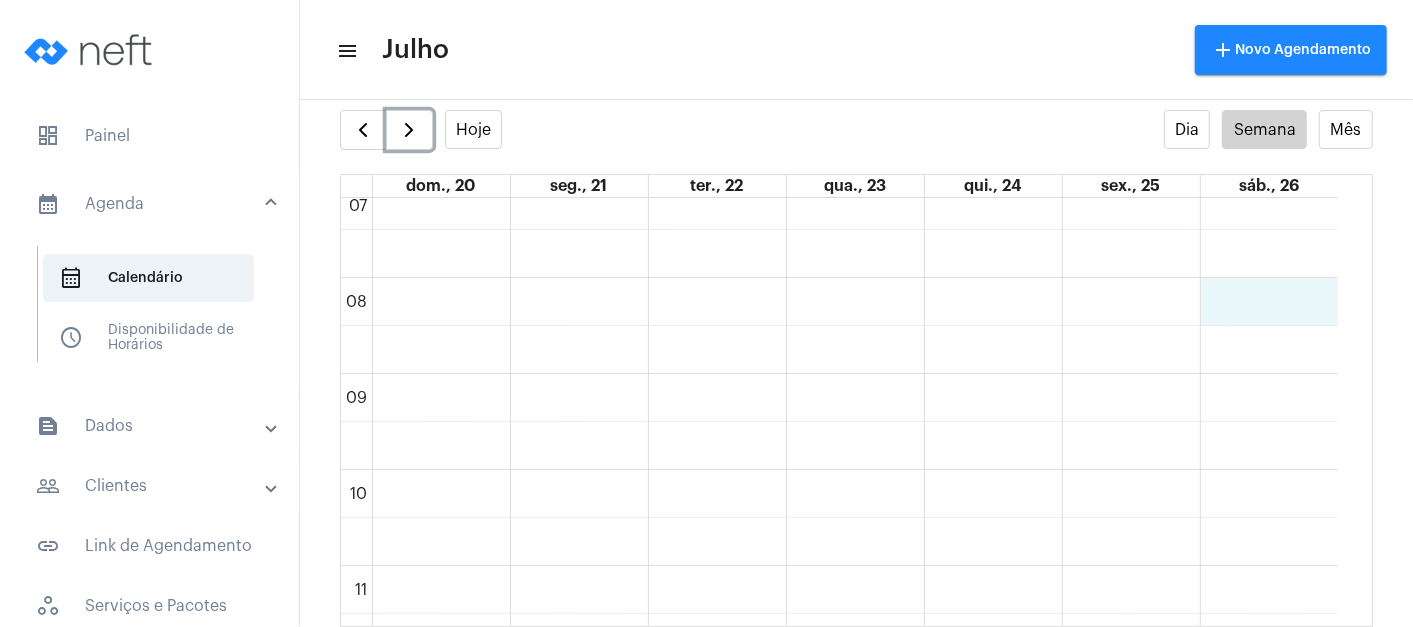 click on "00 01 02 03 04 05 06 07 08 09 10 11 12 13 14 15 16 17 18 19 20 21 22 23
Bloqueio
15:00 - 15:50
Bloqueio de agenda
MIGUEL FIM BONE...
15:00 - 15:50
Bloqueio
16:00 - 16:50
Bloqueio de agenda
Laura Bruni Pon...
16:00 - 16:50
Bloqueio
13:00 - 13:50
Bloqueio de agenda
Miguel Faccini ...
13:00 - 13:50" 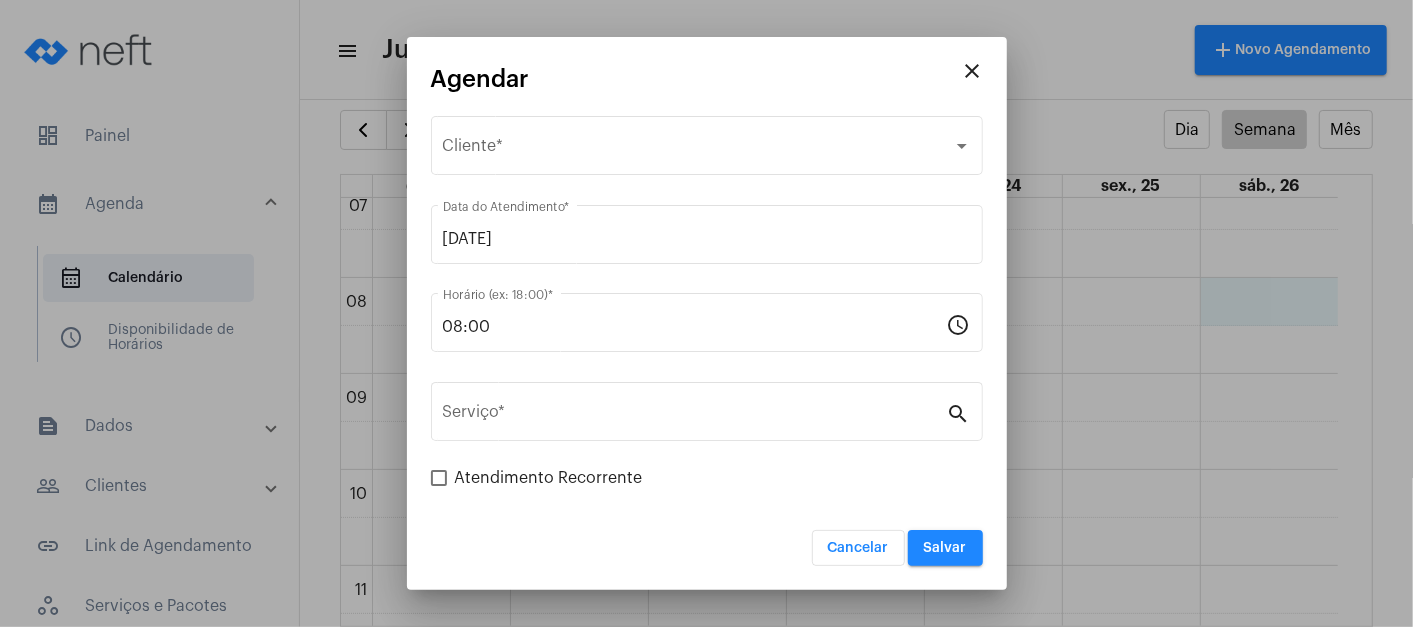 click on "close" at bounding box center (973, 71) 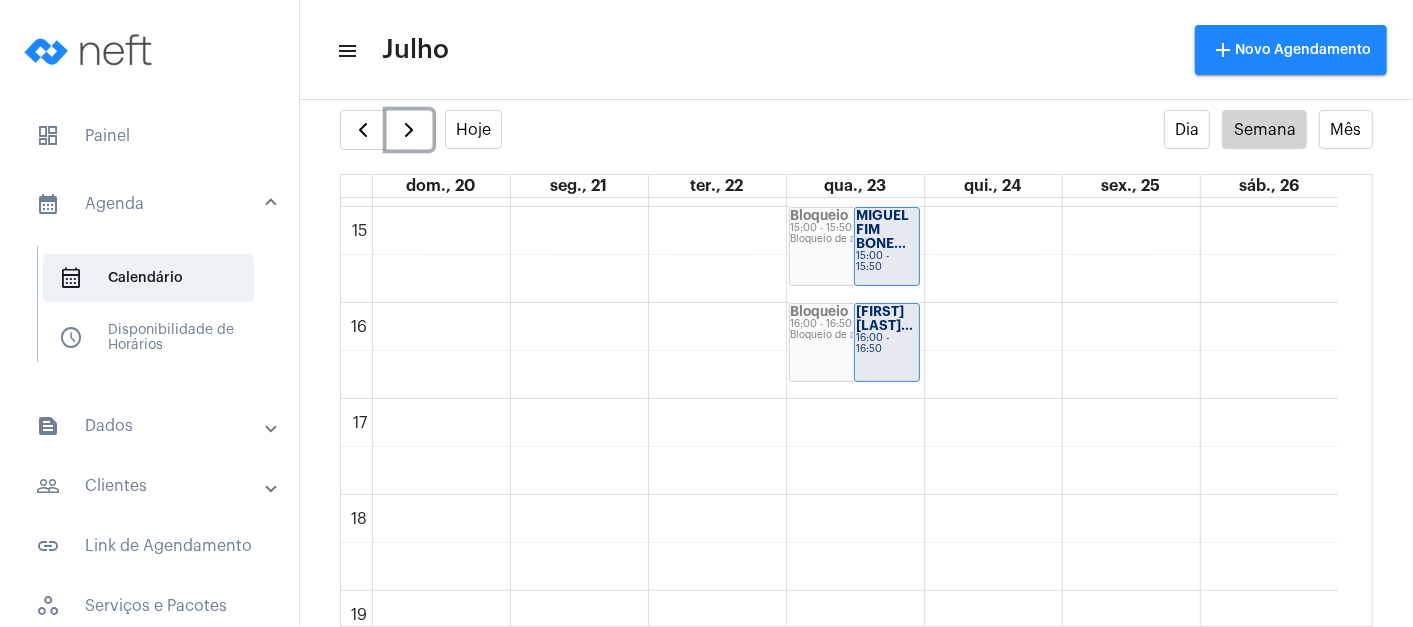 scroll, scrollTop: 1688, scrollLeft: 0, axis: vertical 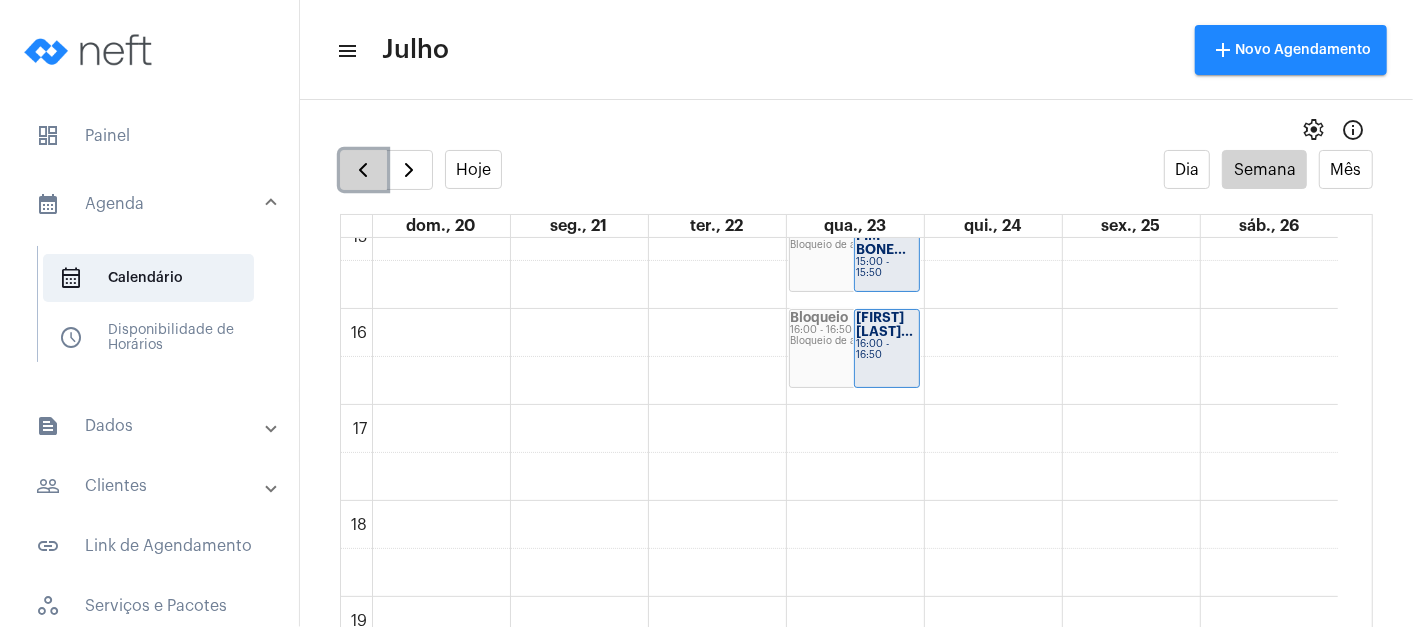 click 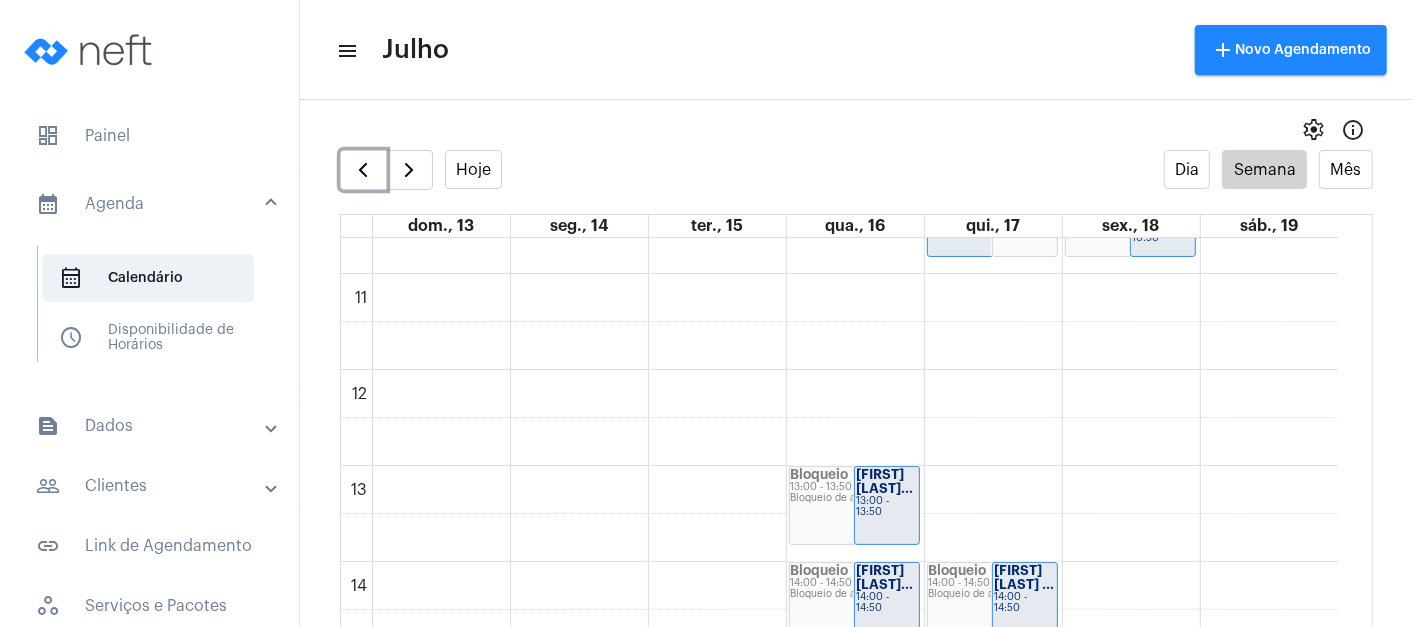 scroll, scrollTop: 1021, scrollLeft: 0, axis: vertical 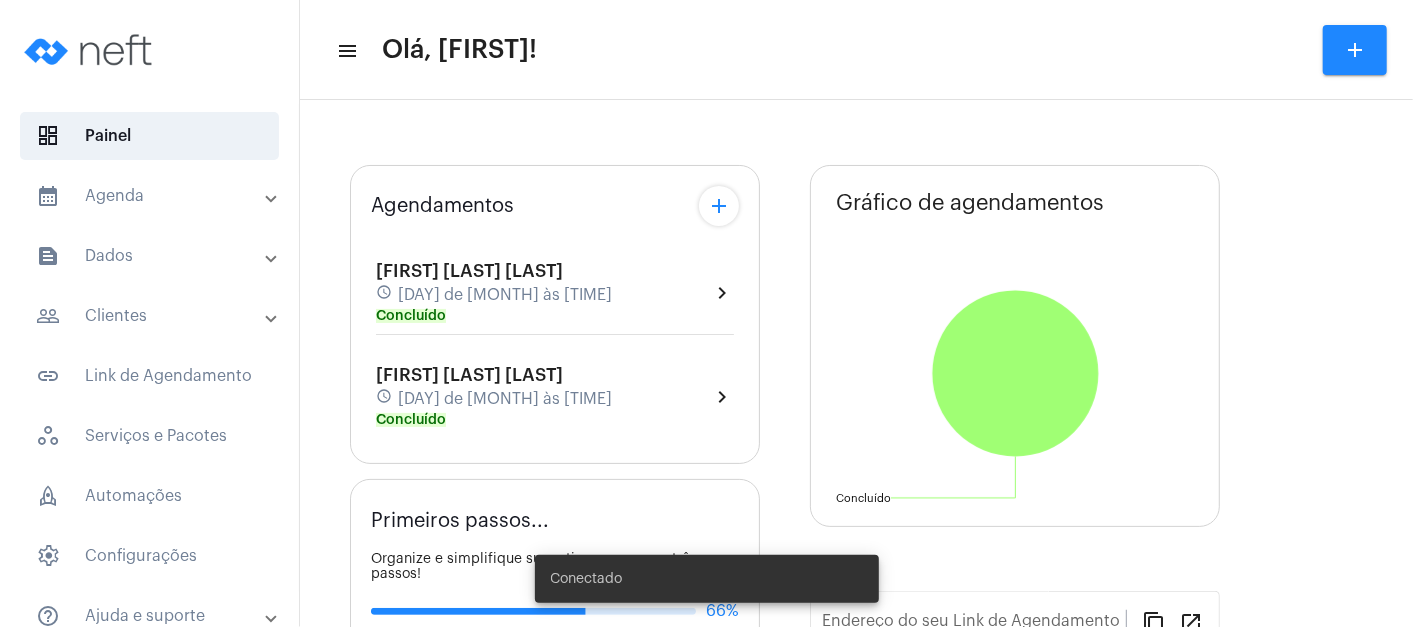 type on "https://neft.com.br/[FIRST]-[LAST]-[LAST]-" 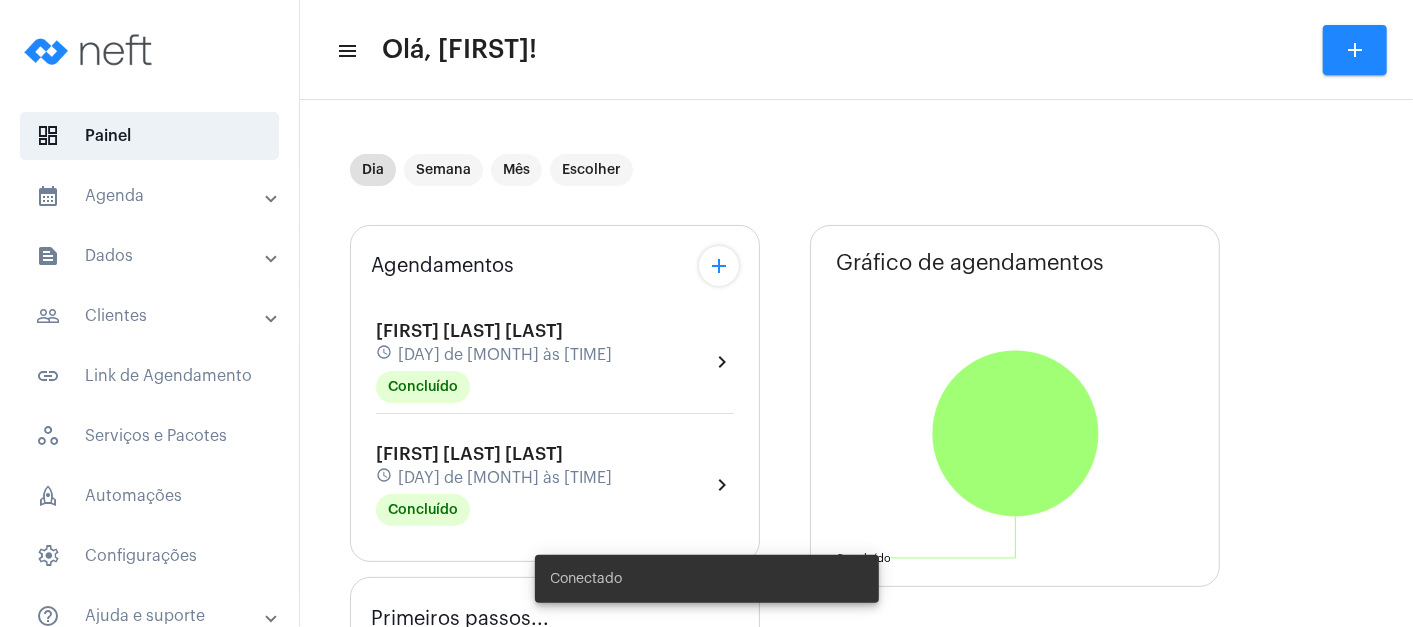 scroll, scrollTop: 0, scrollLeft: 0, axis: both 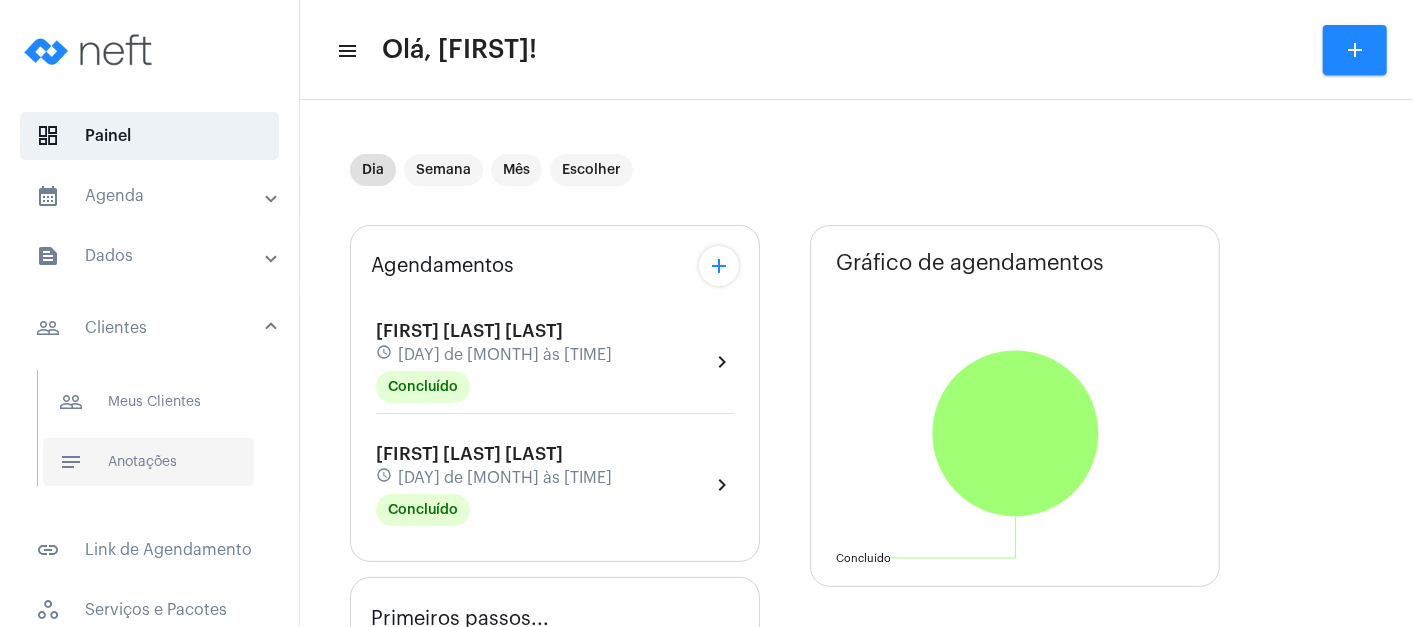 click on "notes  Anotações" at bounding box center [148, 462] 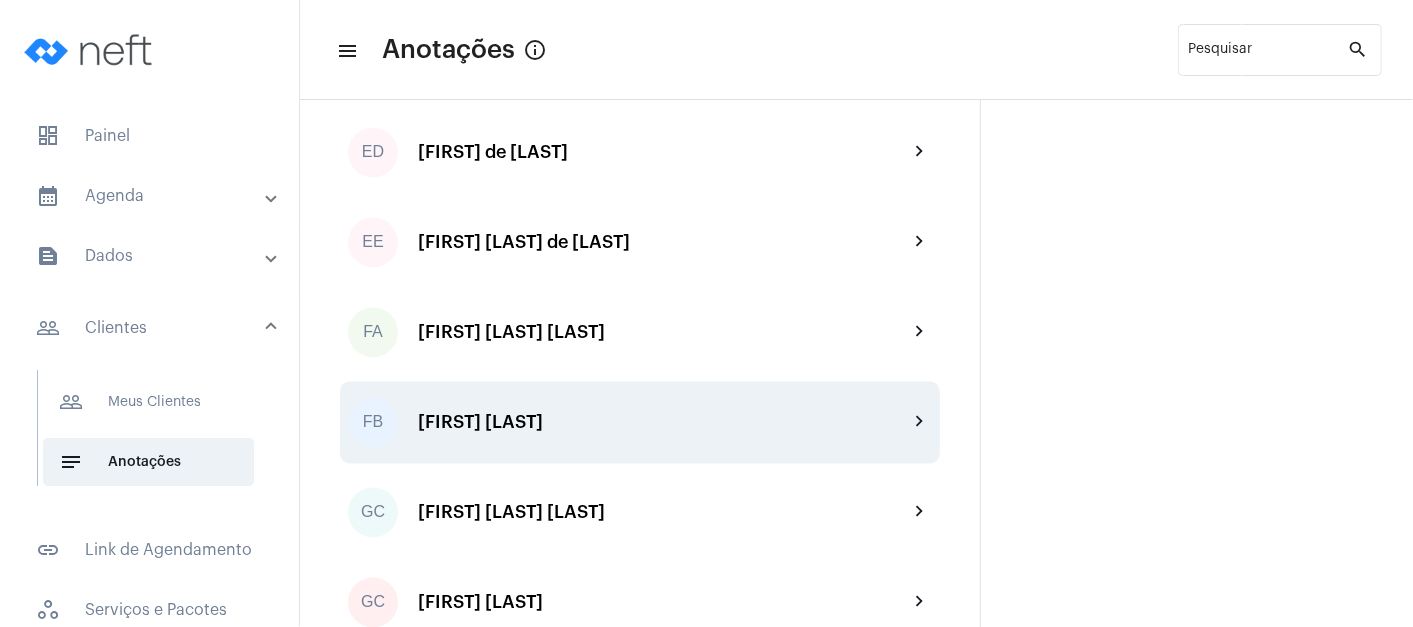 scroll, scrollTop: 2444, scrollLeft: 0, axis: vertical 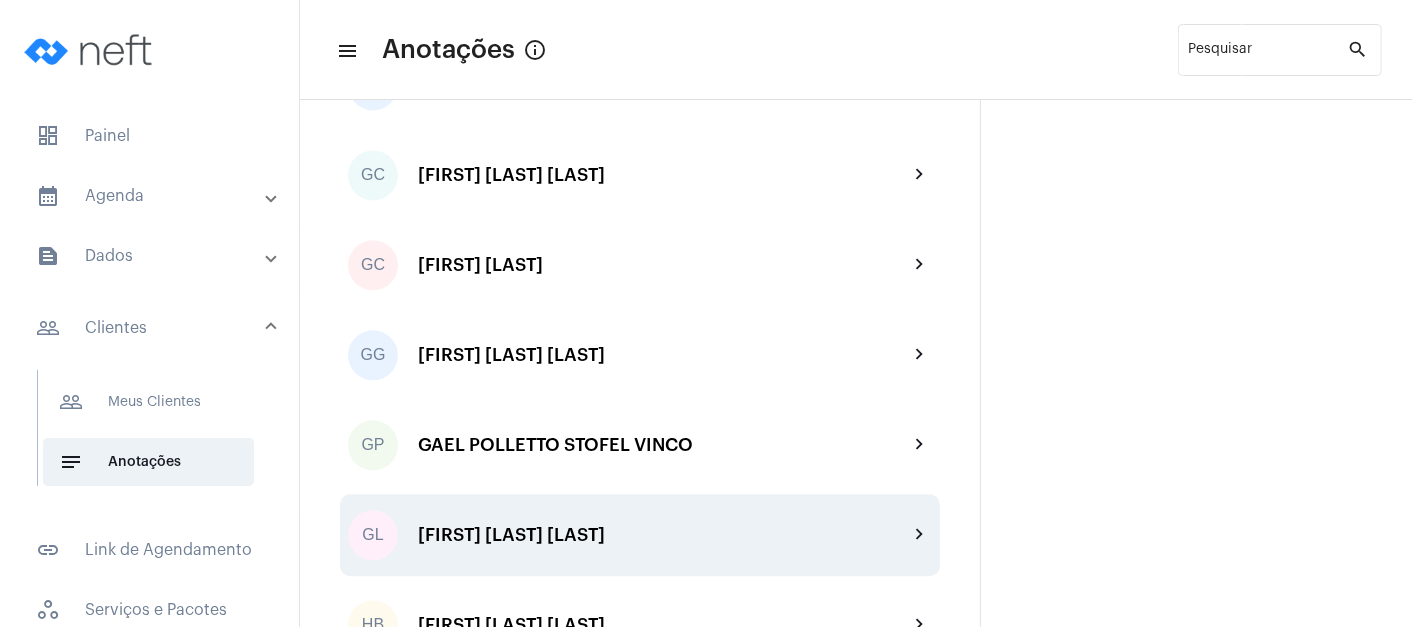 click on "[FIRST] [LAST] [LAST]" 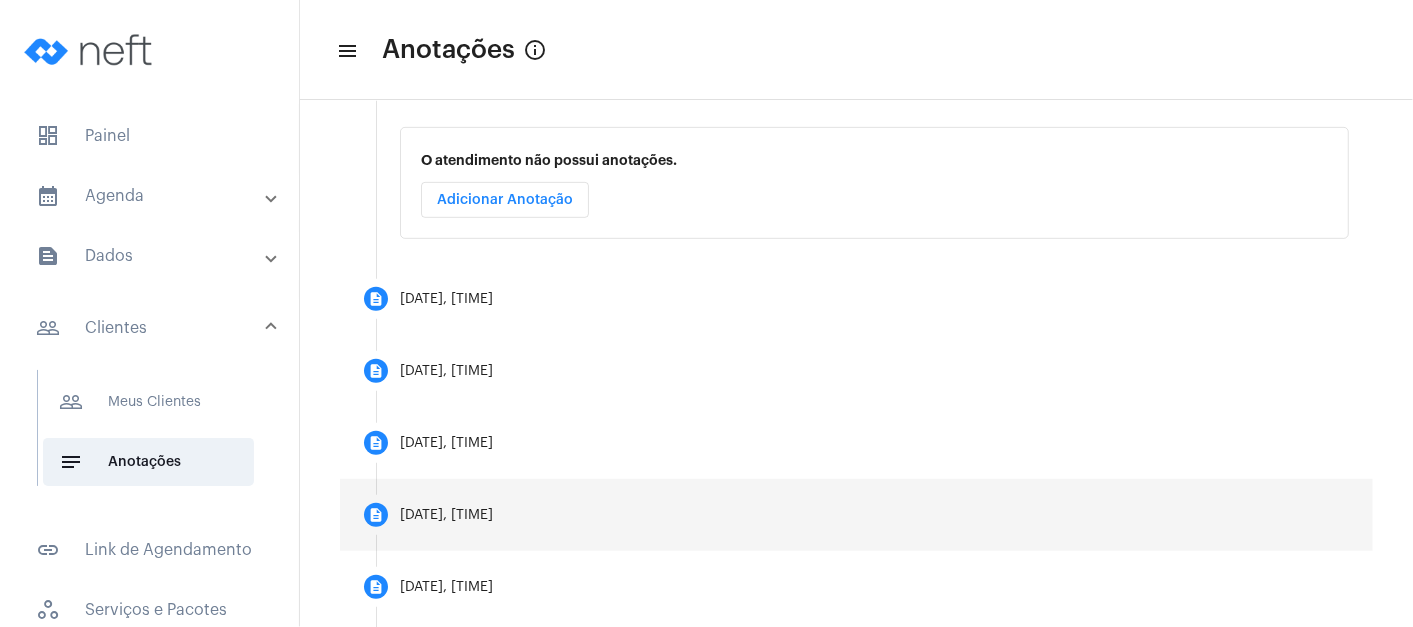 scroll, scrollTop: 514, scrollLeft: 0, axis: vertical 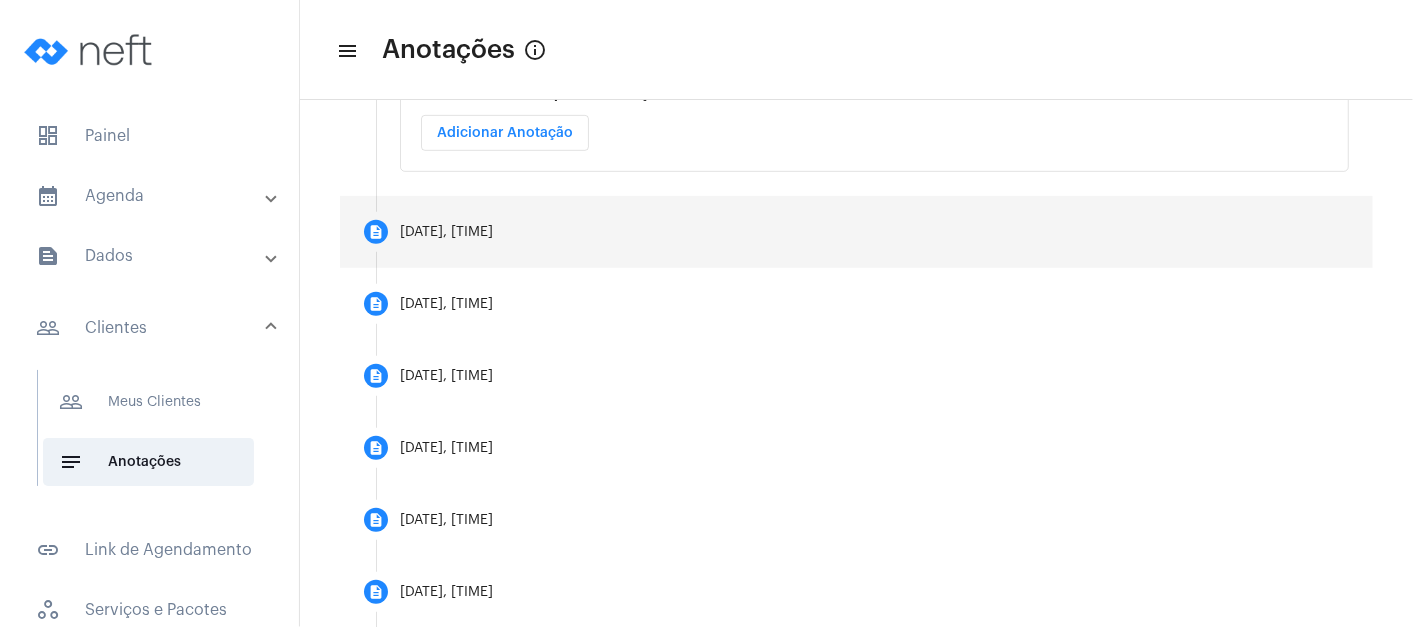 click on "[DATE], [TIME]" at bounding box center [446, 232] 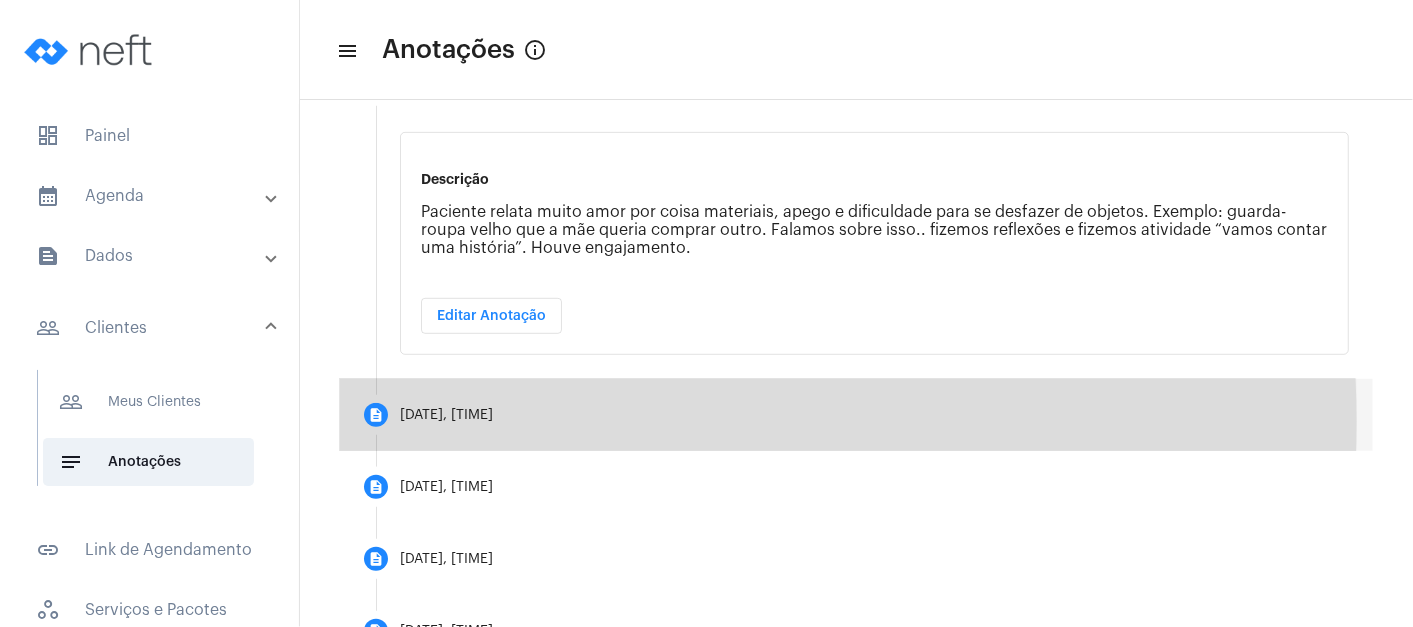 click on "[DATE], [TIME]" at bounding box center [446, 415] 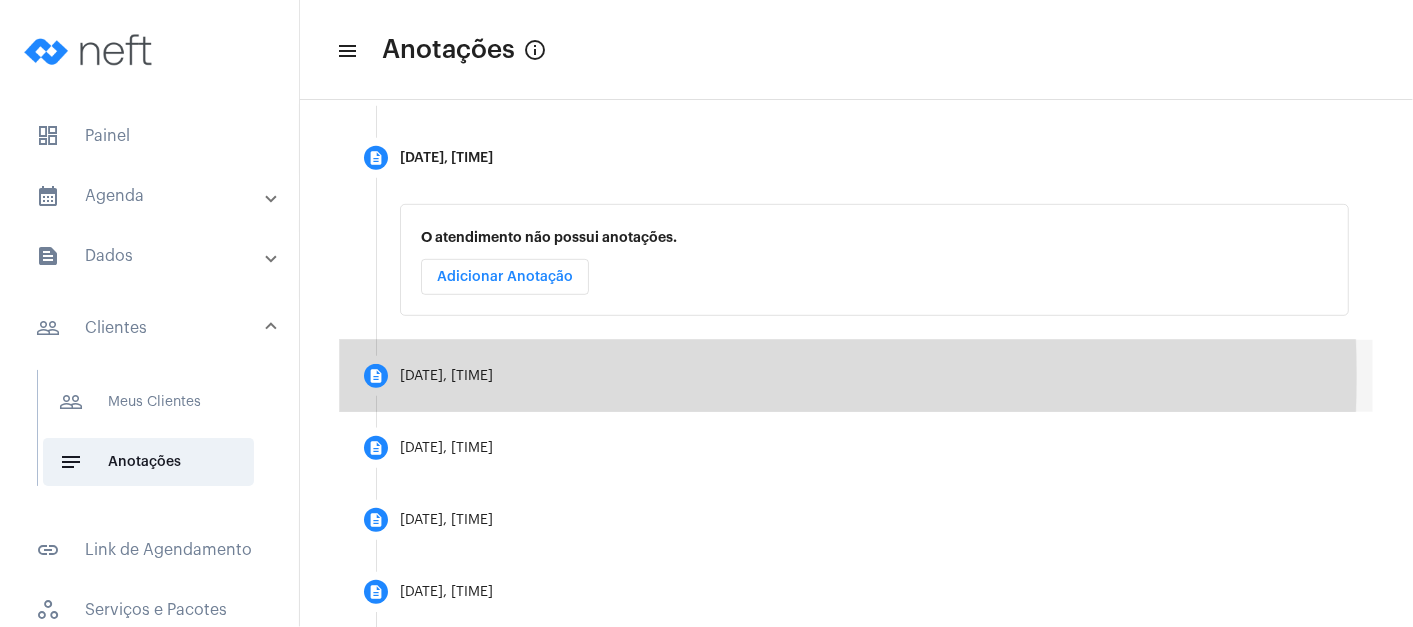 click on "08/05/2025, 10:00" at bounding box center (446, 376) 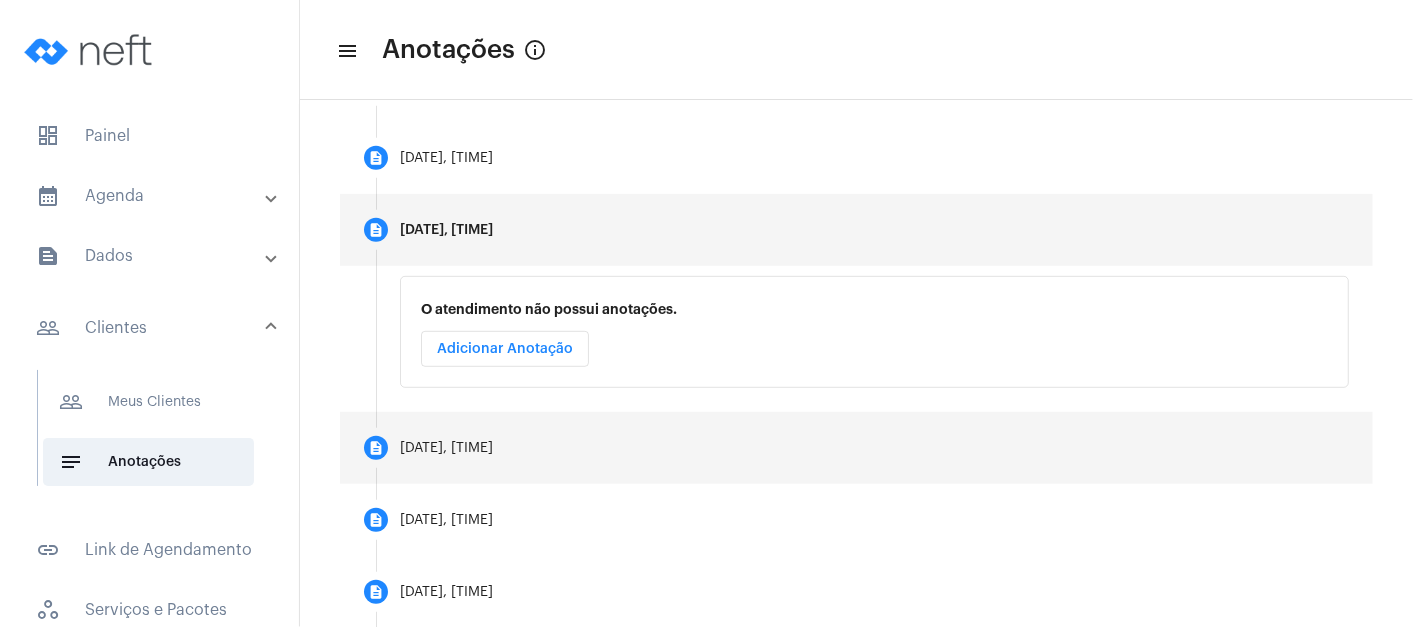 click on "description 24/04/2025, 10:00" at bounding box center (856, 448) 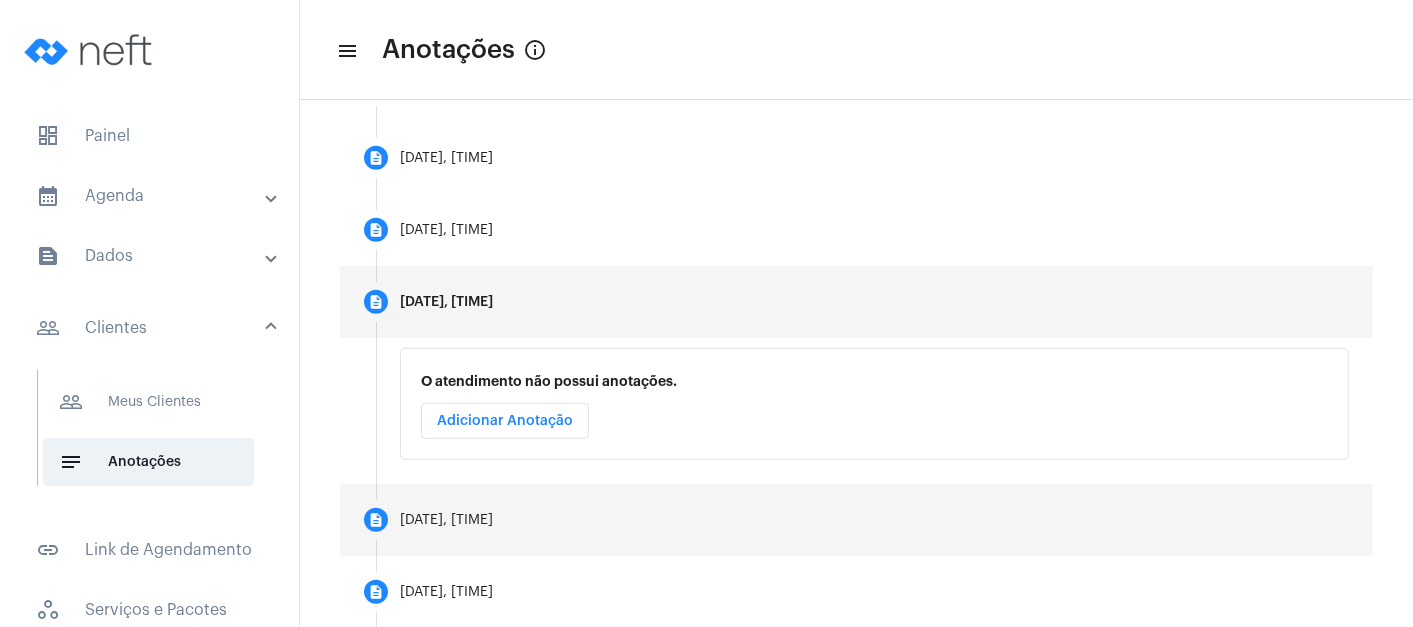 click on "17/04/2025, 10:00" at bounding box center [446, 520] 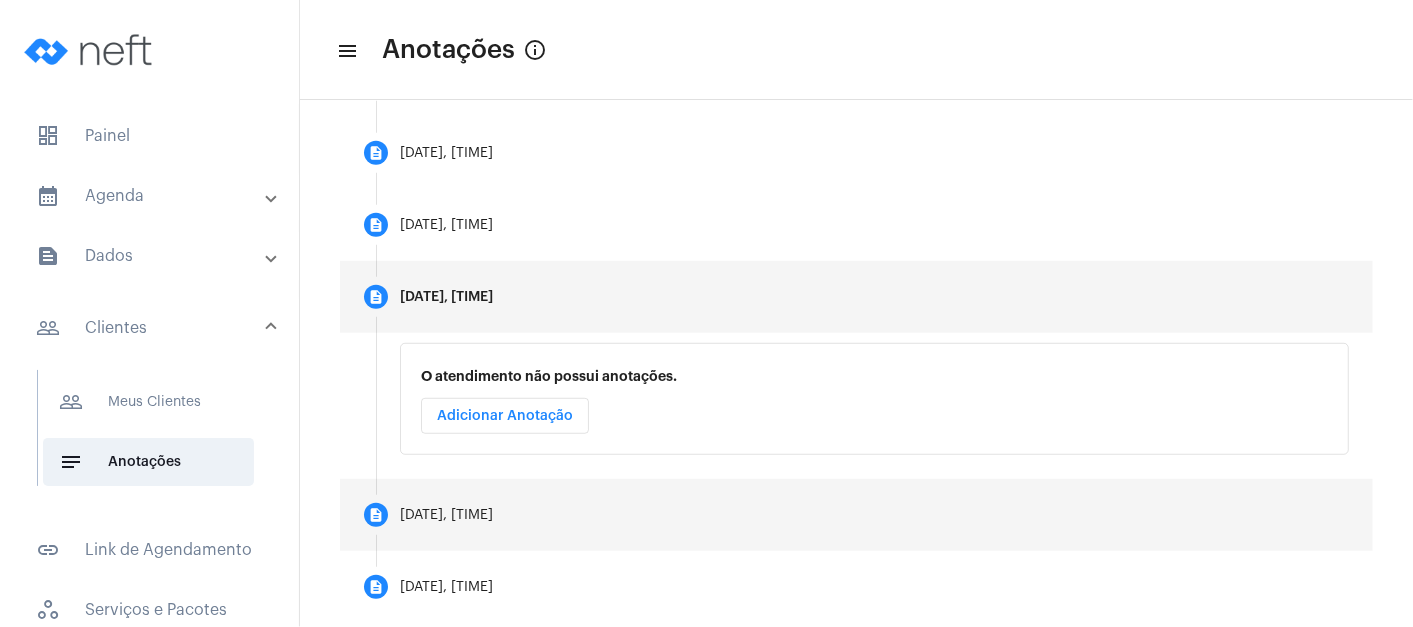 scroll, scrollTop: 625, scrollLeft: 0, axis: vertical 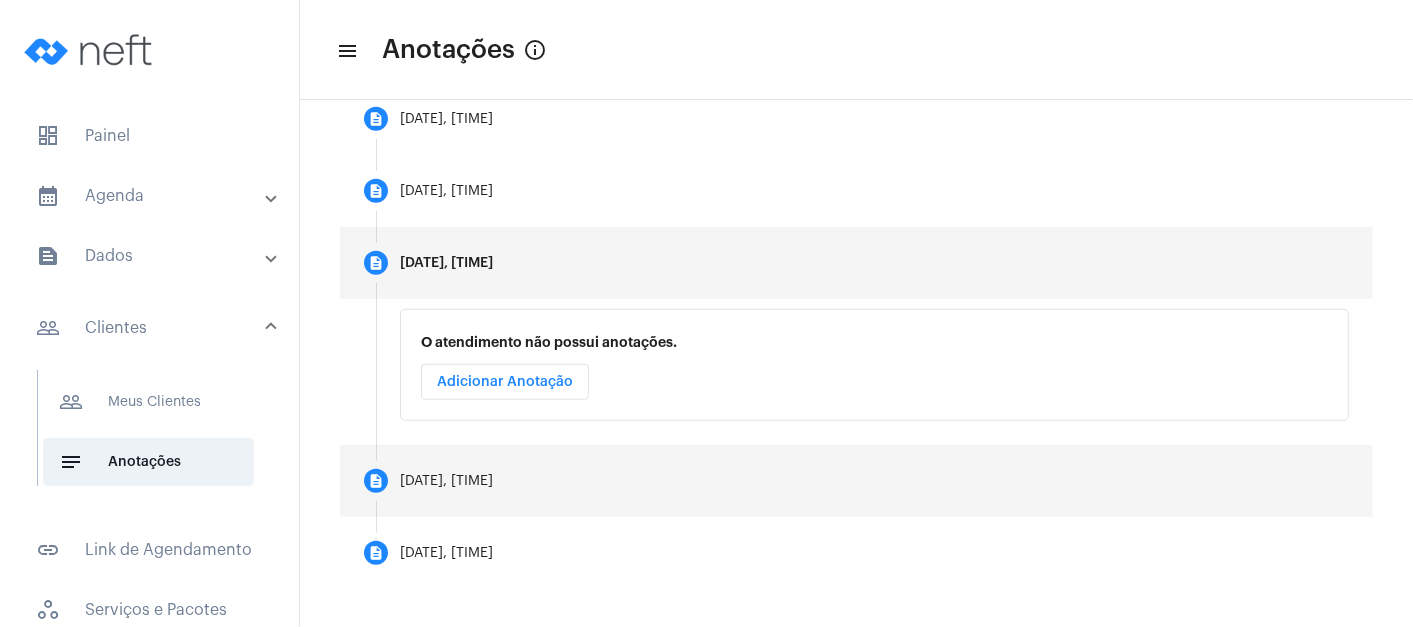 click on "10/04/2025, 10:00" at bounding box center (446, 481) 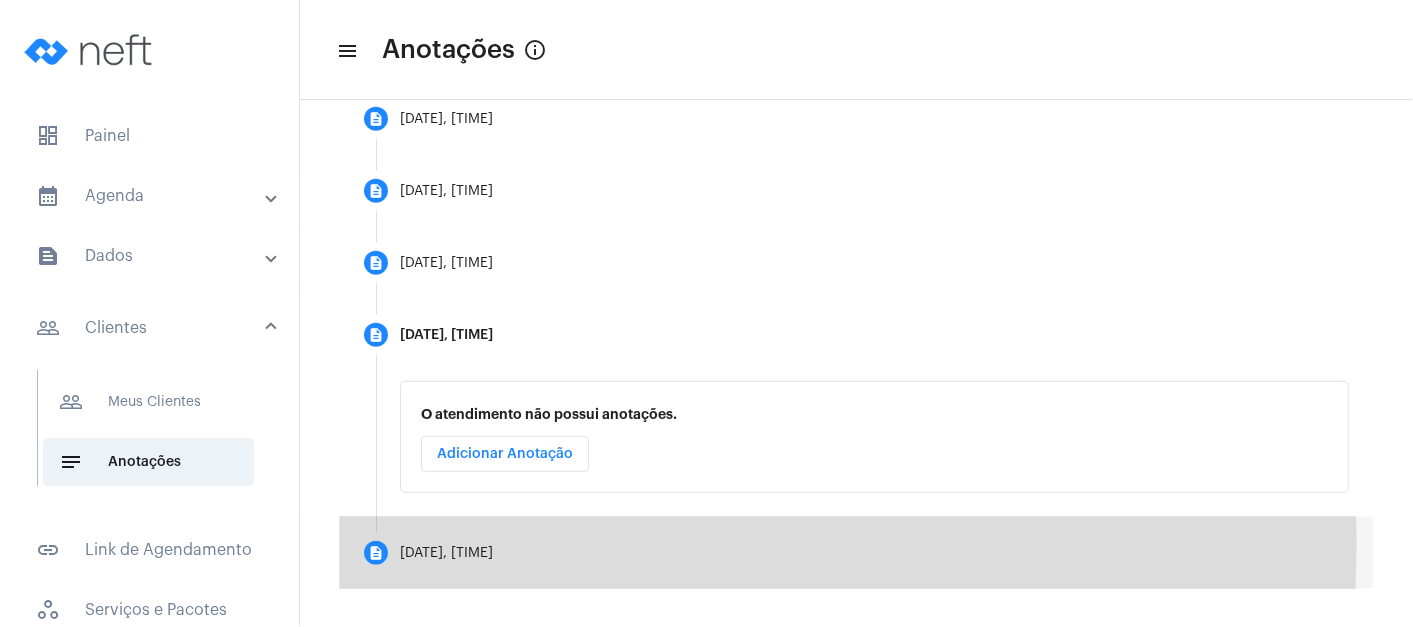 click on "description 03/04/2025, 10:00" at bounding box center [856, 553] 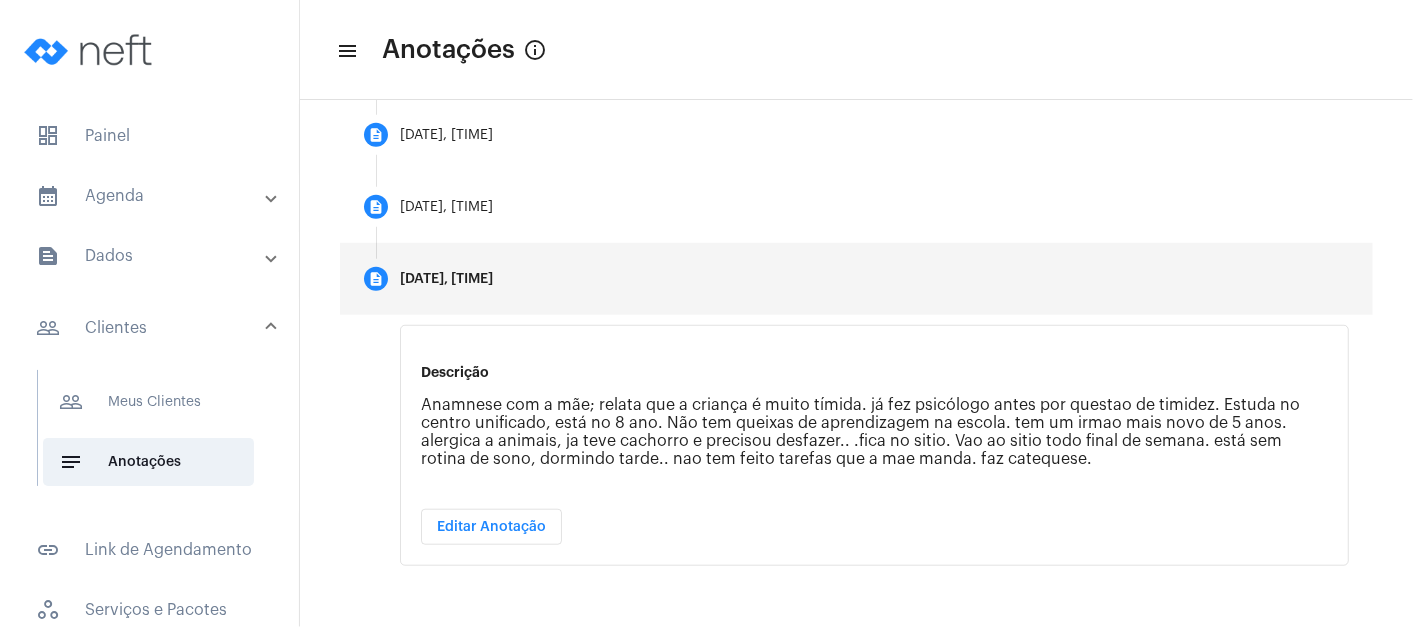 scroll, scrollTop: 754, scrollLeft: 0, axis: vertical 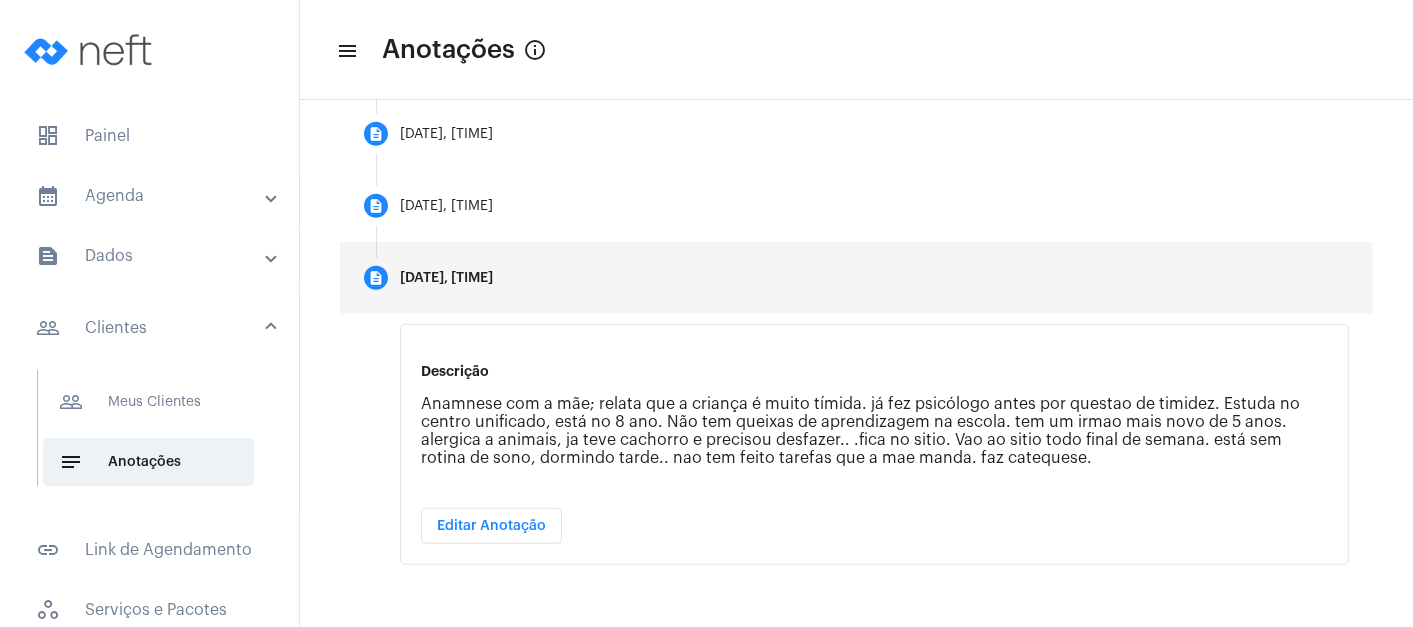 click on "Editar Anotação" at bounding box center [491, 526] 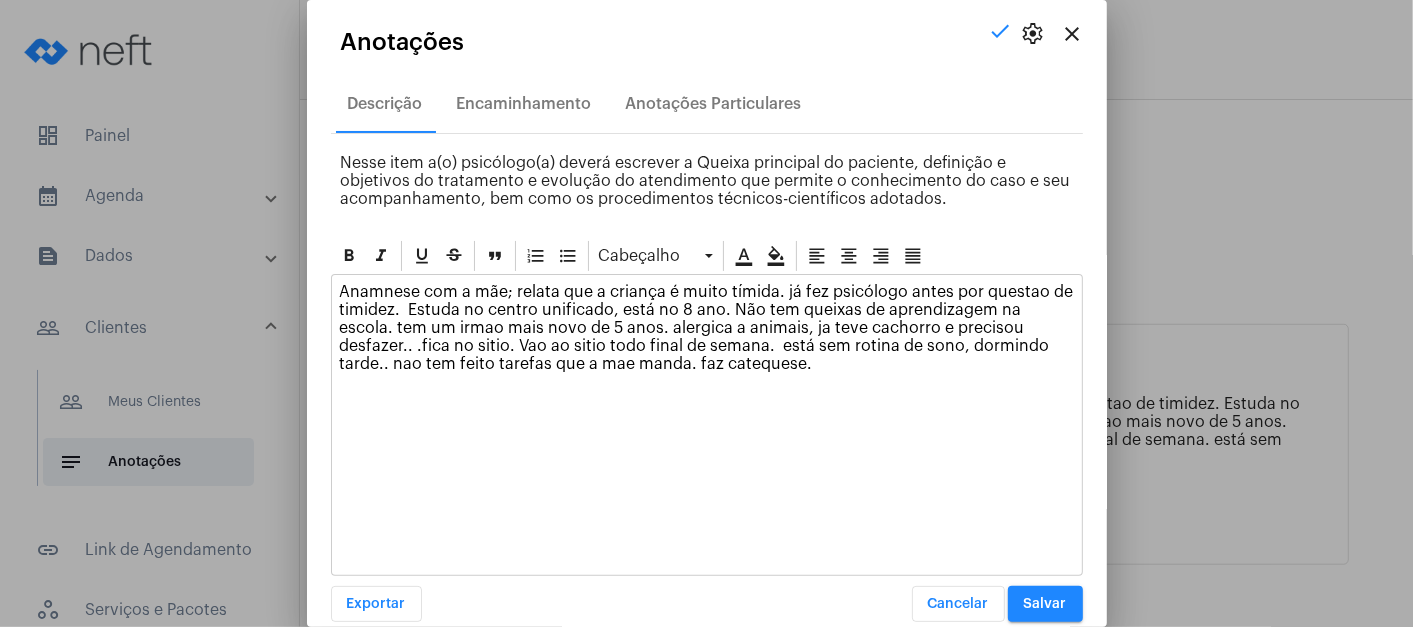 click on "close" at bounding box center (1073, 34) 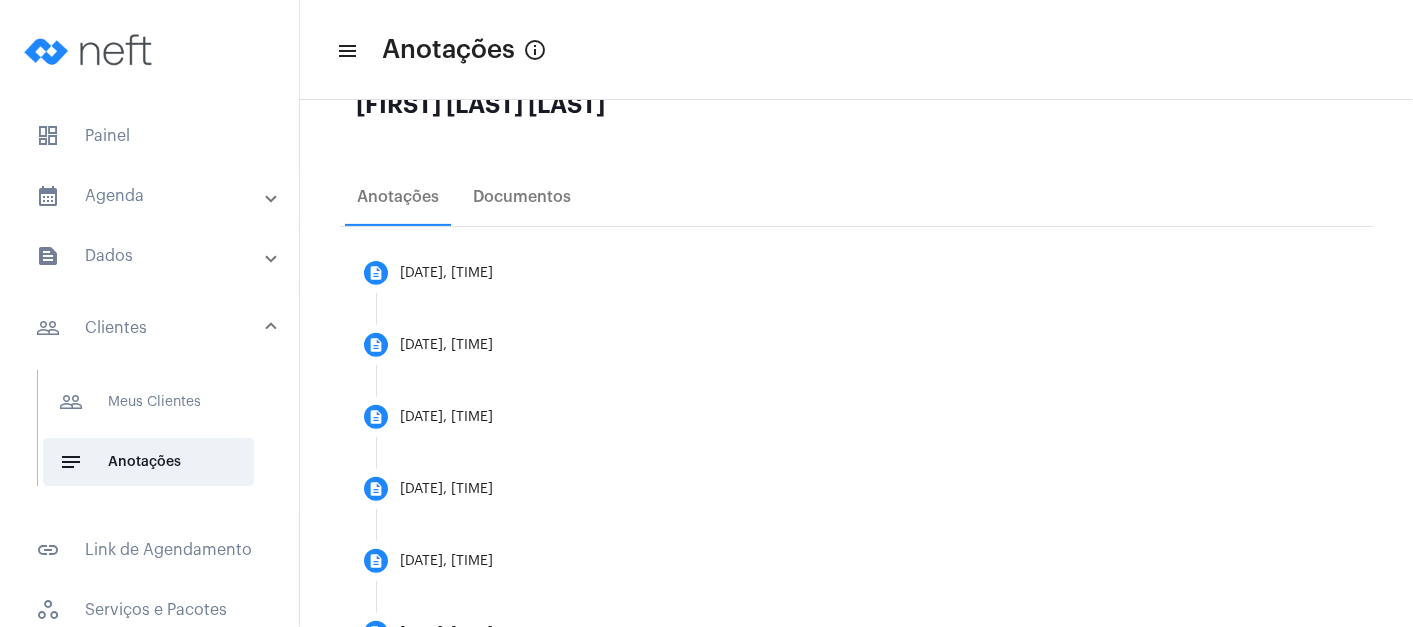 scroll, scrollTop: 0, scrollLeft: 0, axis: both 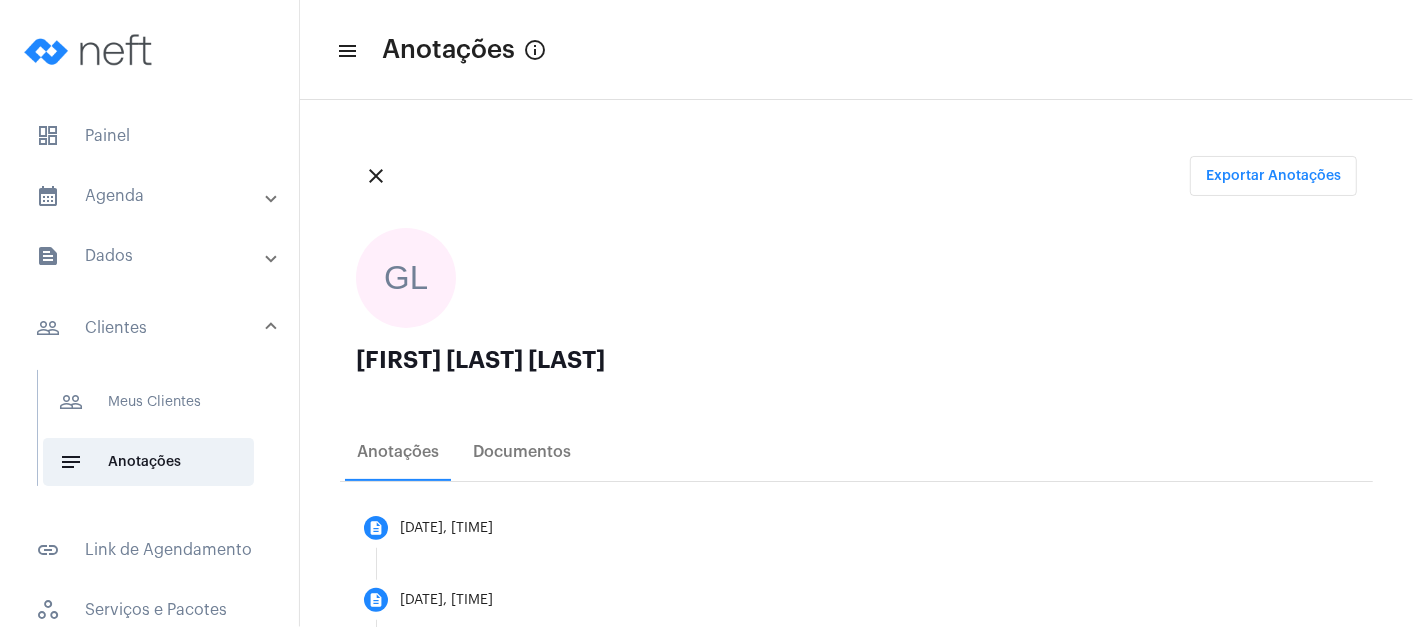 drag, startPoint x: 357, startPoint y: 362, endPoint x: 692, endPoint y: 342, distance: 335.5965 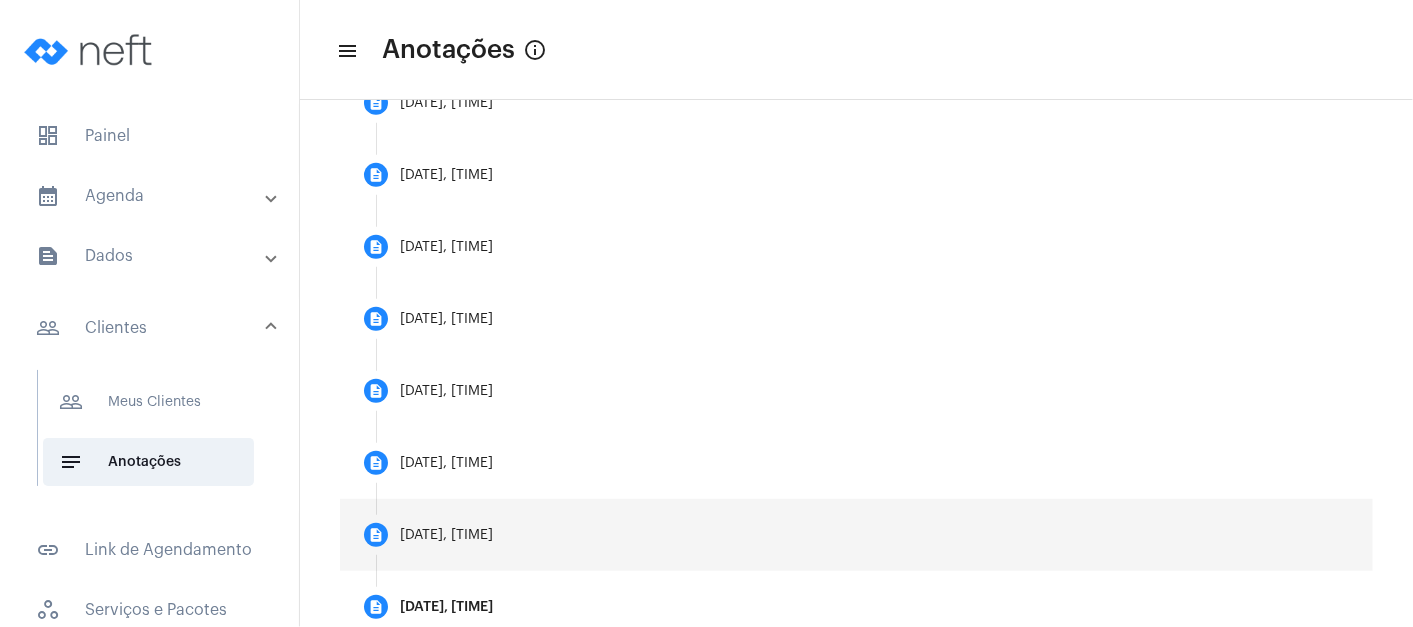 scroll, scrollTop: 531, scrollLeft: 0, axis: vertical 